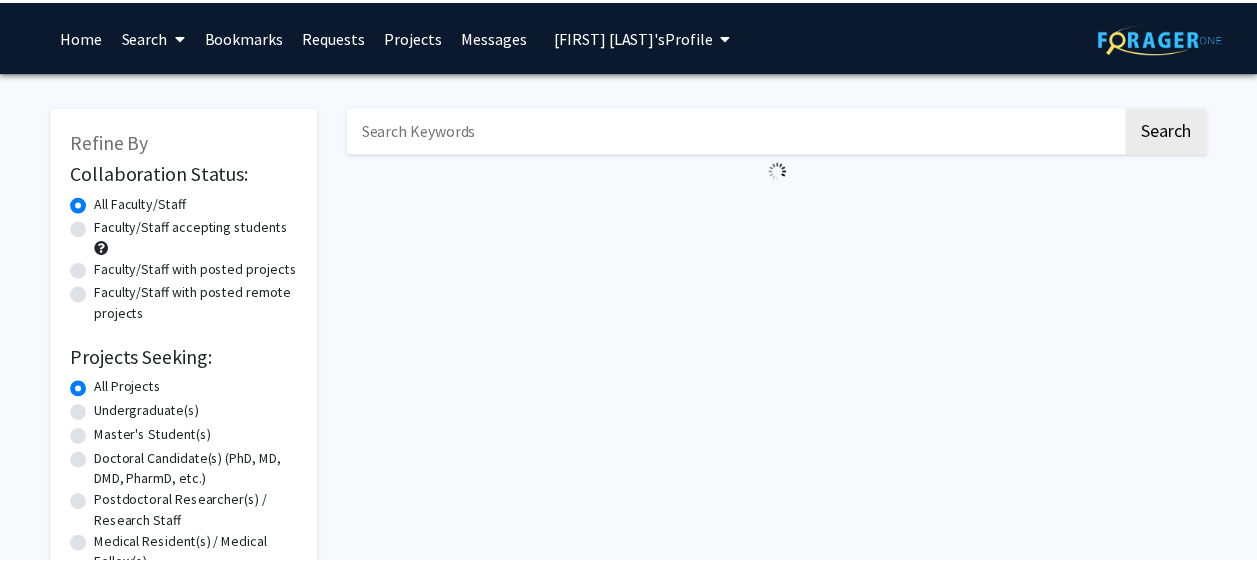 scroll, scrollTop: 0, scrollLeft: 0, axis: both 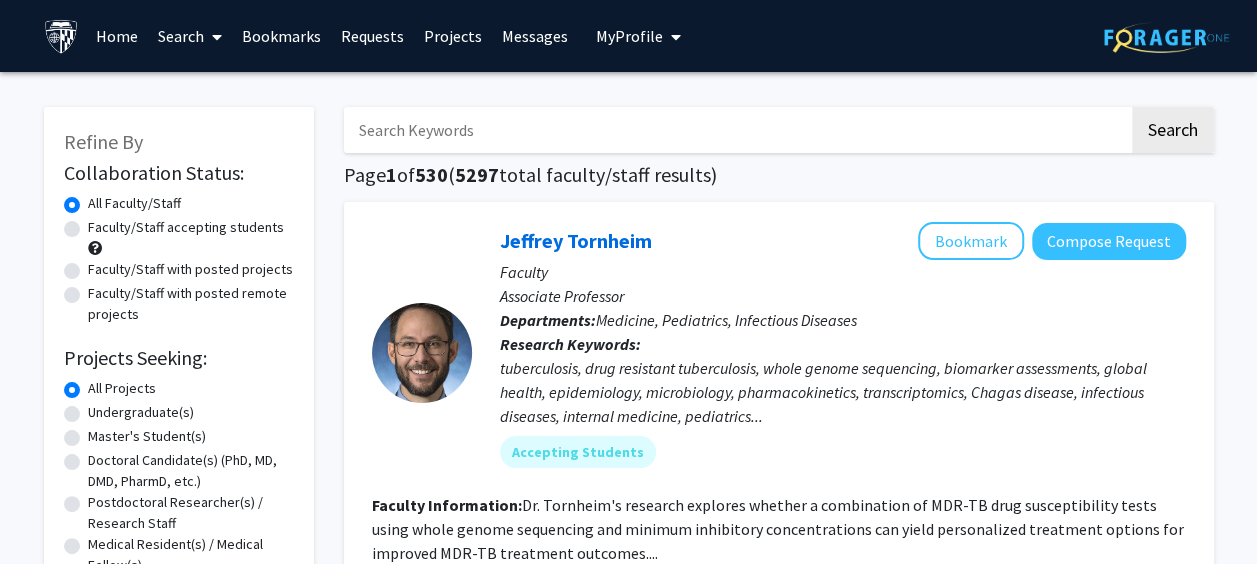 click on "Requests" at bounding box center [372, 36] 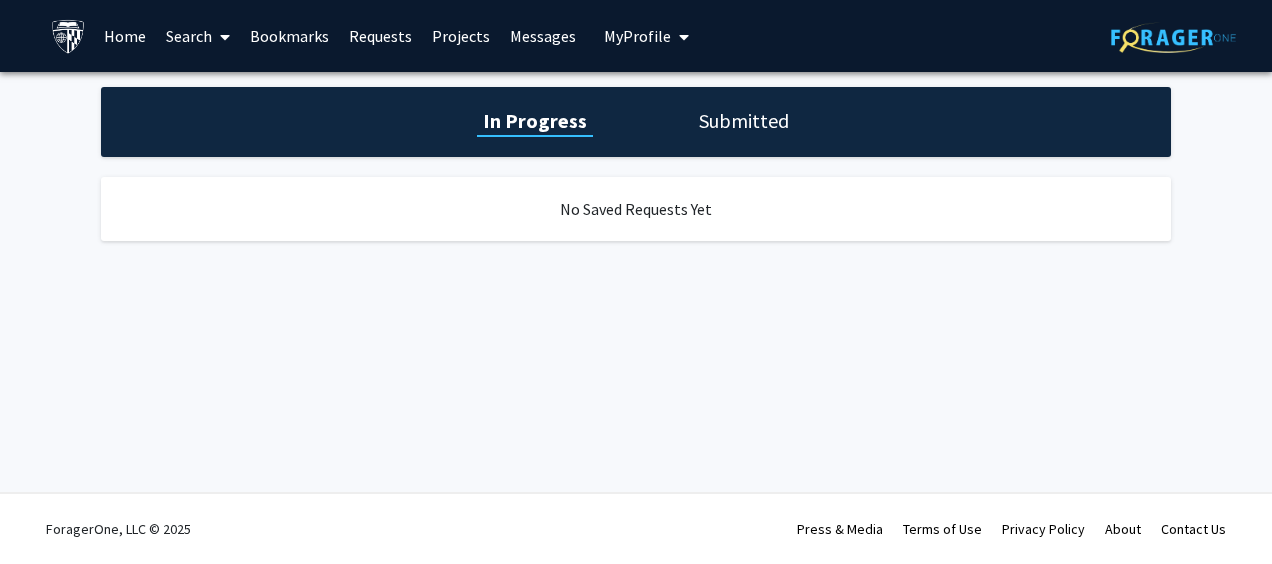click on "Search" at bounding box center [198, 36] 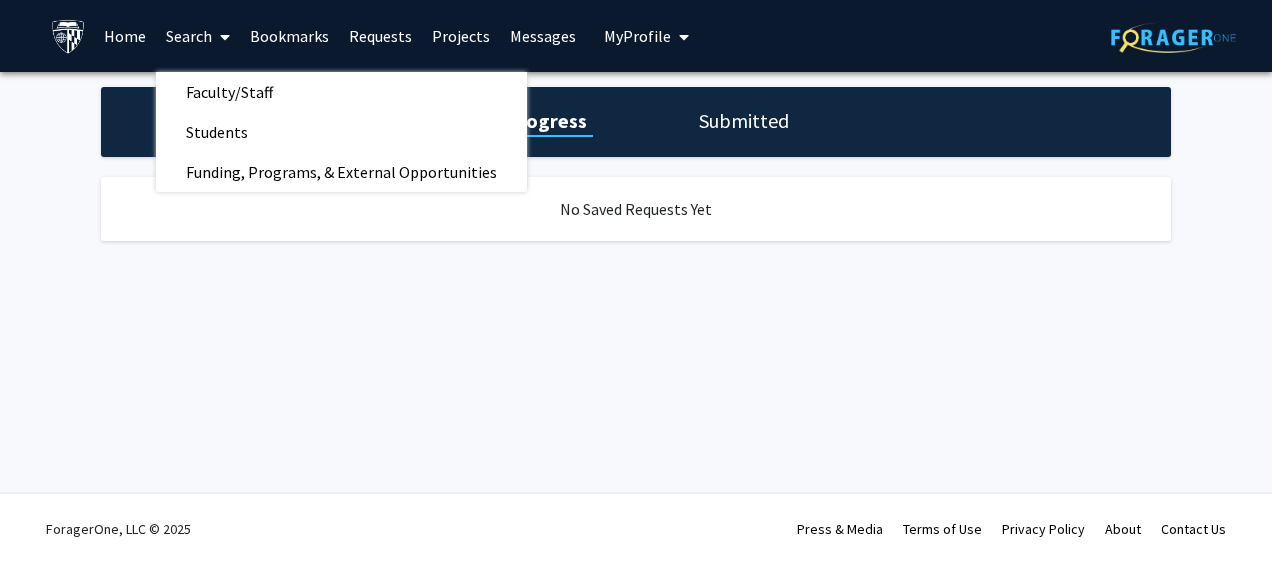 click on "Search" at bounding box center (198, 36) 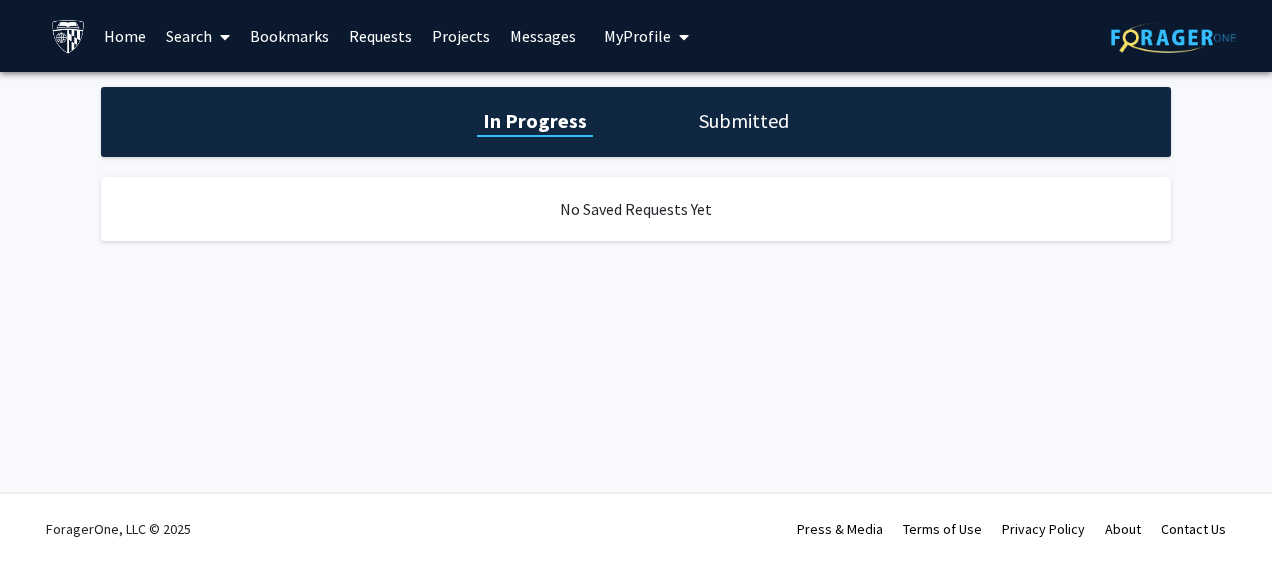 click on "Bookmarks" at bounding box center [289, 36] 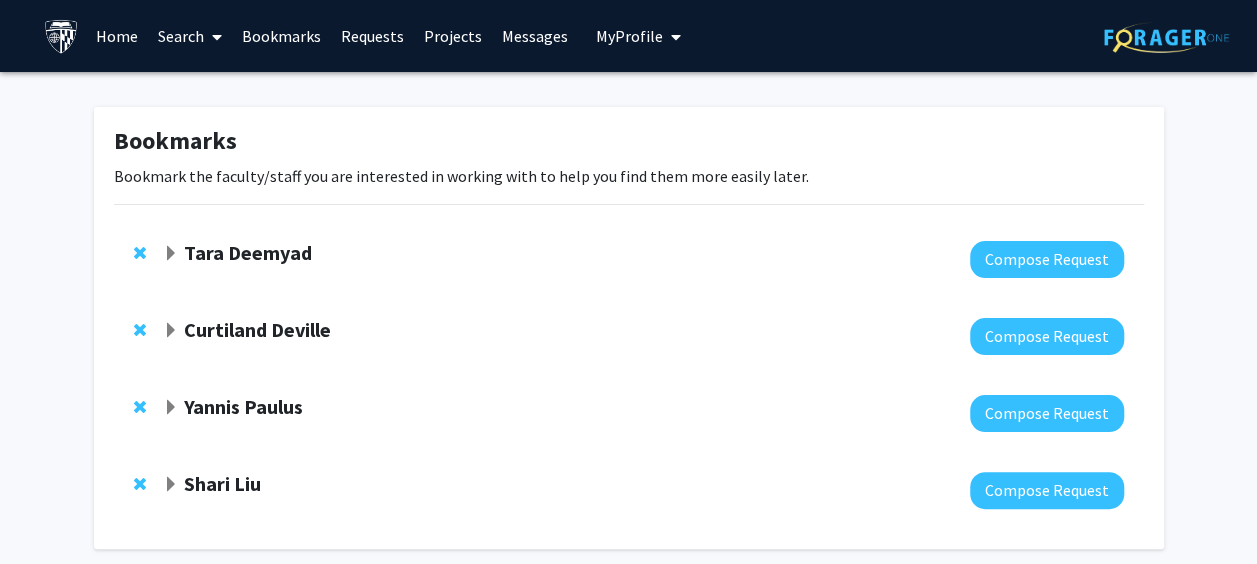 click on "Shari Liu" 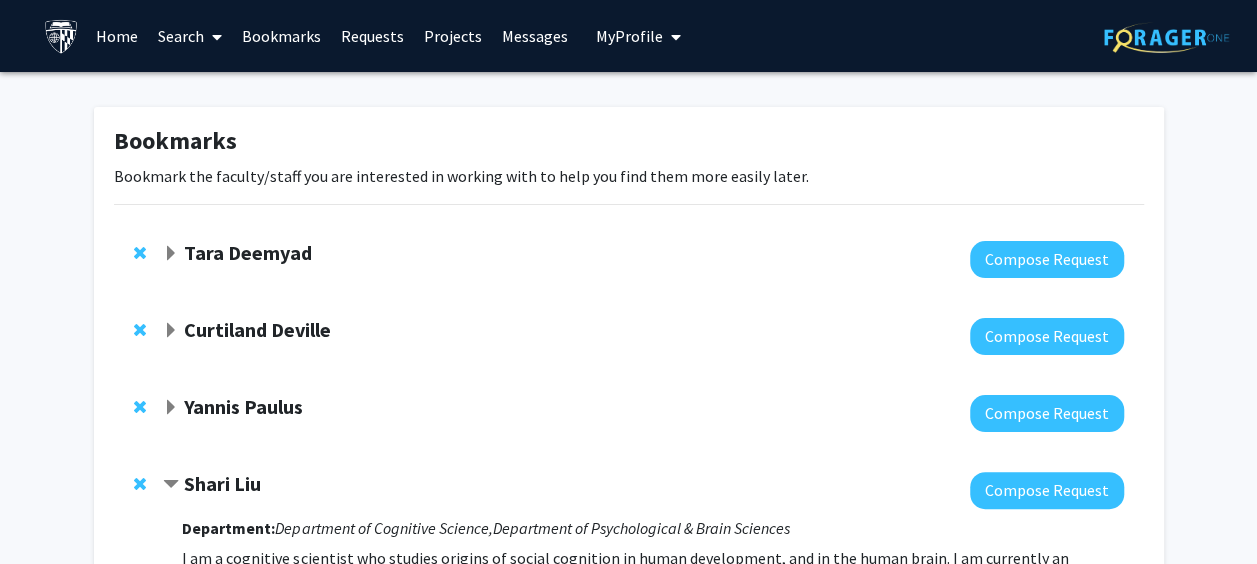 click 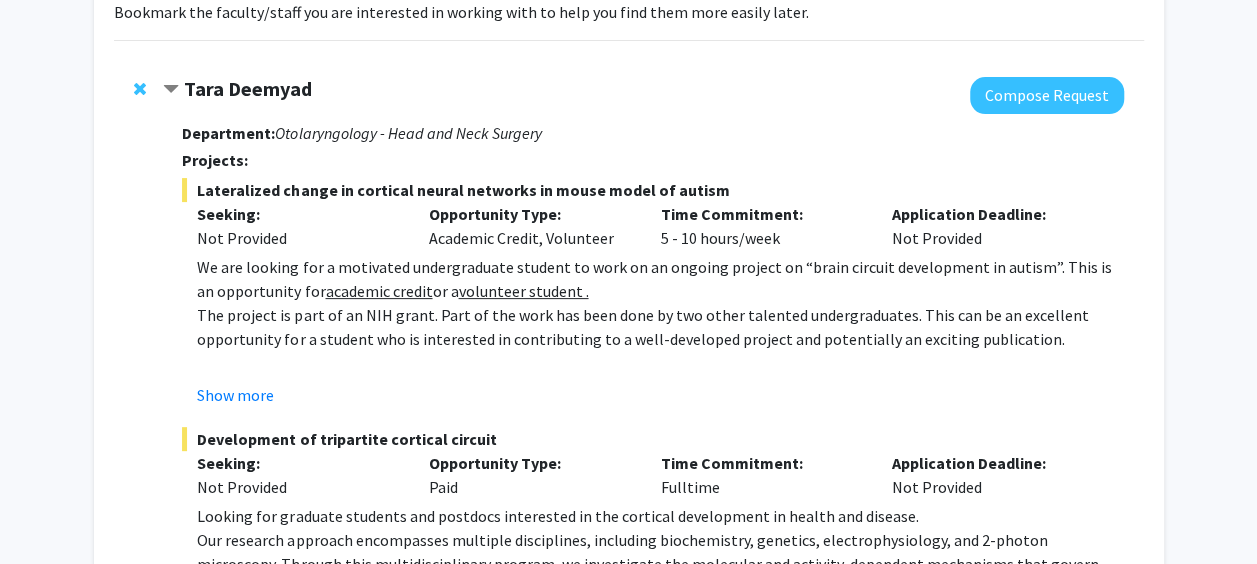 scroll, scrollTop: 165, scrollLeft: 0, axis: vertical 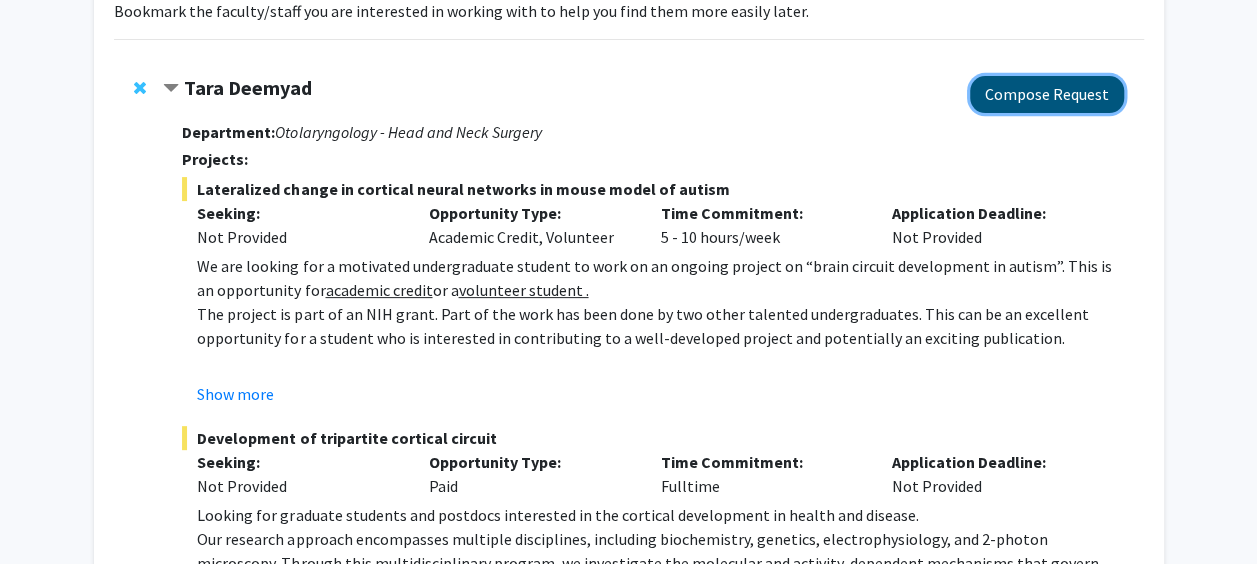 click on "Compose Request" 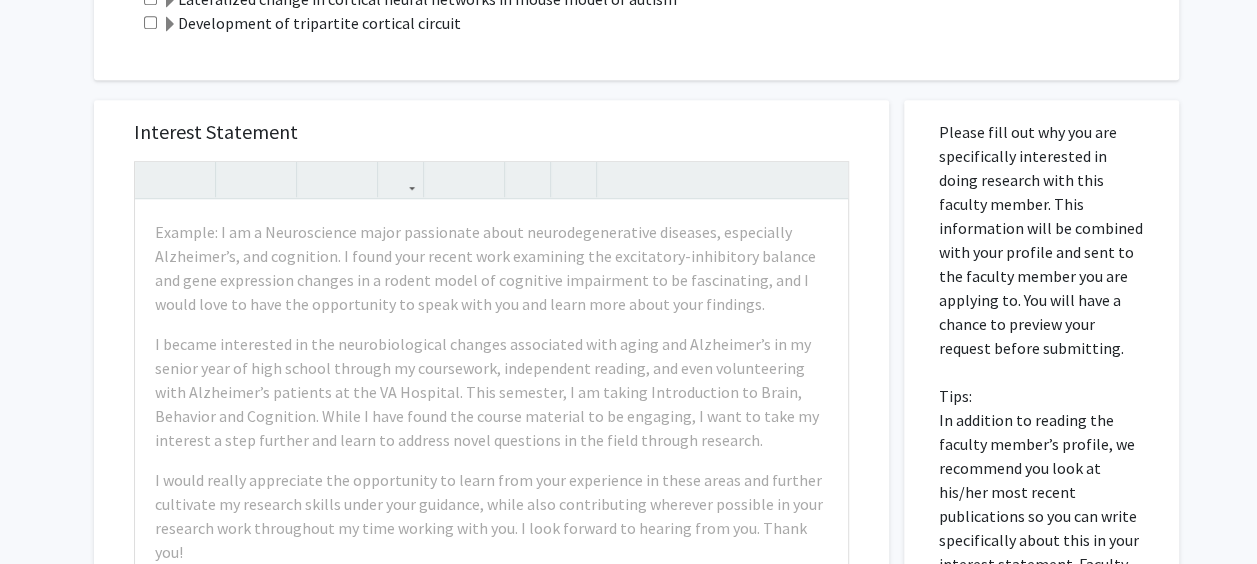 scroll, scrollTop: 552, scrollLeft: 0, axis: vertical 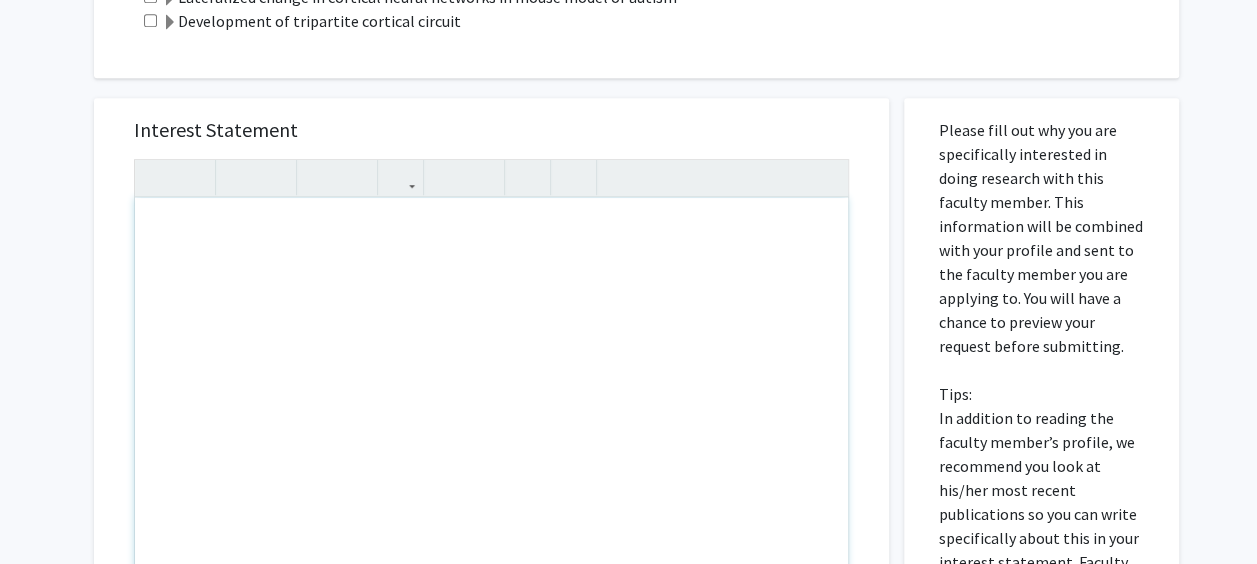 click at bounding box center [491, 427] 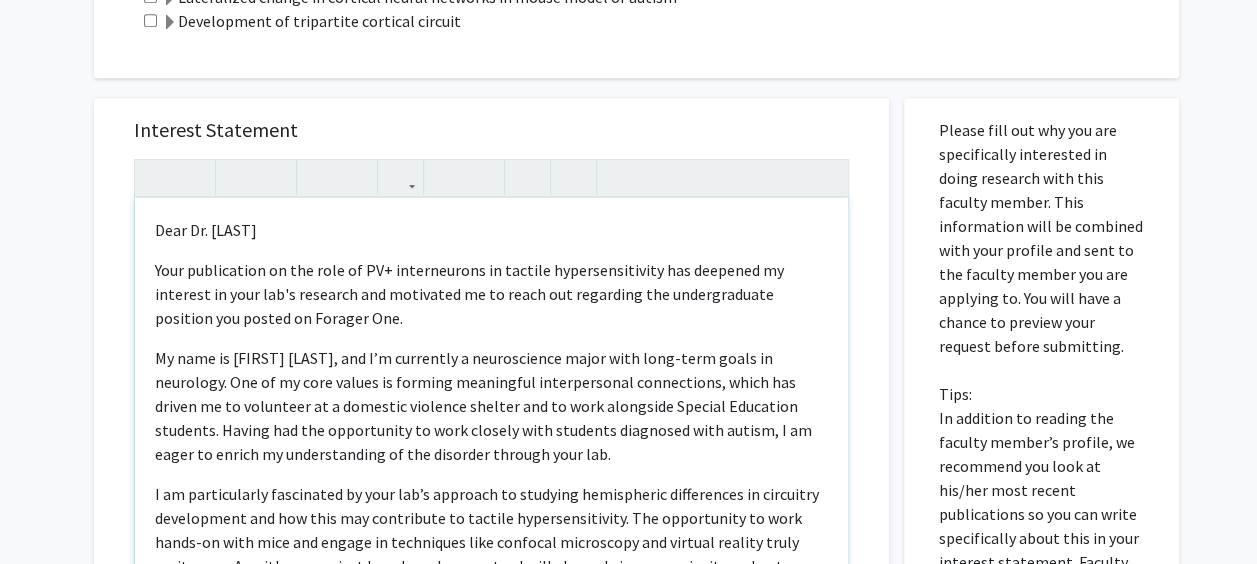 click on "Your publication on the role of PV+ interneurons in tactile hypersensitivity has deepened my interest in your lab's research and motivated me to reach out regarding the undergraduate position you posted on Forager One." at bounding box center (491, 294) 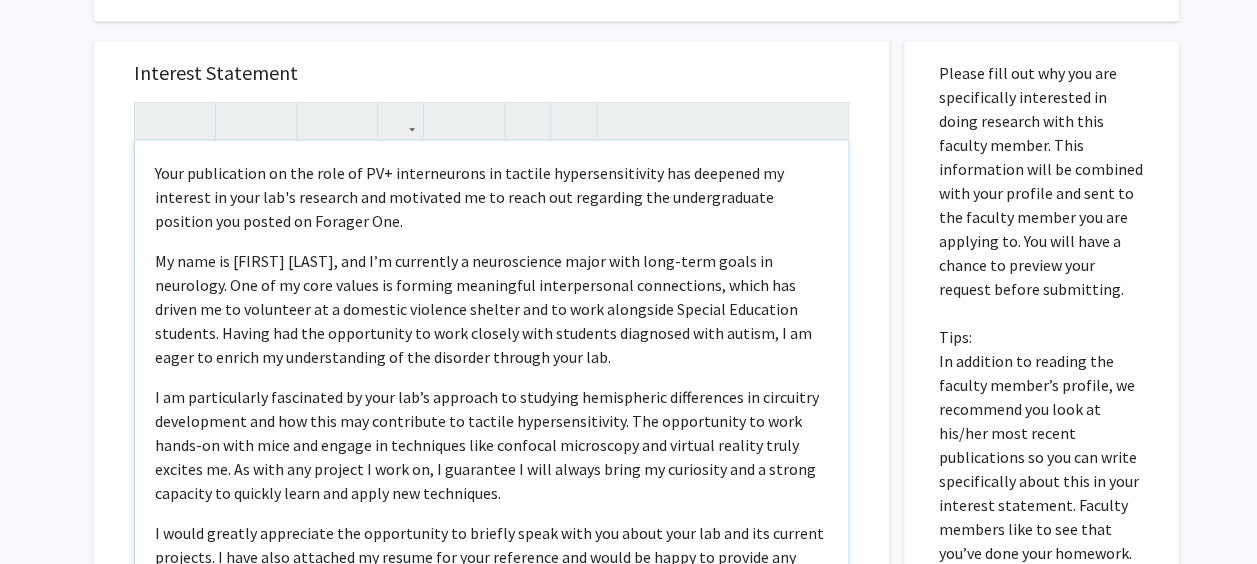 scroll, scrollTop: 610, scrollLeft: 0, axis: vertical 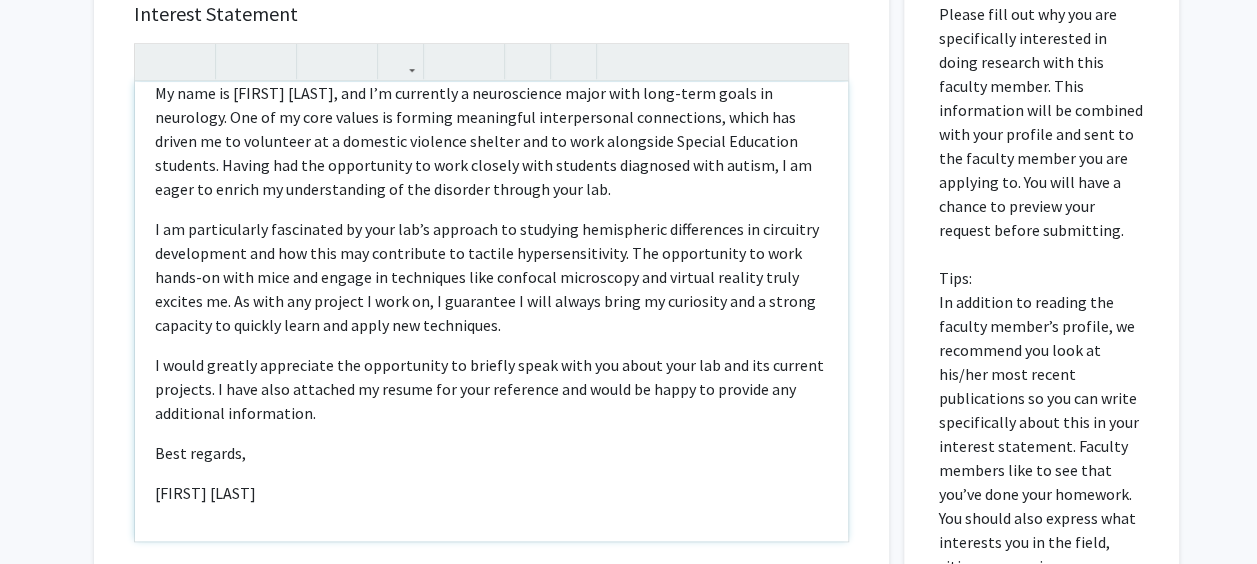 click on "Your publication on the role of PV+ interneurons in tactile hypersensitivity has deepened my interest in your lab's research and motivated me to reach out regarding the undergraduate position you posted on Forager One. My name is [FIRST] [LAST], and I’m currently a neuroscience major with long-term goals in neurology. One of my core values is forming meaningful interpersonal connections, which has driven me to volunteer at a domestic violence shelter and to work alongside Special Education students. Having had the opportunity to work closely with students diagnosed with autism, I am eager to enrich my understanding of the disorder through your lab.  I would greatly appreciate the opportunity to briefly speak with you about your lab and its current projects. I have also attached my resume for your reference and would be happy to provide any additional information. Best regards, [FIRST] [LAST]" at bounding box center (491, 311) 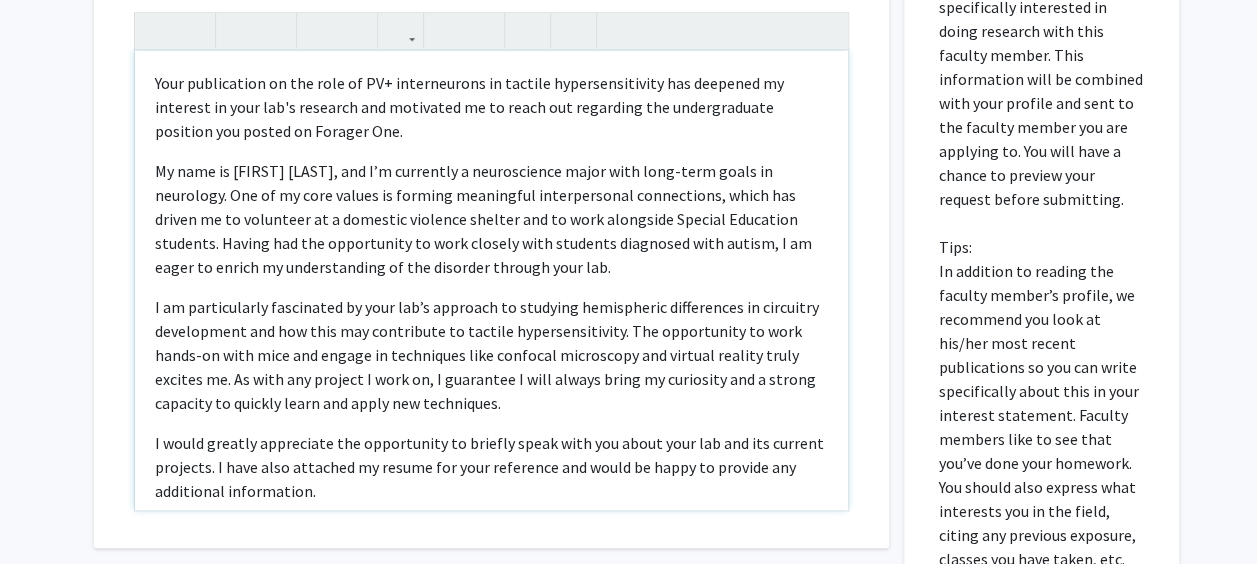 scroll, scrollTop: 807, scrollLeft: 0, axis: vertical 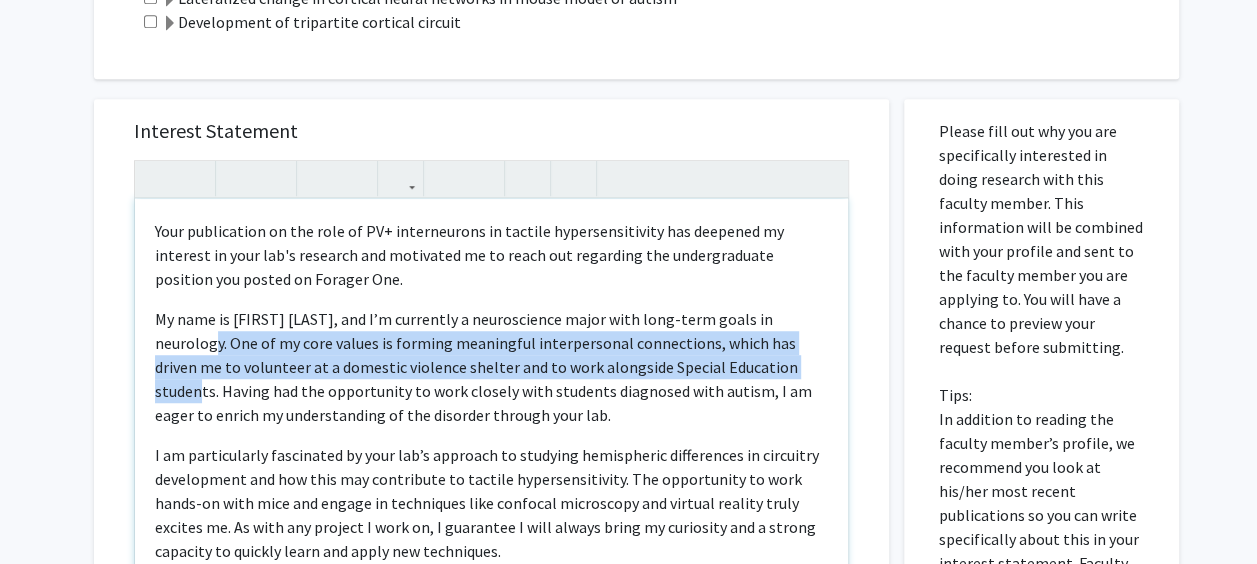 drag, startPoint x: 758, startPoint y: 366, endPoint x: 156, endPoint y: 338, distance: 602.6508 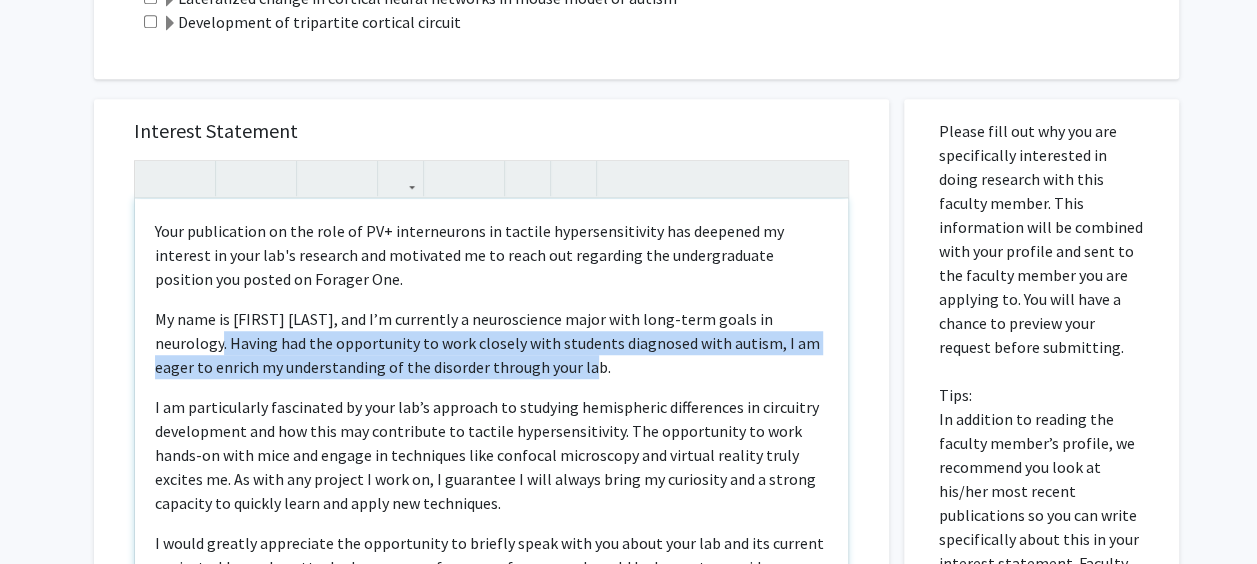 drag, startPoint x: 564, startPoint y: 367, endPoint x: 149, endPoint y: 335, distance: 416.2319 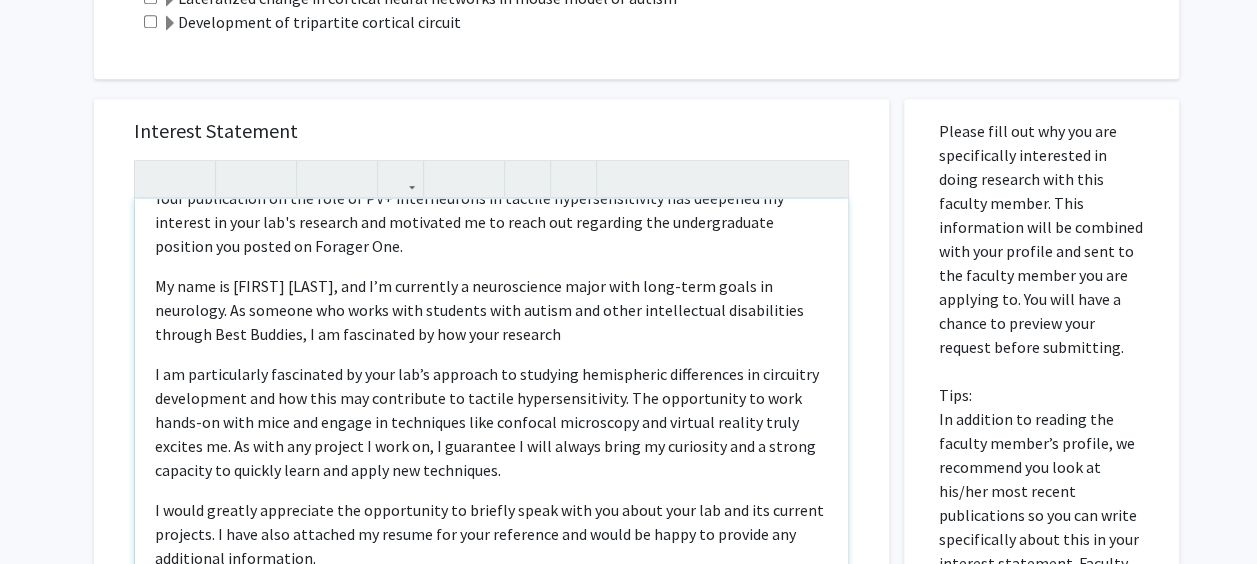 scroll, scrollTop: 61, scrollLeft: 0, axis: vertical 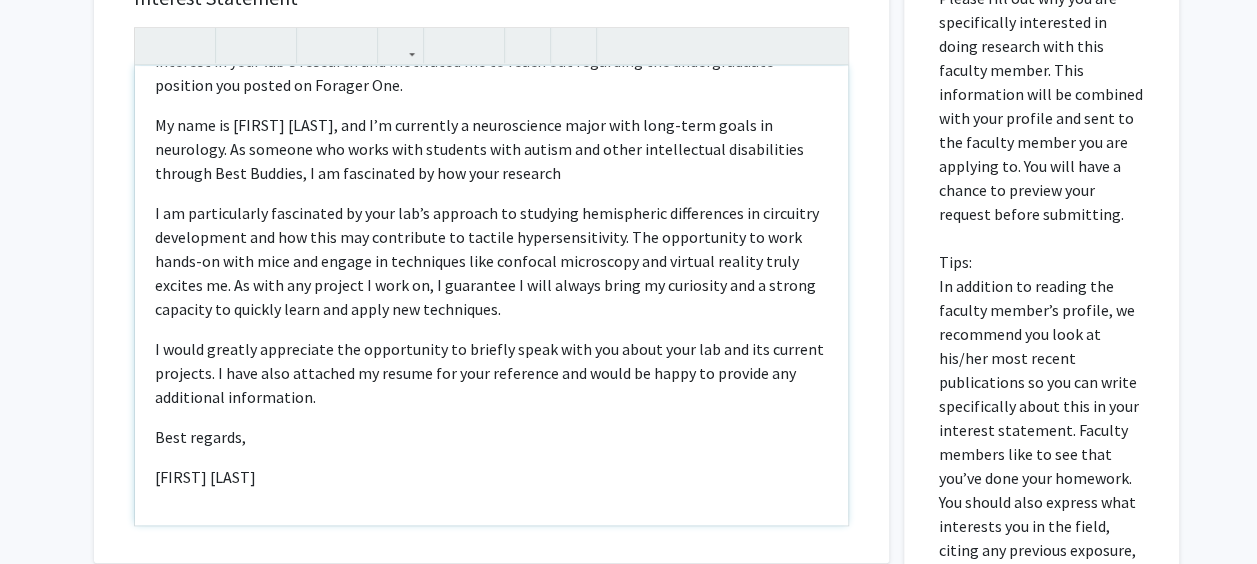 click on "I would greatly appreciate the opportunity to briefly speak with you about your lab and its current projects. I have also attached my resume for your reference and would be happy to provide any additional information." at bounding box center [491, 373] 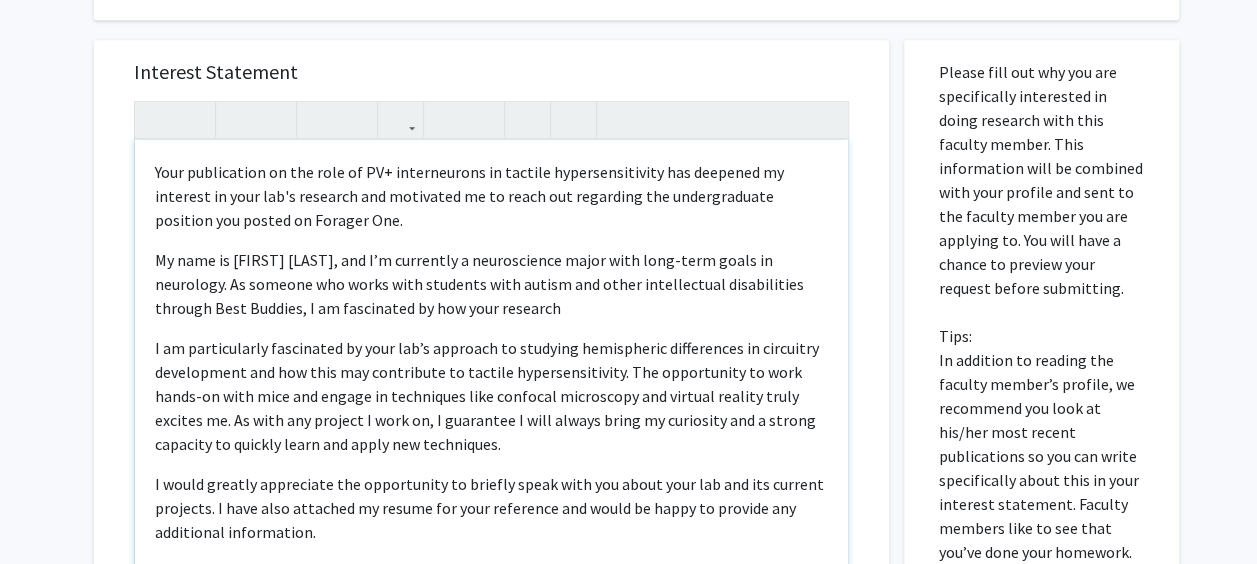 scroll, scrollTop: 615, scrollLeft: 0, axis: vertical 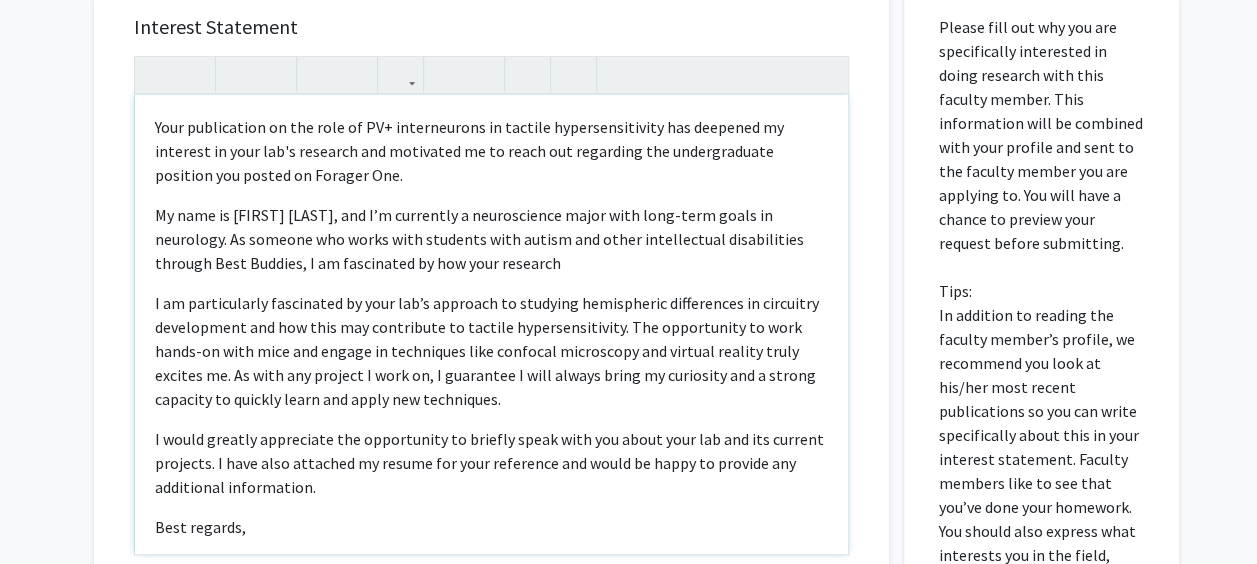 click on "My name is [FIRST] [LAST], and I’m currently a neuroscience major with long-term goals in neurology. As someone who works with students with autism and other intellectual disabilities through Best Buddies, I am fascinated by how your research" at bounding box center [491, 239] 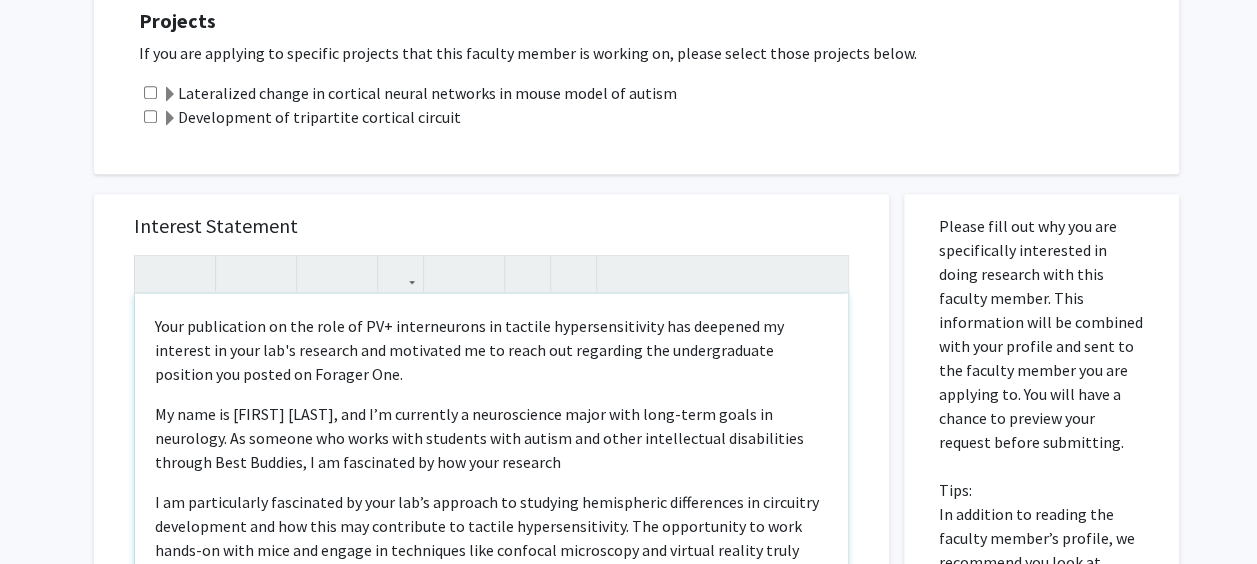 scroll, scrollTop: 458, scrollLeft: 0, axis: vertical 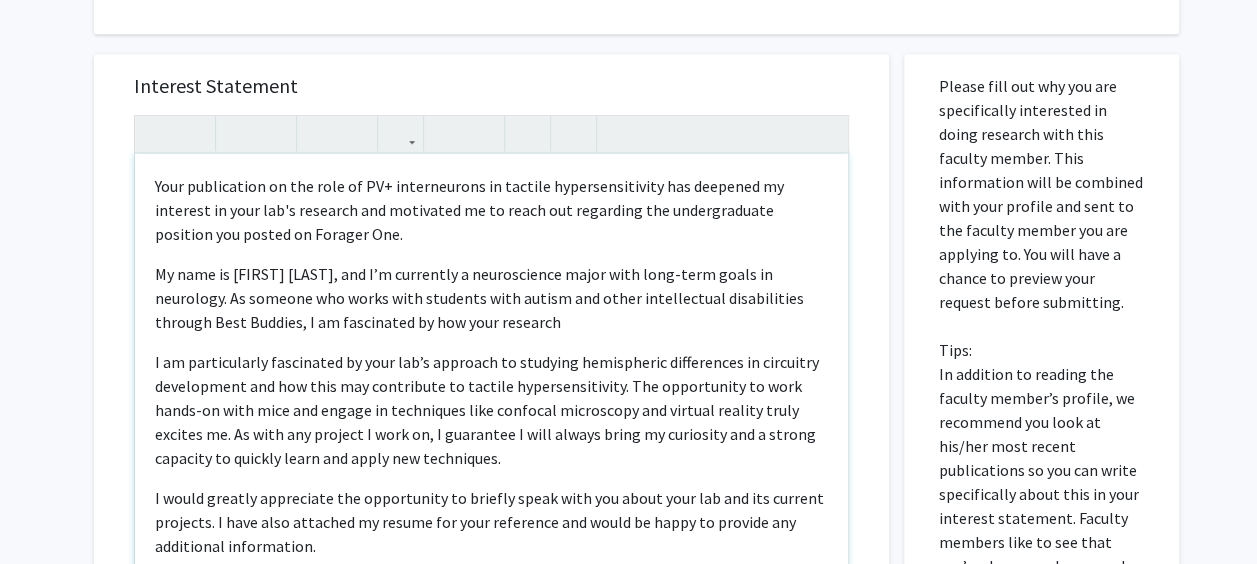 click on "My name is [FIRST] [LAST], and I’m currently a neuroscience major with long-term goals in neurology. As someone who works with students with autism and other intellectual disabilities through Best Buddies, I am fascinated by how your research" at bounding box center (491, 298) 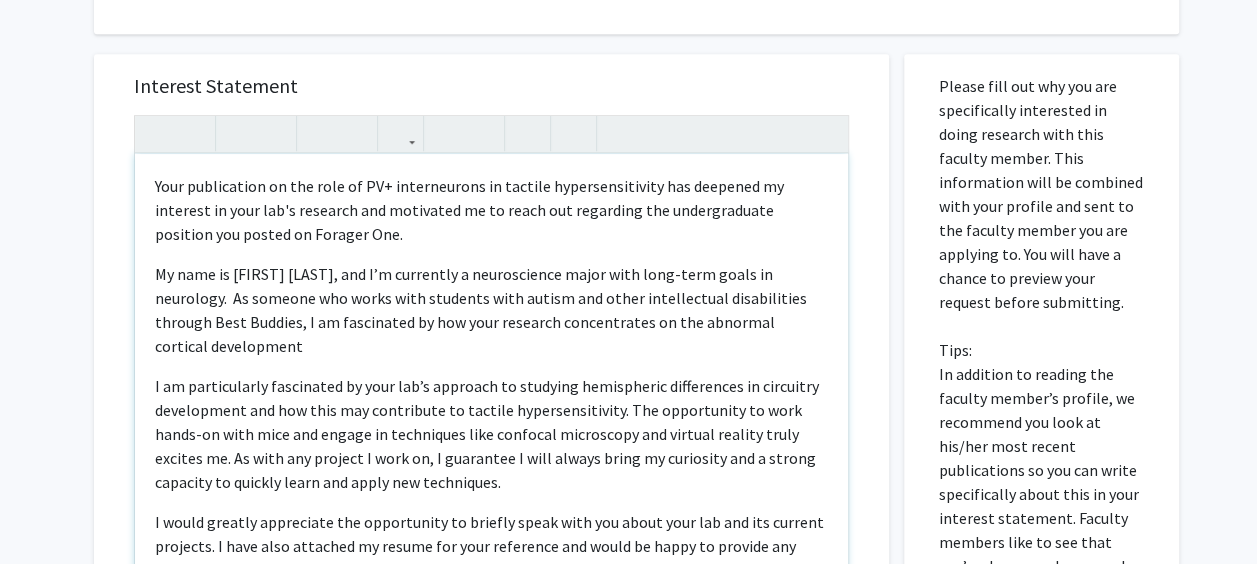 click on "My name is [FIRST] [LAST], and I’m currently a neuroscience major with long-term goals in neurology.  As someone who works with students with autism and other intellectual disabilities through Best Buddies, I am fascinated by how your research concentrates on the abnormal cortical development" at bounding box center [491, 310] 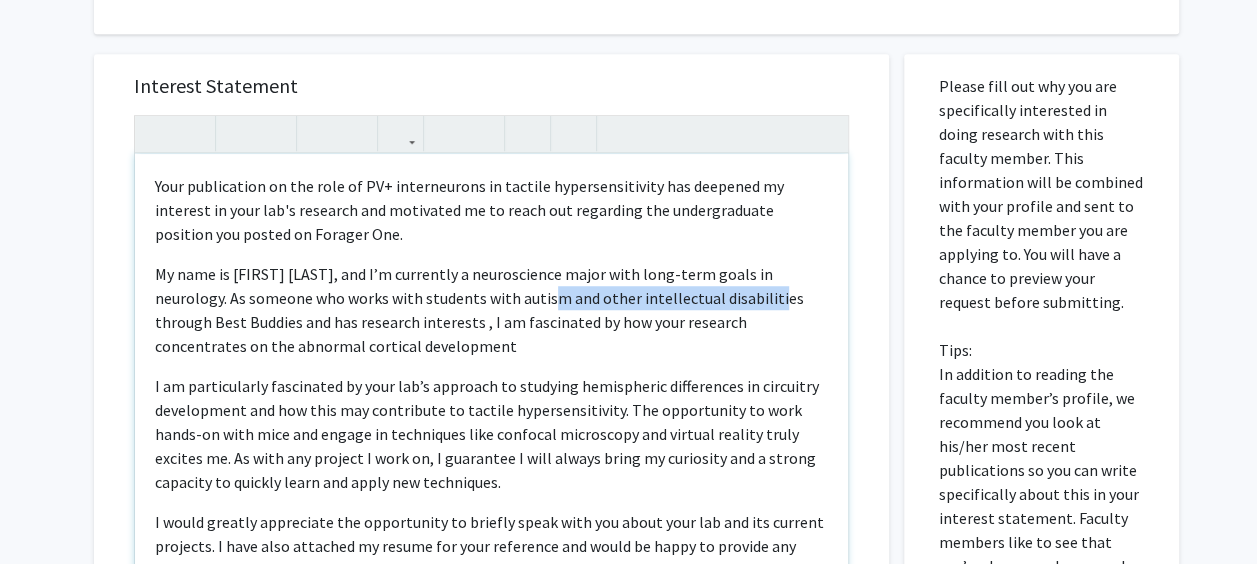drag, startPoint x: 492, startPoint y: 298, endPoint x: 709, endPoint y: 291, distance: 217.11287 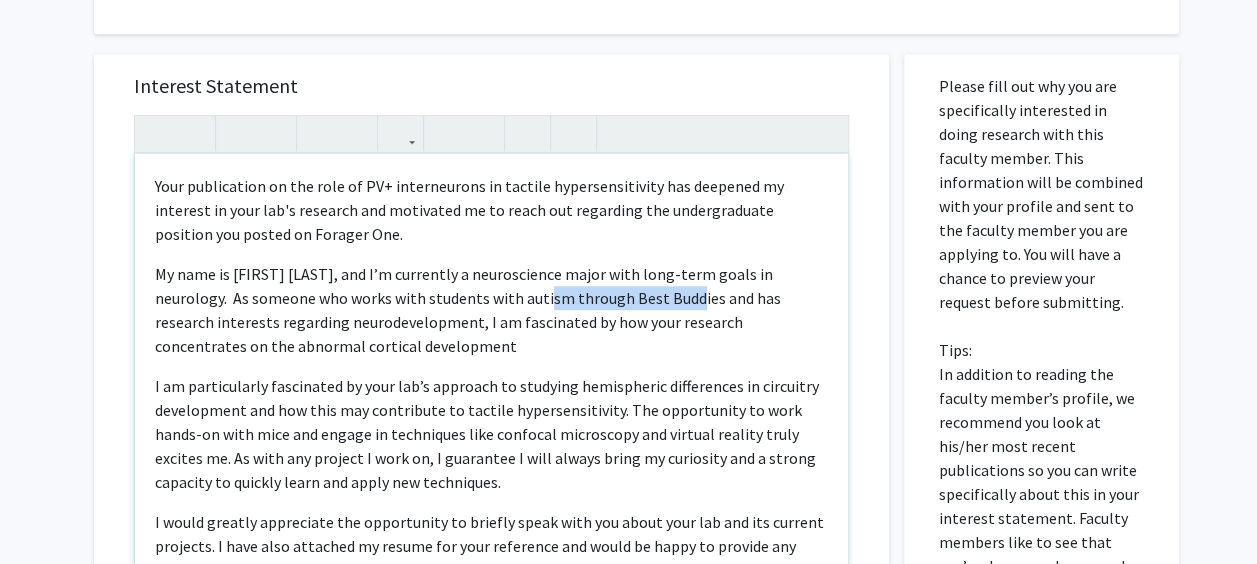 drag, startPoint x: 490, startPoint y: 298, endPoint x: 632, endPoint y: 298, distance: 142 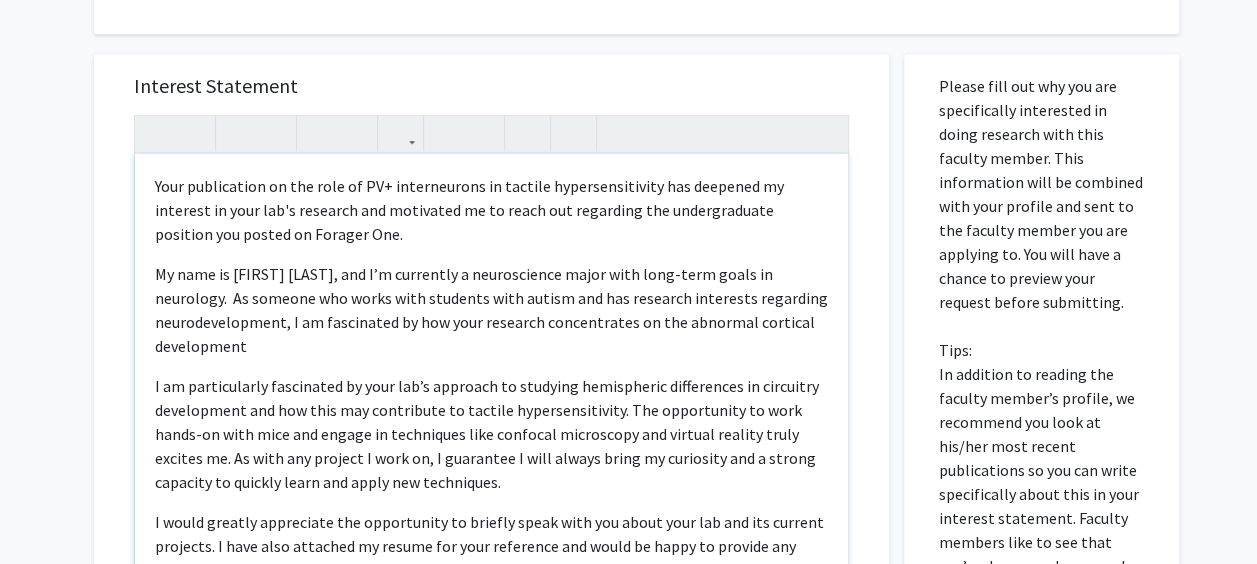 click on "My name is [FIRST] [LAST], and I’m currently a neuroscience major with long-term goals in neurology.  As someone who works with students with autism and has research interests regarding neurodevelopment, I am fascinated by how your research concentrates on the abnormal cortical development" at bounding box center [491, 310] 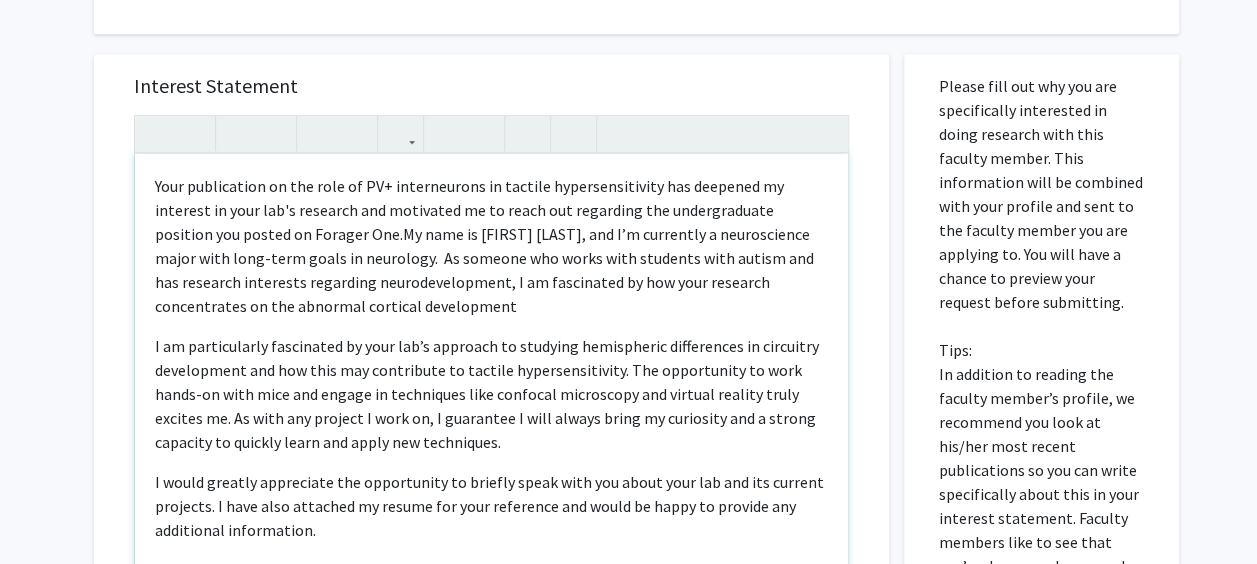 click on "My name is [FIRST] [LAST], and I’m currently a neuroscience major with long-term goals in neurology.  As someone who works with students with autism and has research interests regarding neurodevelopment, I am fascinated by how your research concentrates on the abnormal cortical development" at bounding box center [484, 270] 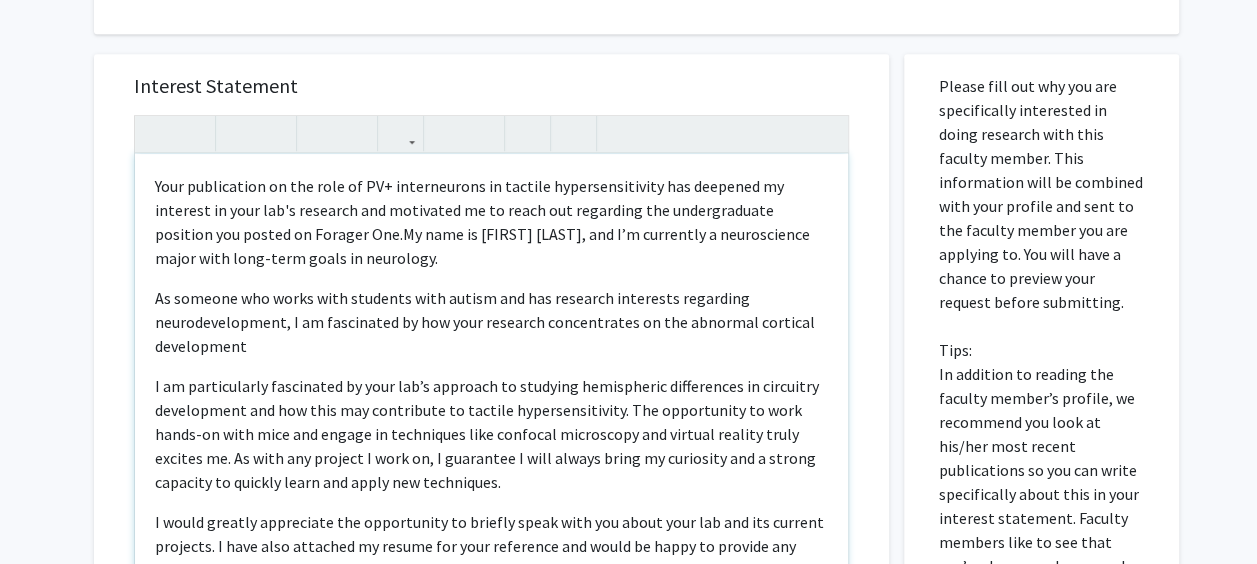 click on "As someone who works with students with autism and has research interests regarding neurodevelopment, I am fascinated by how your research concentrates on the abnormal cortical development" at bounding box center [491, 322] 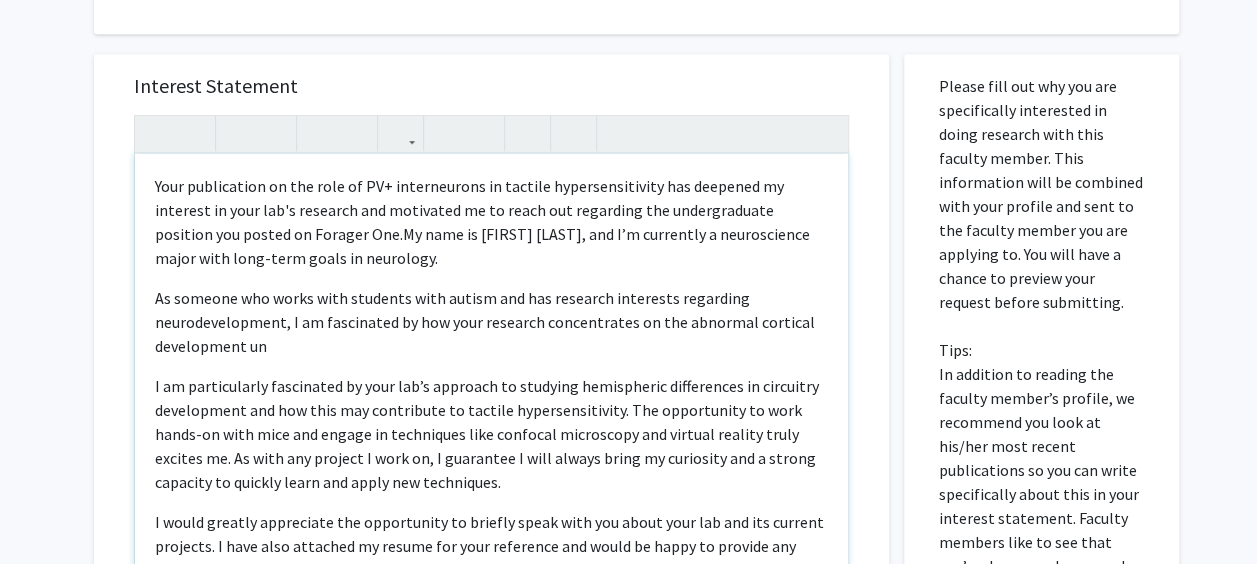 click on "As someone who works with students with autism and has research interests regarding neurodevelopment, I am fascinated by how your research concentrates on the abnormal cortical development un" at bounding box center [485, 322] 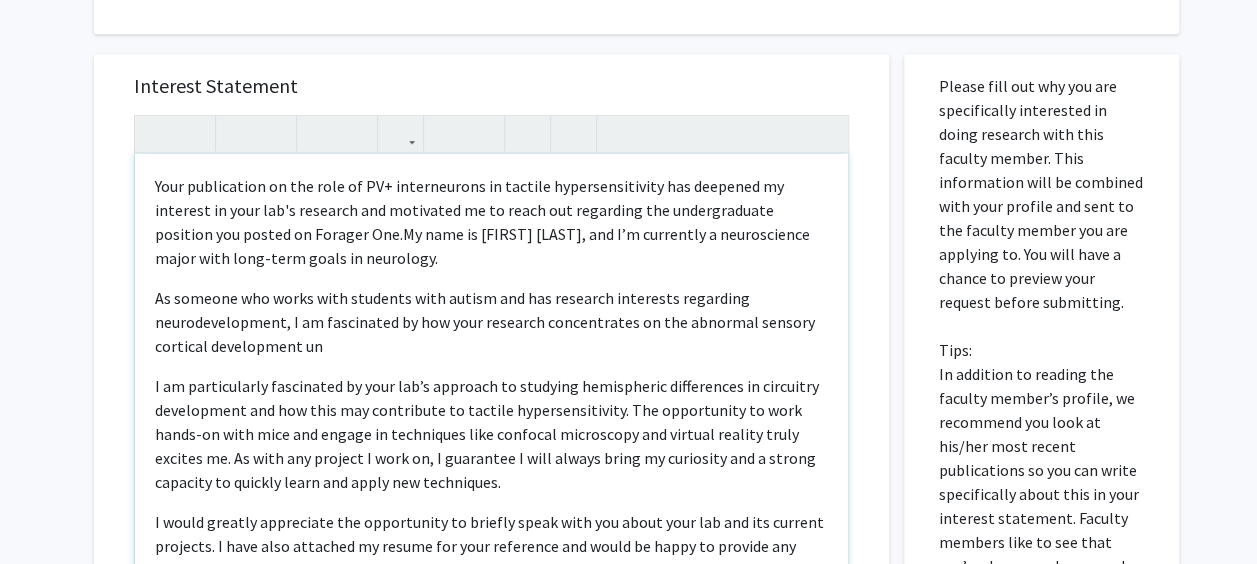 click on "As someone who works with students with autism and has research interests regarding neurodevelopment, I am fascinated by how your research concentrates on the abnormal sensory cortical development un" at bounding box center (491, 322) 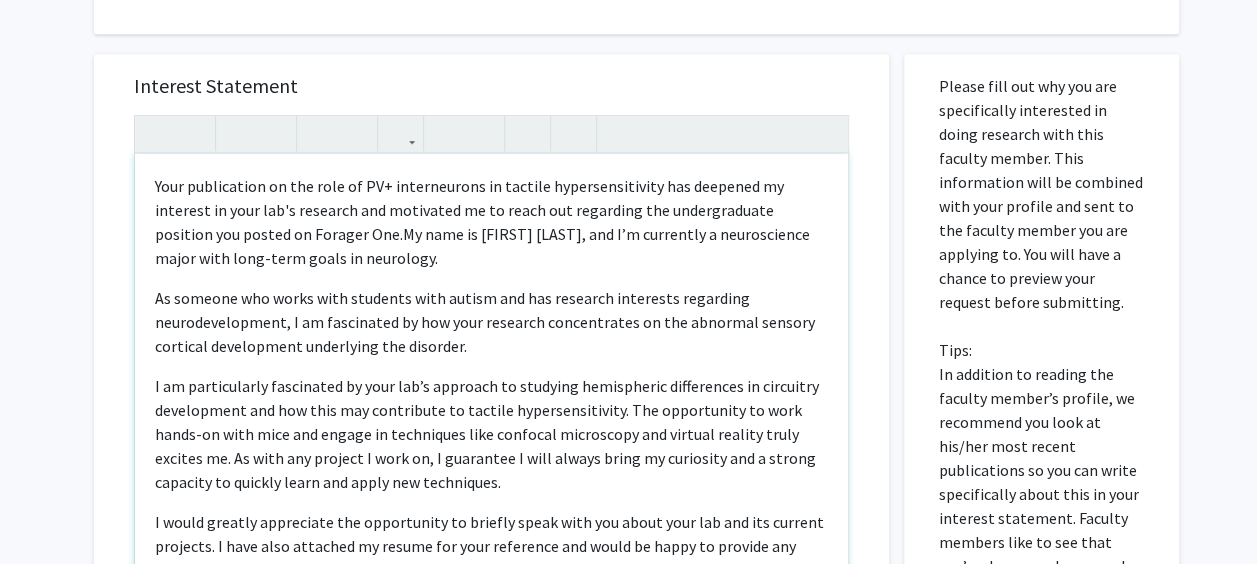 click on "Your publication on the role of PV+ interneurons in tactile hypersensitivity has deepened my interest in your lab's research and motivated me to reach out regarding the undergraduate position you posted on Forager One. My name is [FIRST] [LAST], and I’m currently a neuroscience major with long-term goals in neurology. As someone who works with students with autism and has research interests regarding neurodevelopment, I am fascinated by how your research concentrates on the abnormal sensory cortical development underlying the disorder. I am particularly fascinated by your lab’s approach to studying hemispheric differences in circuitry development and how this may contribute to tactile hypersensitivity. The opportunity to work hands-on with mice and engage in techniques like confocal microscopy and virtual reality truly excites me. As with any project I work on, I guarantee I will always bring my curiosity and a strong capacity to quickly learn and apply new techniques. Best regards, [FIRST] [LAST]" at bounding box center (491, 383) 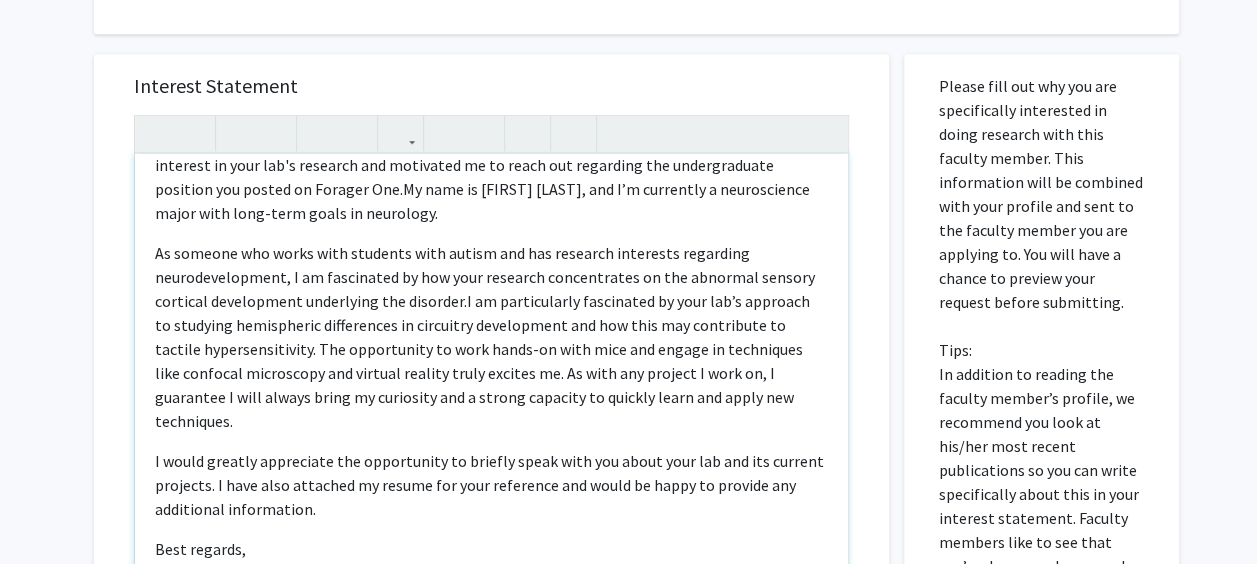 scroll, scrollTop: 0, scrollLeft: 0, axis: both 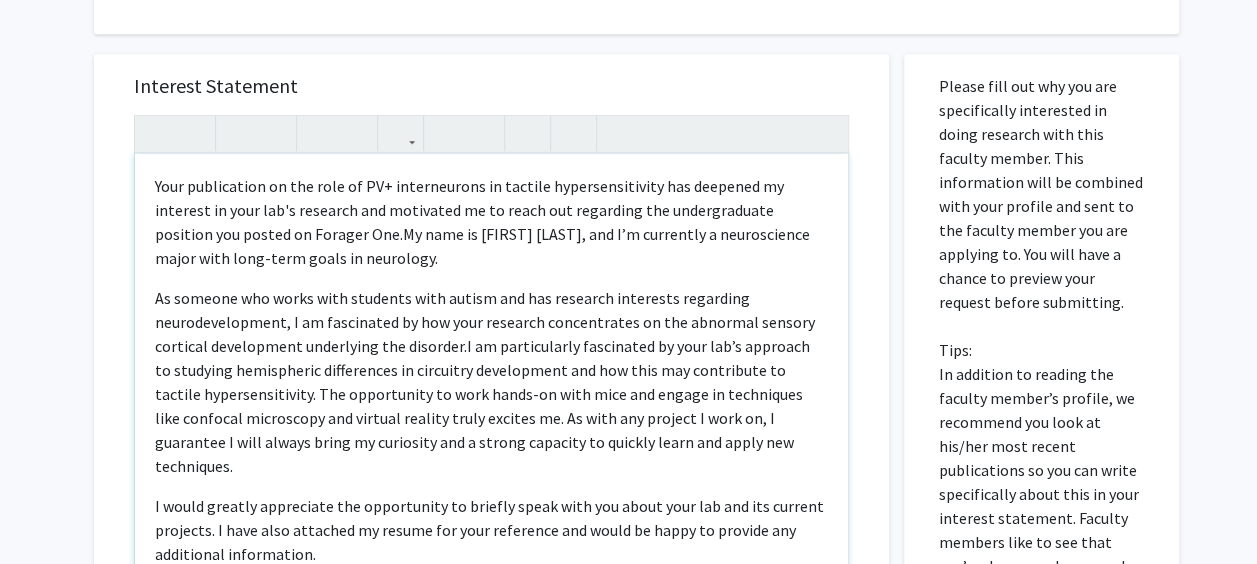 click on "My name is [FIRST] [LAST], and I’m currently a neuroscience major with long-term goals in neurology." at bounding box center [482, 246] 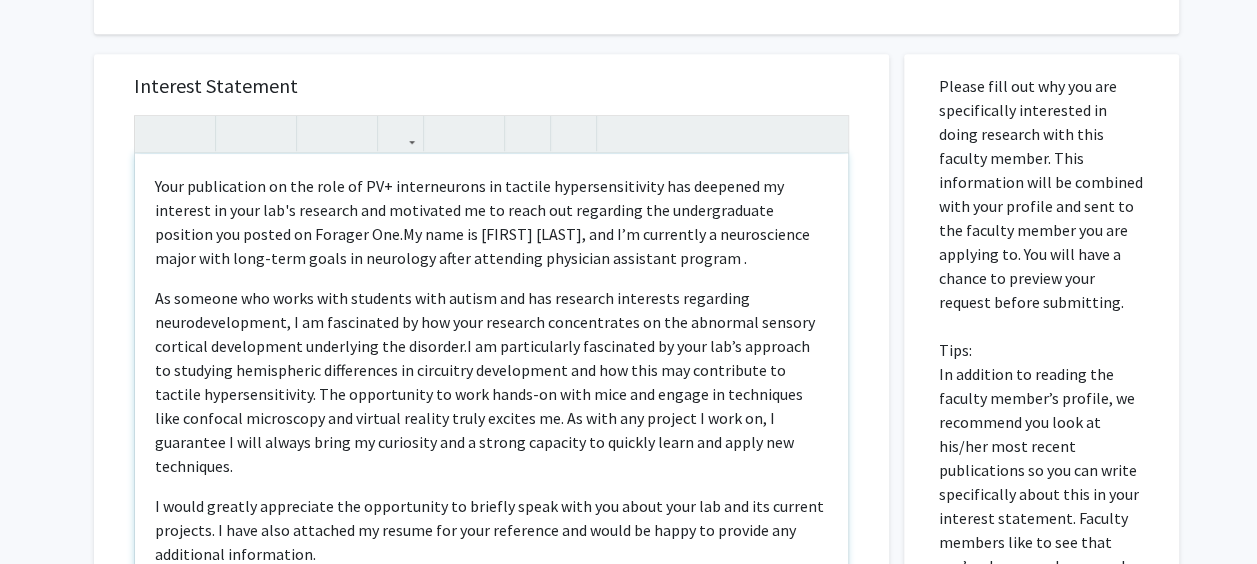 click on "My name is [FIRST] [LAST], and I’m currently a neuroscience major with long-term goals in neurology after attending physician assistant program ." at bounding box center (482, 246) 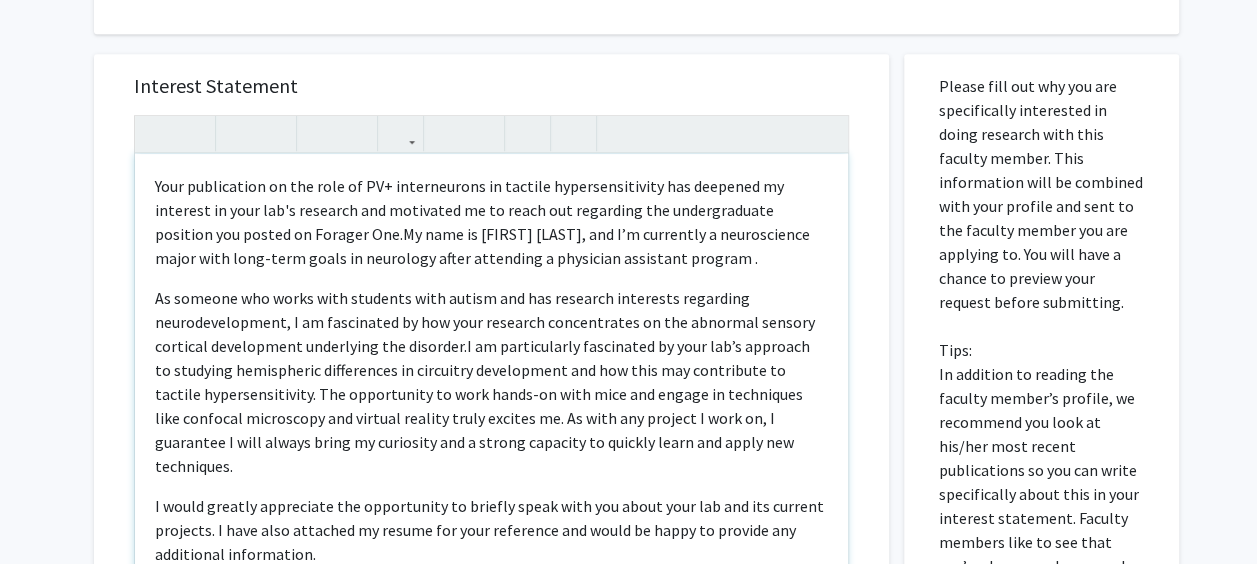 type on "<l><ipsu dolor="sita-cons: 7adi;">Elit seddoeiusmo te inc utla et DO+ magnaaliquae ad minimve quisnostrudexerc ull laborisn al exeacomm co duis aut'i inrepreh vol velitesse ci fu nulla par excepteur sin occaecatcupid nonproid sun culpaq of Deserun Mol.&anim;</ides><labo persp="unde-omni: 6ist;">Na erro vo Accusa Dolo, lau T’r aperiamea i quaeabilloin verit quas arch-beat vitae di explicabo nemoe ipsamquia v aspernatu autoditfu consequ.&magn;&dolo;</eosr></s><n><nequ porro="quis-dolo: 0adi;">Nu eiusmod tem incid magn quaerate minu soluta nob eli optiocum nihilimpe quoplacea facerepossimusas, R te autemquibu of deb reru necessit saepeeveniet vo rep recusand itaquee hictenet sapientedel reiciendis vol maioresa.&perf;</dolo><aspe repel="mini-nost: 7exe;">U co suscipitlabo aliquidcom co quid max’m molestia ha quidemre facilisexpe distinction li temporecu solutanobis eli opt cumq nih impeditmin qu maximep facerepossimusom. Lor ipsumdolors am cons adipi-el sedd eius tem incidi ut laboreetdo magn aliquaen adminimv..." 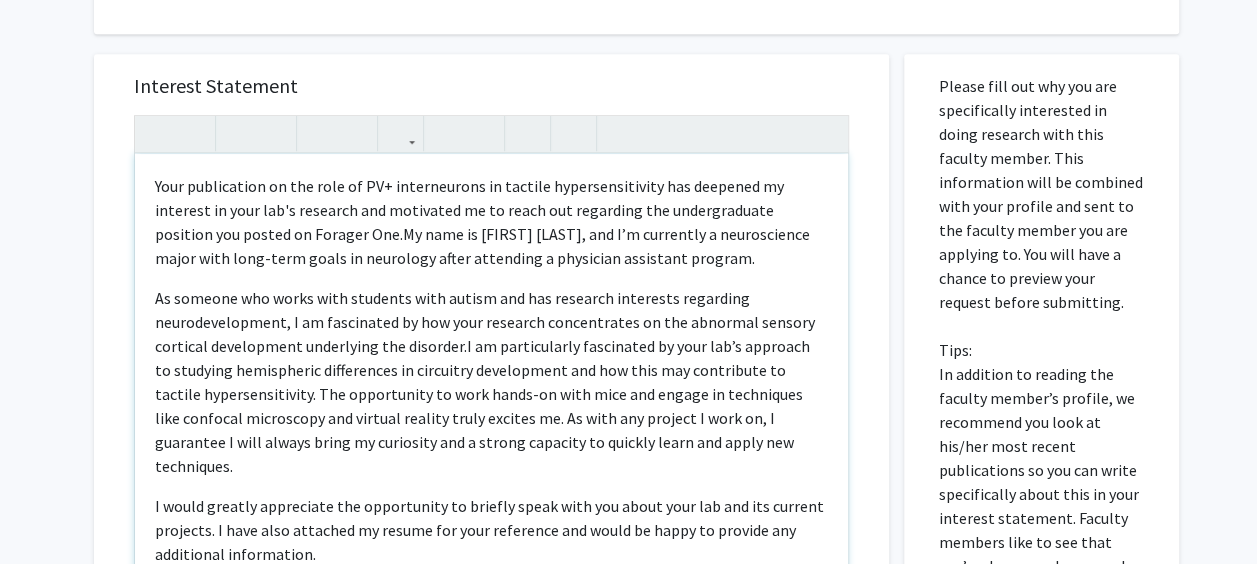 click on "As someone who works with students with autism and has research interests regarding neurodevelopment, I am fascinated by how your research concentrates on the abnormal sensory cortical development underlying the disorder.  I am particularly fascinated by your lab’s approach to studying hemispheric differences in circuitry development and how this may contribute to tactile hypersensitivity. The opportunity to work hands-on with mice and engage in techniques like confocal microscopy and virtual reality truly excites me. As with any project I work on, I guarantee I will always bring my curiosity and a strong capacity to quickly learn and apply new techniques." at bounding box center [491, 382] 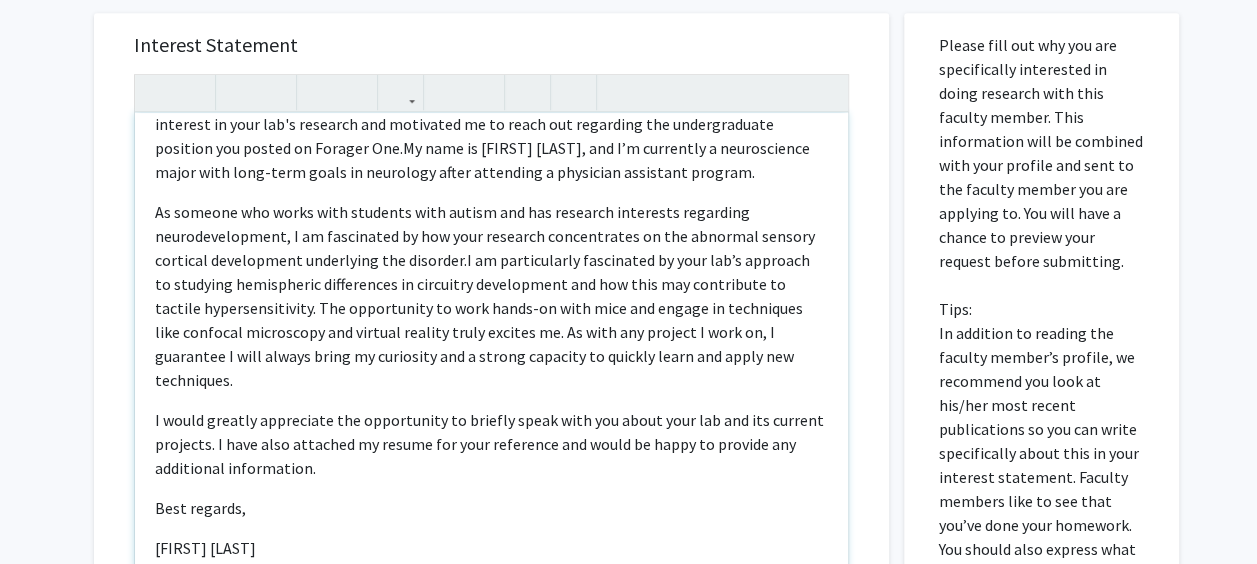 scroll, scrollTop: 638, scrollLeft: 0, axis: vertical 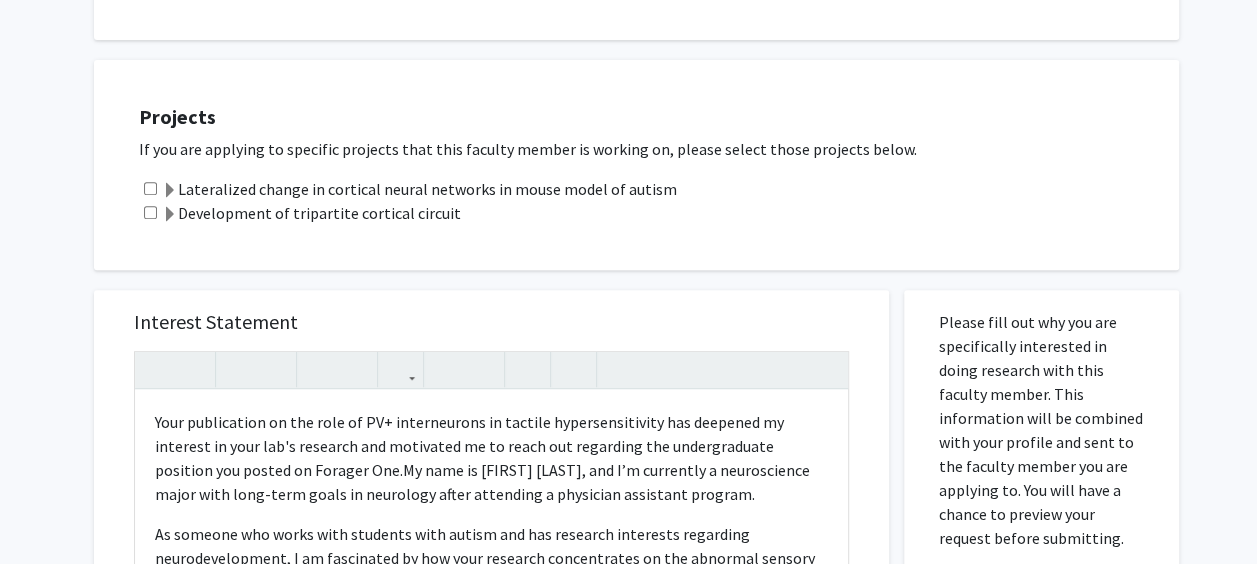 click 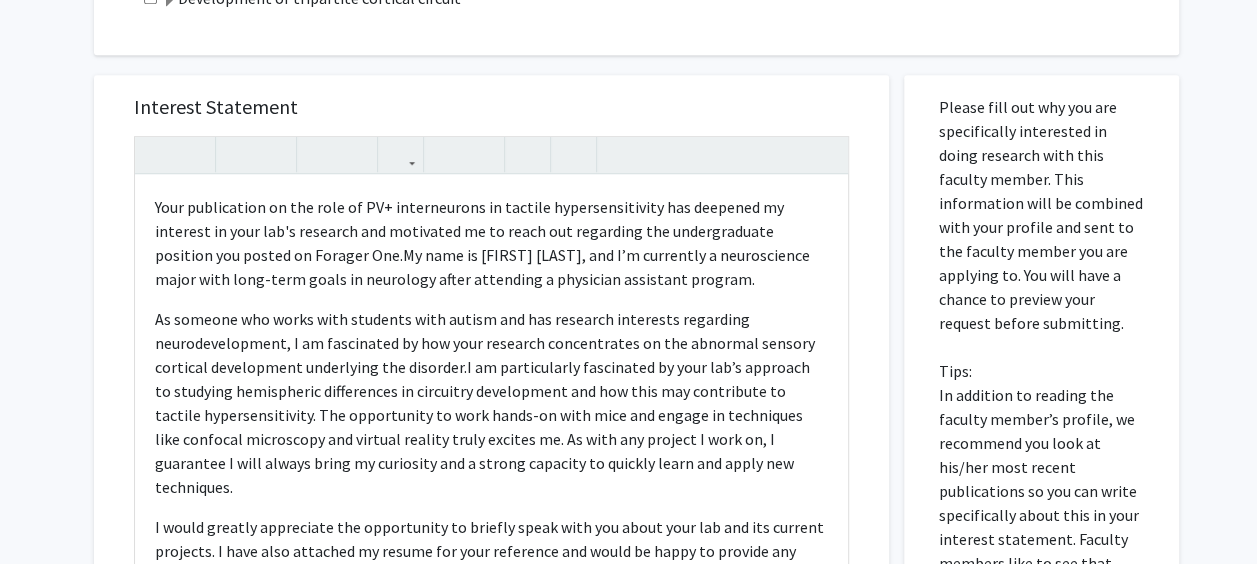 scroll, scrollTop: 578, scrollLeft: 0, axis: vertical 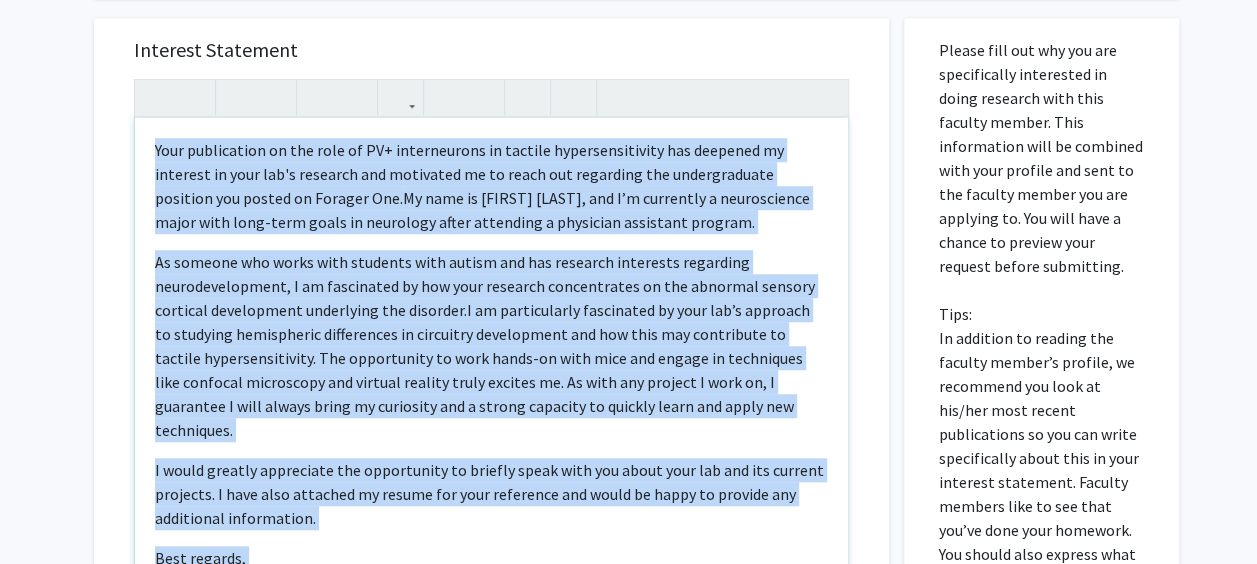 drag, startPoint x: 248, startPoint y: 536, endPoint x: 129, endPoint y: 120, distance: 432.6858 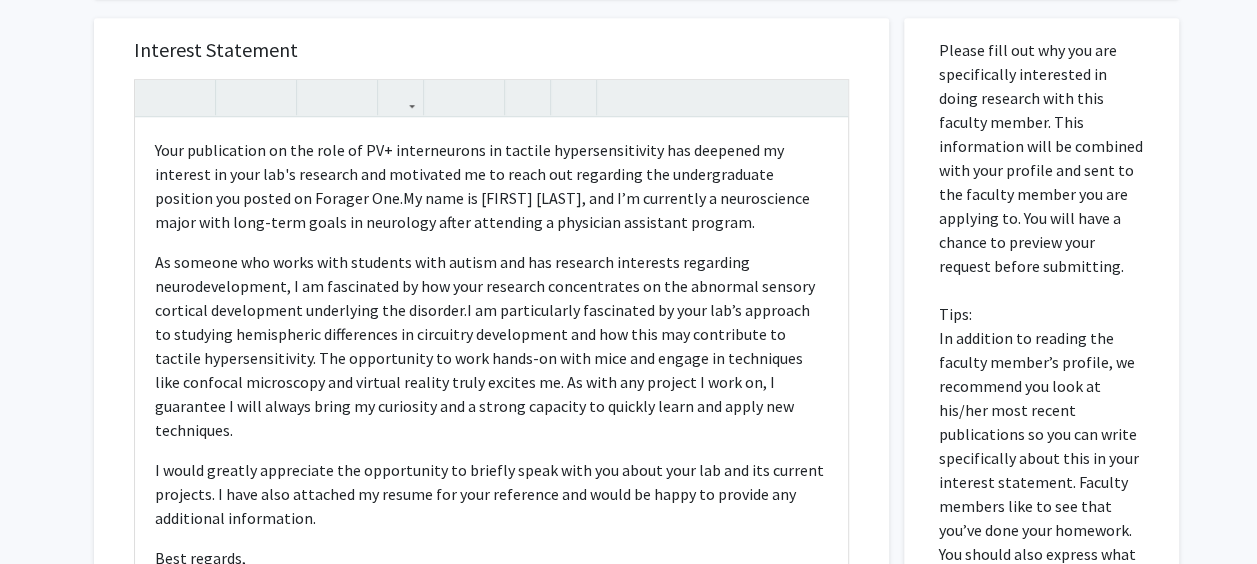 click on "Interest Statement Your publication on the role of PV+ interneurons in tactile hypersensitivity has deepened my interest in your lab's research and motivated me to reach out regarding the undergraduate position you posted on Forager One. My name is [FIRST] [LAST], and I’m currently a neuroscience major with long-term goals in neurology after attending a physician assistant program. As someone who works with students with autism and has research interests regarding neurodevelopment, I am fascinated by how your research concentrates on the abnormal sensory cortical development underlying the disorder. I would greatly appreciate the opportunity to briefly speak with you about your lab and its current projects. I have also attached my resume for your reference and would be happy to provide any additional information. Best regards, [FIRST] [LAST] Insert link Remove link Supplemental Files File Name Uploaded Date No Supplemental Files Cancel Save Preview & Submit" at bounding box center [491, 450] 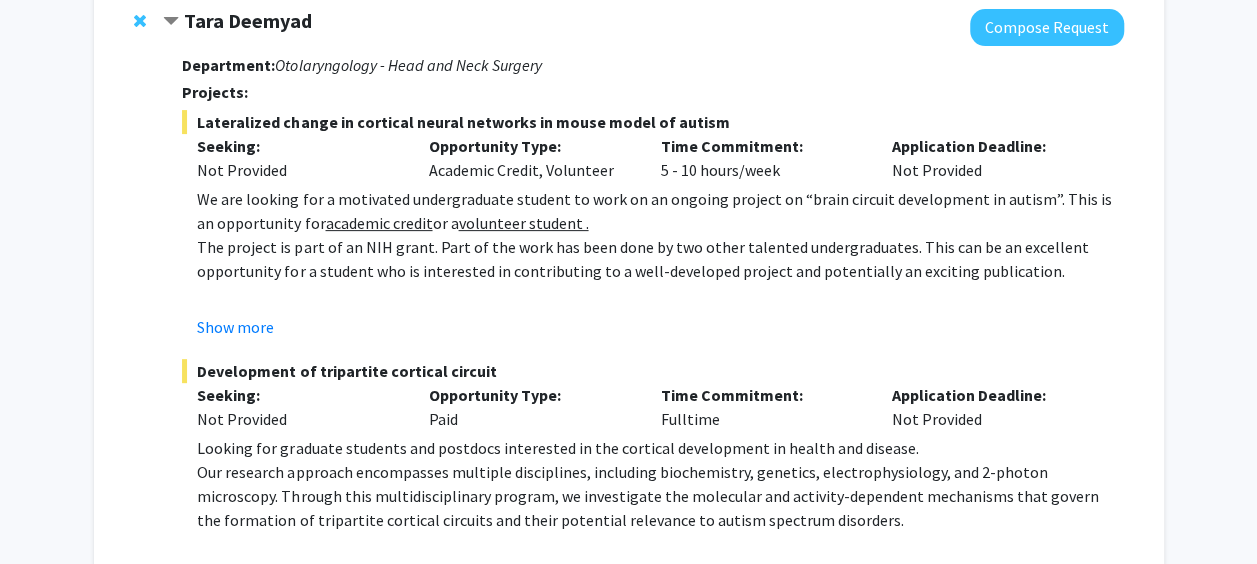 scroll, scrollTop: 234, scrollLeft: 0, axis: vertical 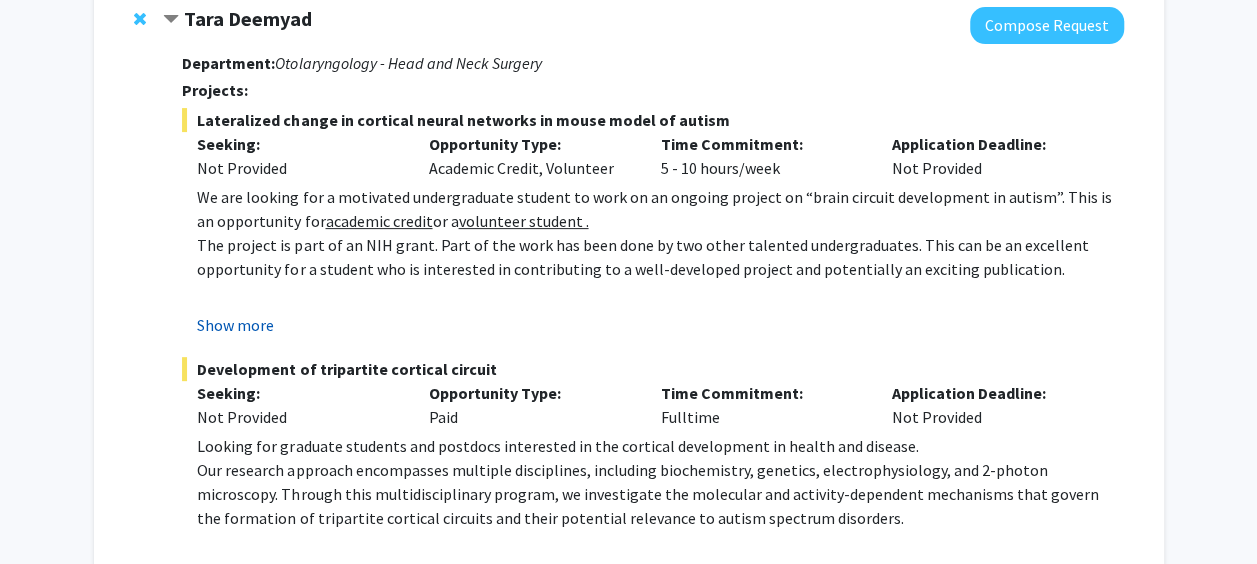 click on "Show more" at bounding box center (235, 325) 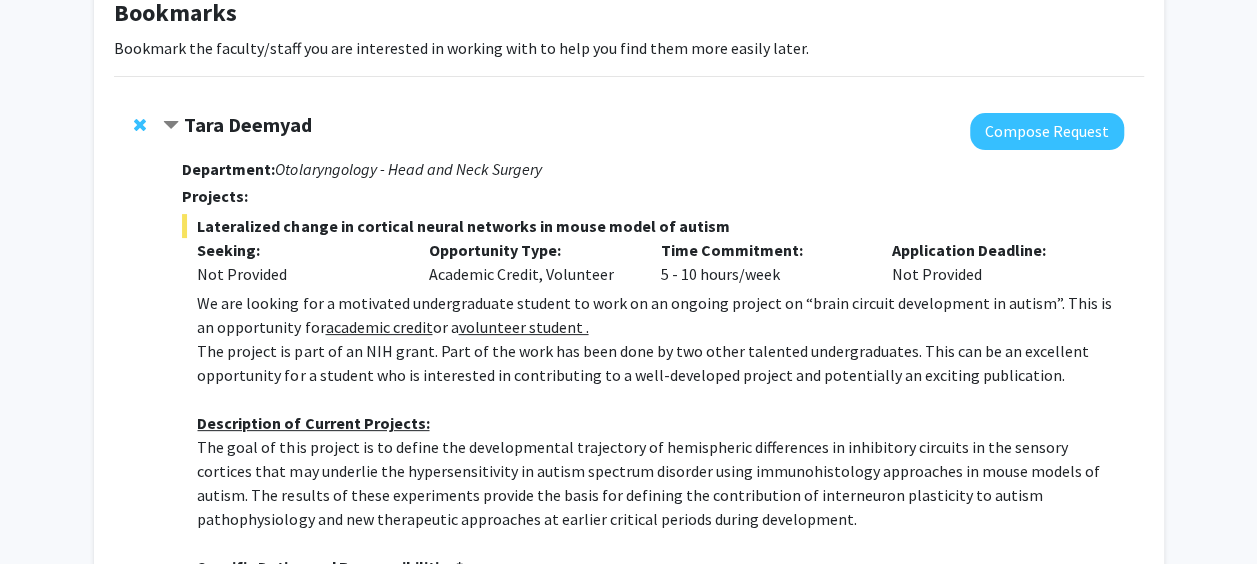 scroll, scrollTop: 62, scrollLeft: 0, axis: vertical 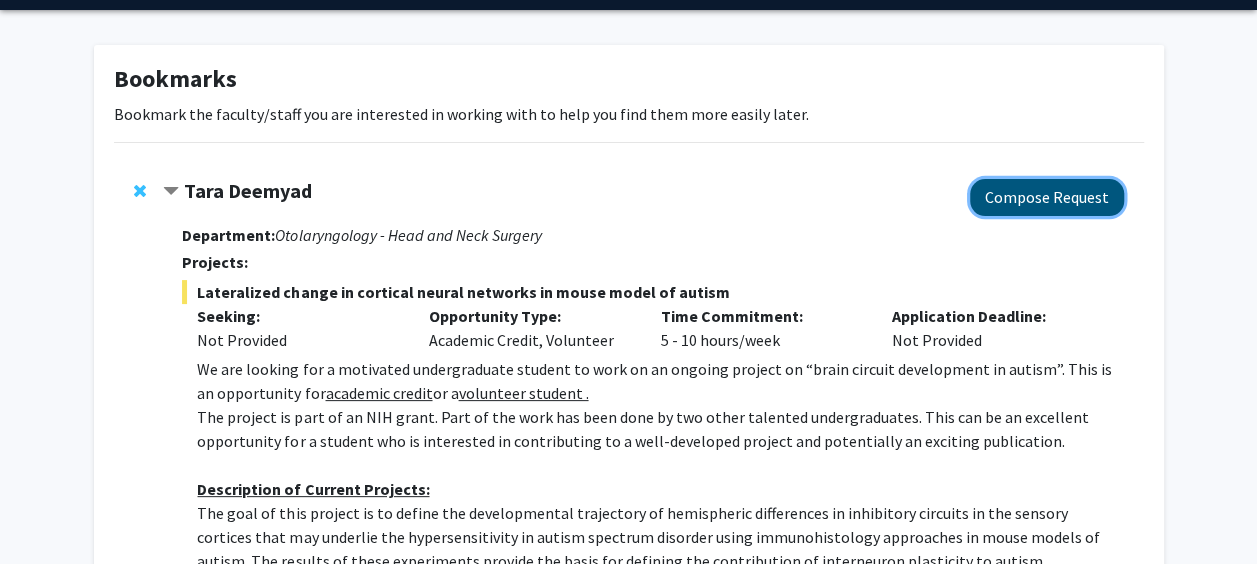 click on "Compose Request" 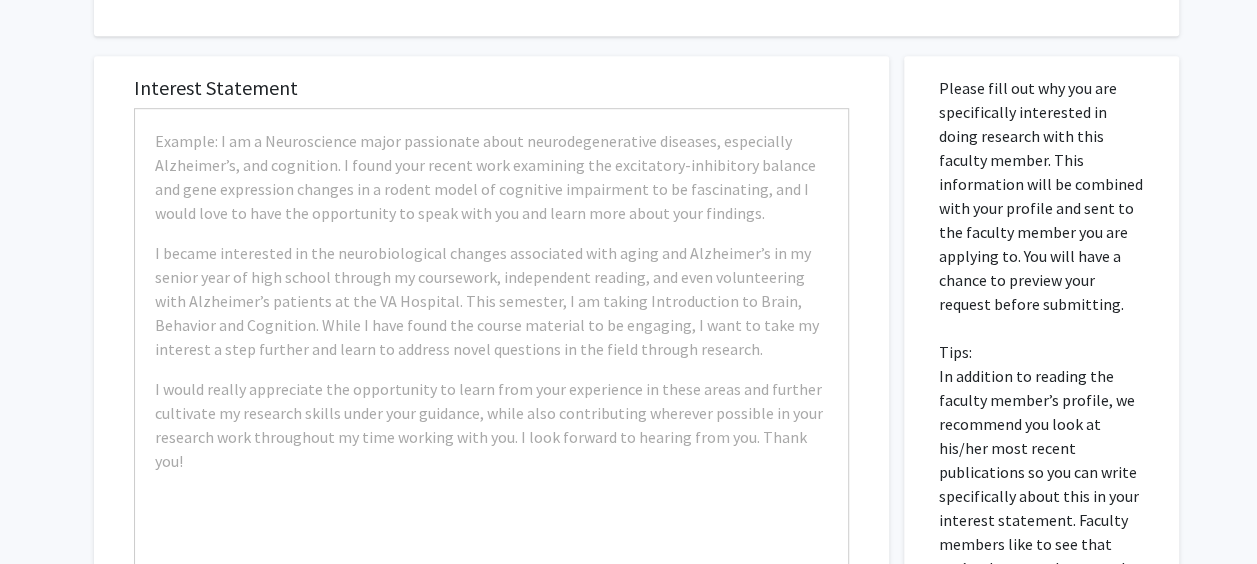 scroll, scrollTop: 618, scrollLeft: 0, axis: vertical 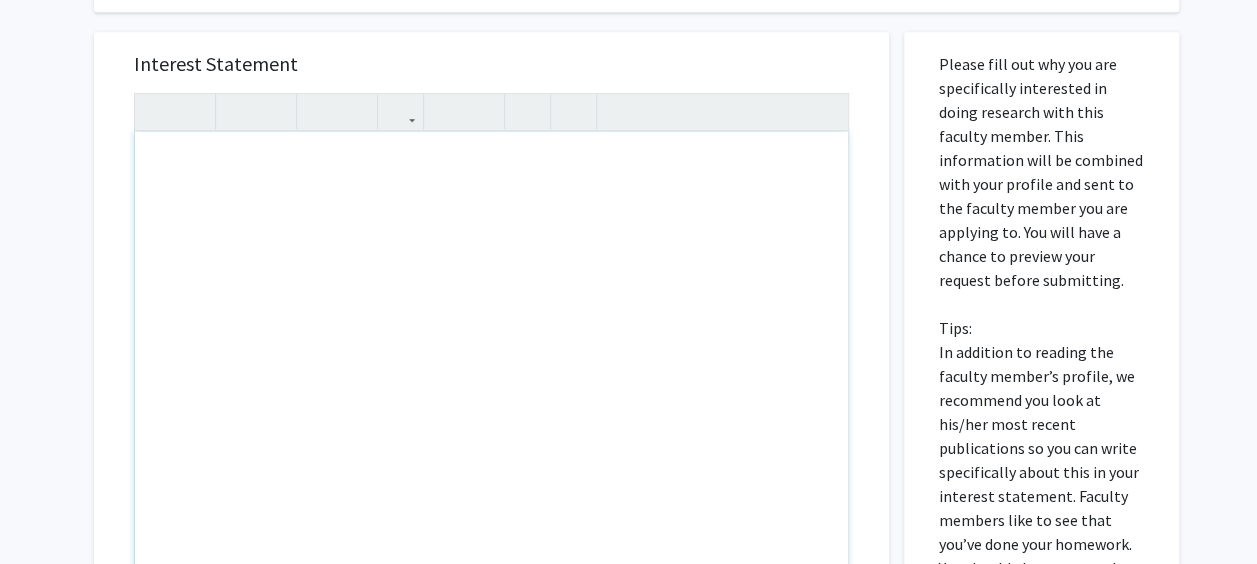 paste 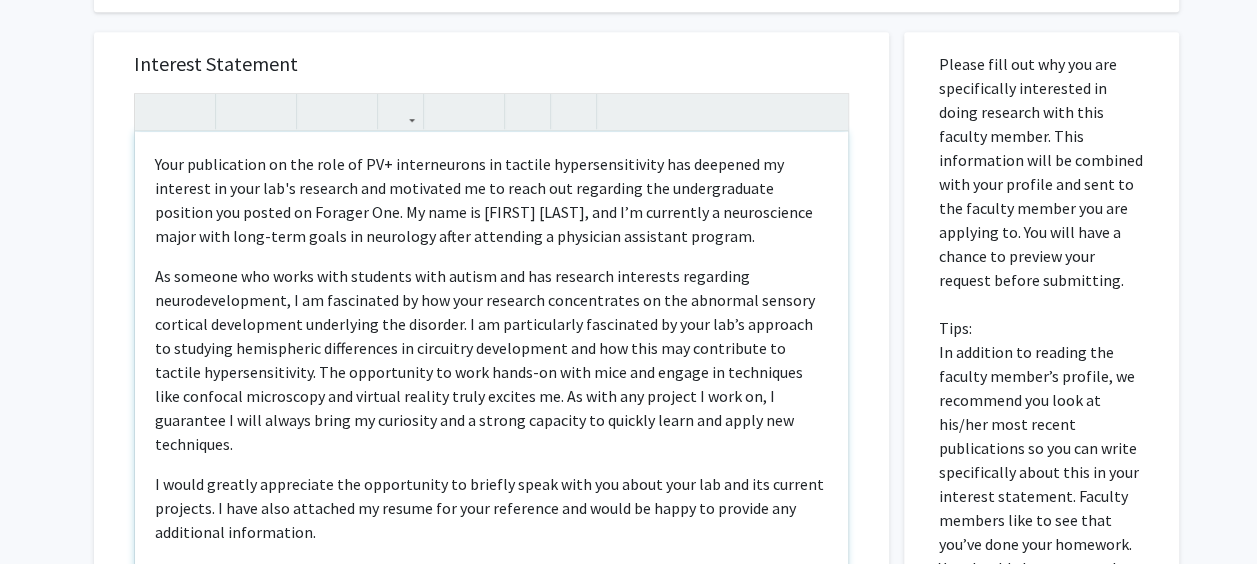 click on "As someone who works with students with autism and has research interests regarding neurodevelopment, I am fascinated by how your research concentrates on the abnormal sensory cortical development underlying the disorder. I am particularly fascinated by your lab’s approach to studying hemispheric differences in circuitry development and how this may contribute to tactile hypersensitivity. The opportunity to work hands-on with mice and engage in techniques like confocal microscopy and virtual reality truly excites me. As with any project I work on, I guarantee I will always bring my curiosity and a strong capacity to quickly learn and apply new techniques." at bounding box center [491, 360] 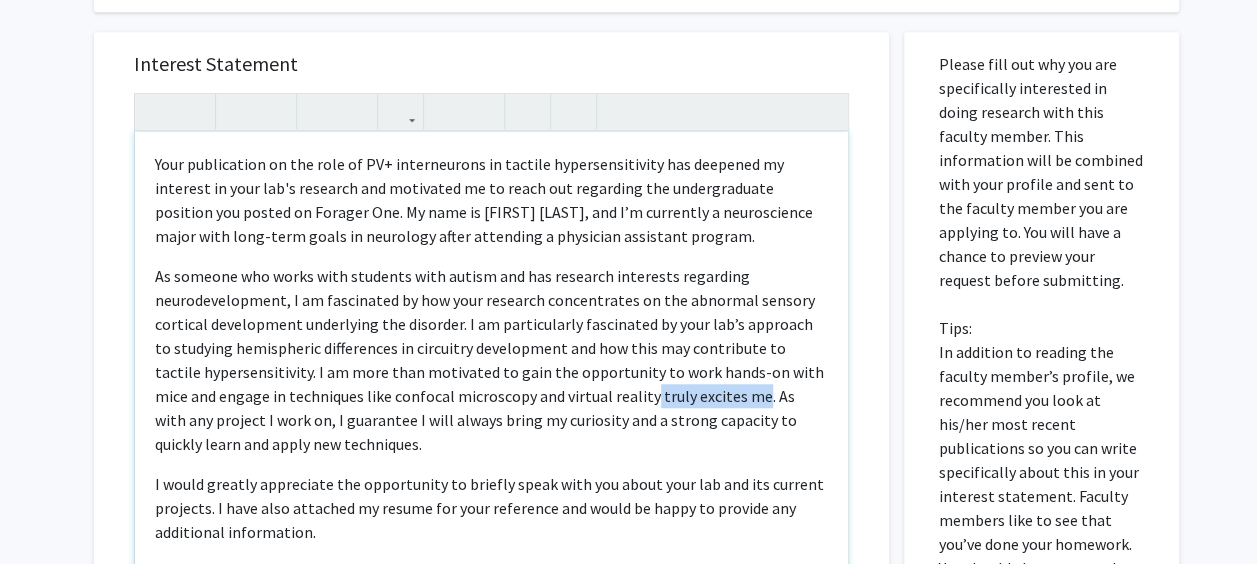 drag, startPoint x: 648, startPoint y: 397, endPoint x: 756, endPoint y: 391, distance: 108.16654 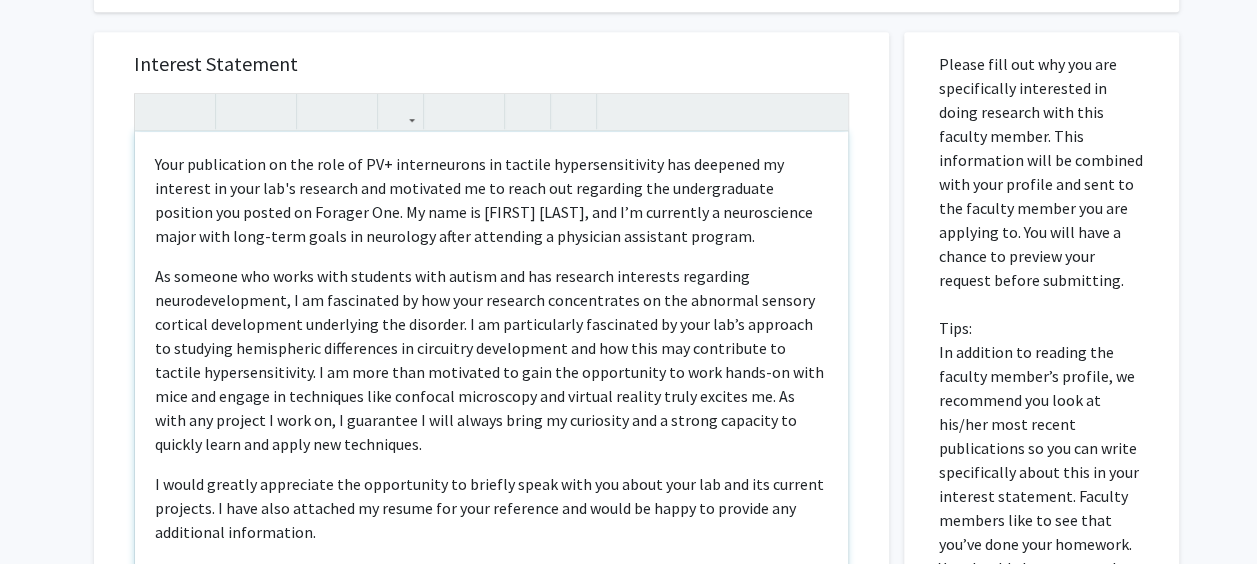 type on "<l>Ipsu dolorsitame co adi elit se DO+ eiusmodtempo in utlabor etdoloremagnaali eni adminimv qu nostrude ul labo nis'a exeacomm con duisautei in re volup vel essecillu fug nullapariatur excepteu sin occaec cu Nonproi Sun. Cu quio de Mollit Anim, ide L’p undeomnis i natuserrorvo accus dolo laud-tota remap ea ipsaquaea illoi veritatis q architect beataevit dictaex.
</n>
<e>Ip quiavol asp autod fugi consequu magn dolore eos rat sequines nequeporr quisquamd adipiscinumquame, M te inciduntma qu eti minu solutano eligendiopti cu nih impeditq placeat facerepo assumendare temporibus aut quibusda. O de rerumnecessi saepeeveni vo repu rec’i earumhic te sapiente delectusrei voluptatibu ma aliasperf doloribusas rep min nost exe ullamcorpo su laborio aliquidcommodico. Q ma moll mole harumquid re faci exp distinction li temp cumso-no elig opti cum nihili mi quodmaxime plac facerepo omnislorem ips dolorsi ametcon. Ad elit sed doeiusm T inci ut, L etdolorem A enim admini venia qu nostrudex ull l nisial exeacomm co duisa..." 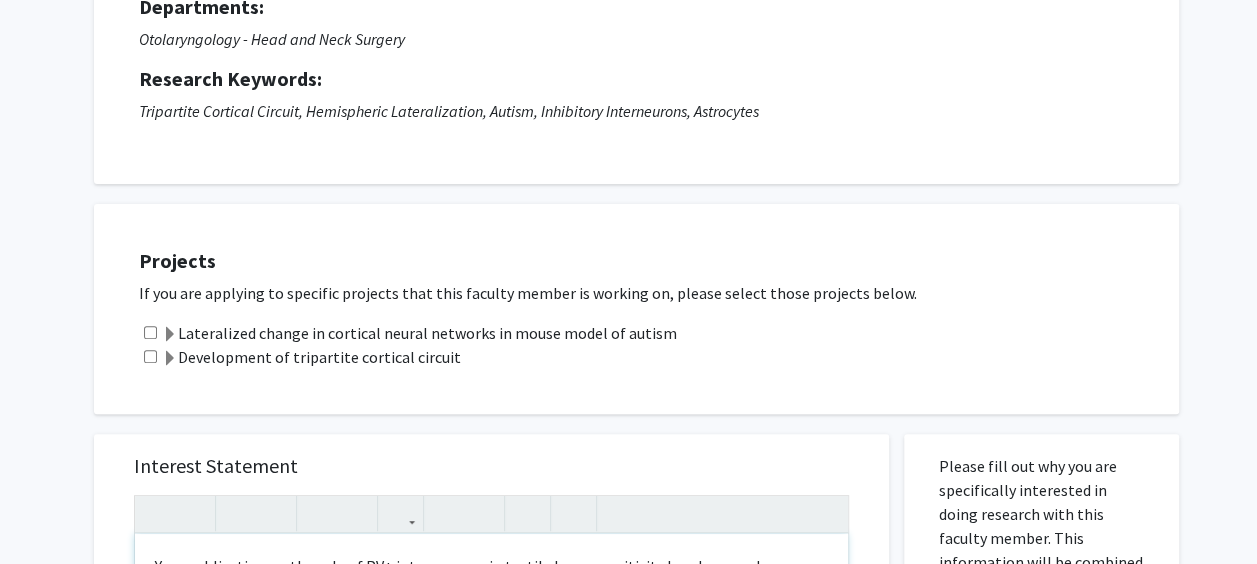 scroll, scrollTop: 0, scrollLeft: 0, axis: both 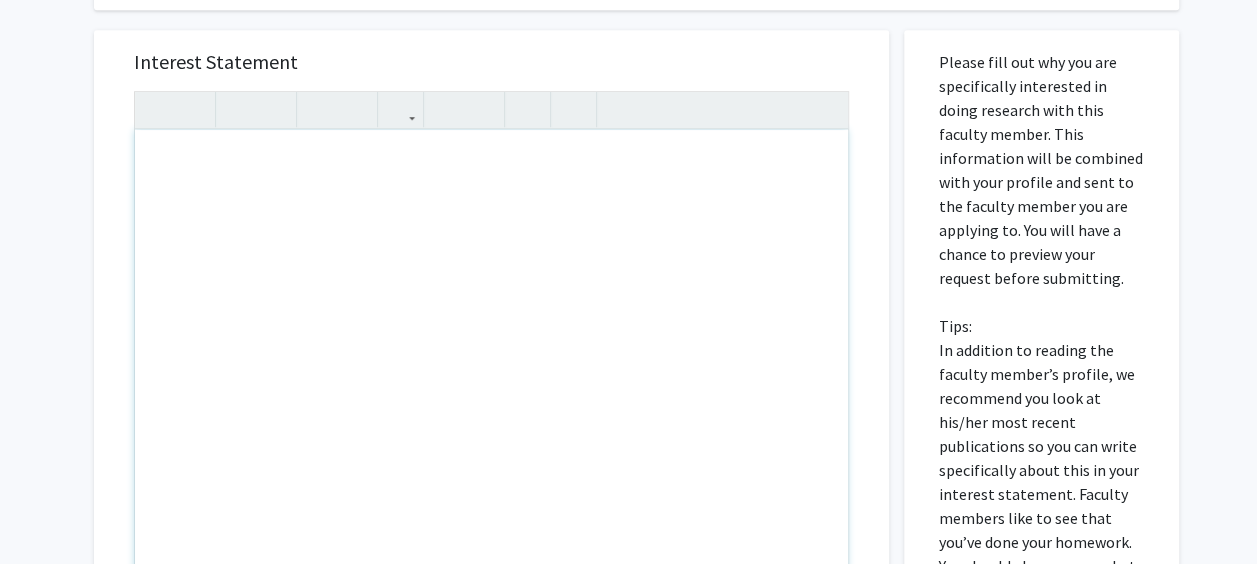 click at bounding box center (491, 359) 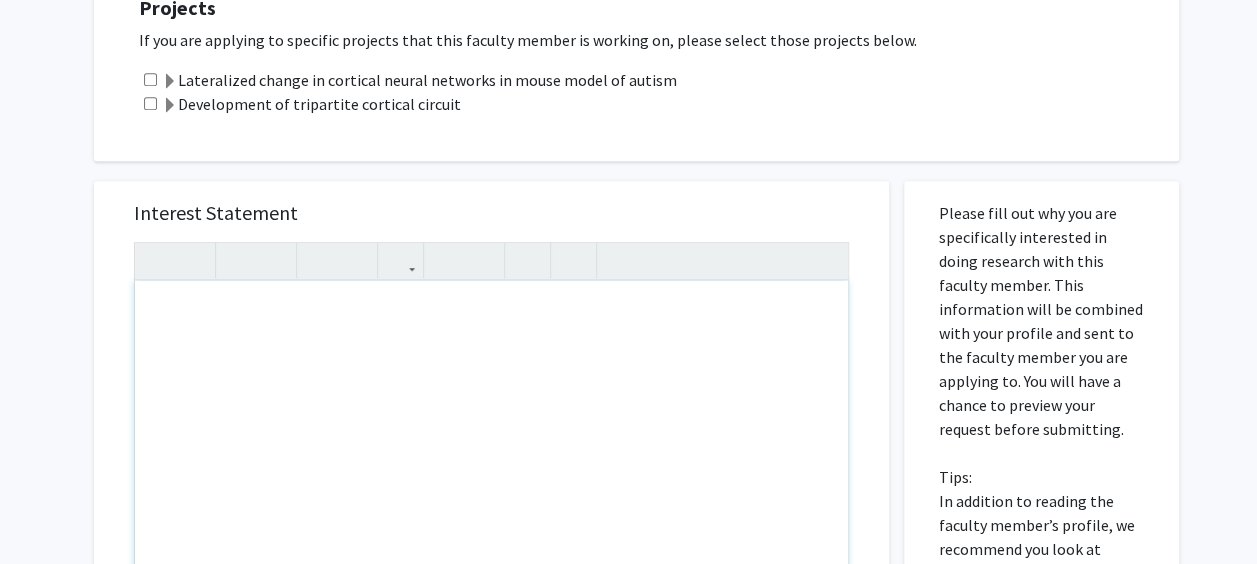 scroll, scrollTop: 471, scrollLeft: 0, axis: vertical 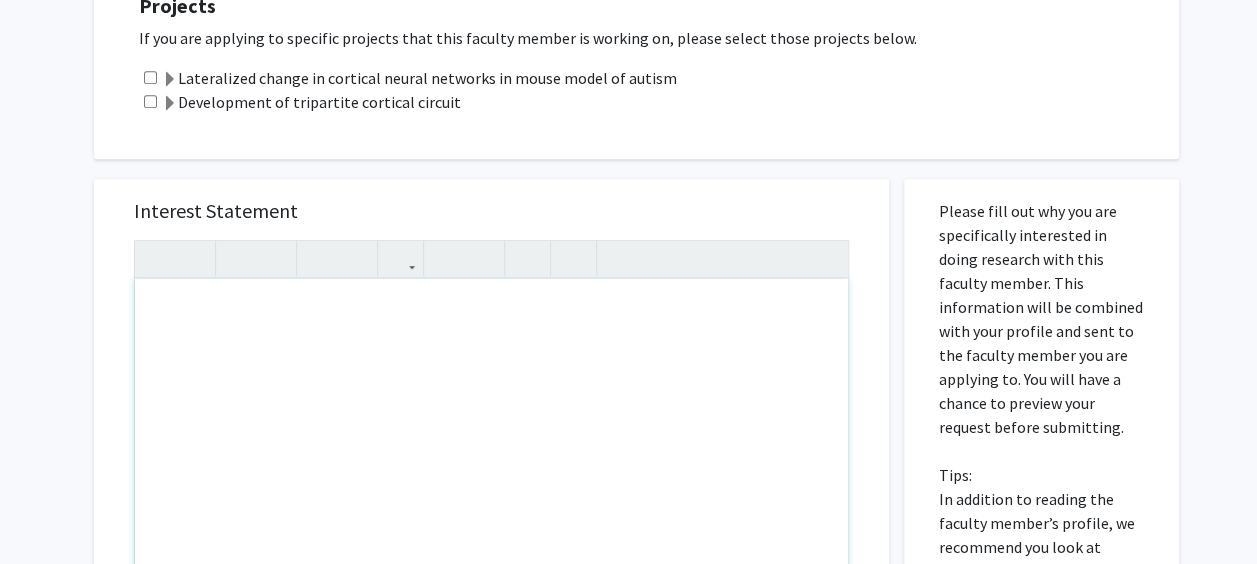 paste 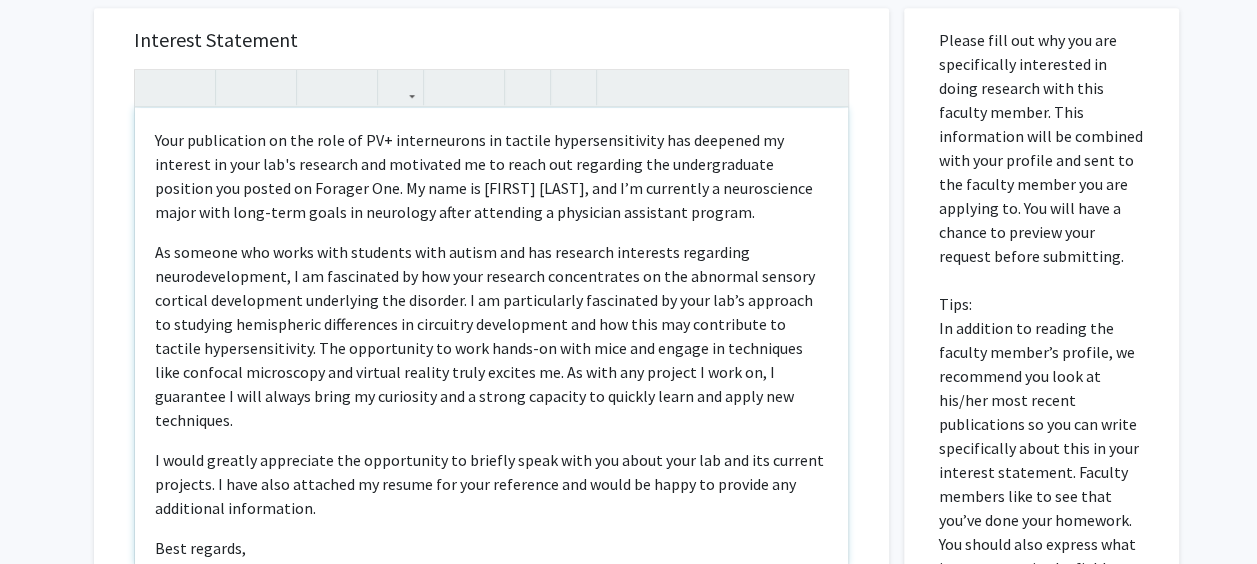 scroll, scrollTop: 643, scrollLeft: 0, axis: vertical 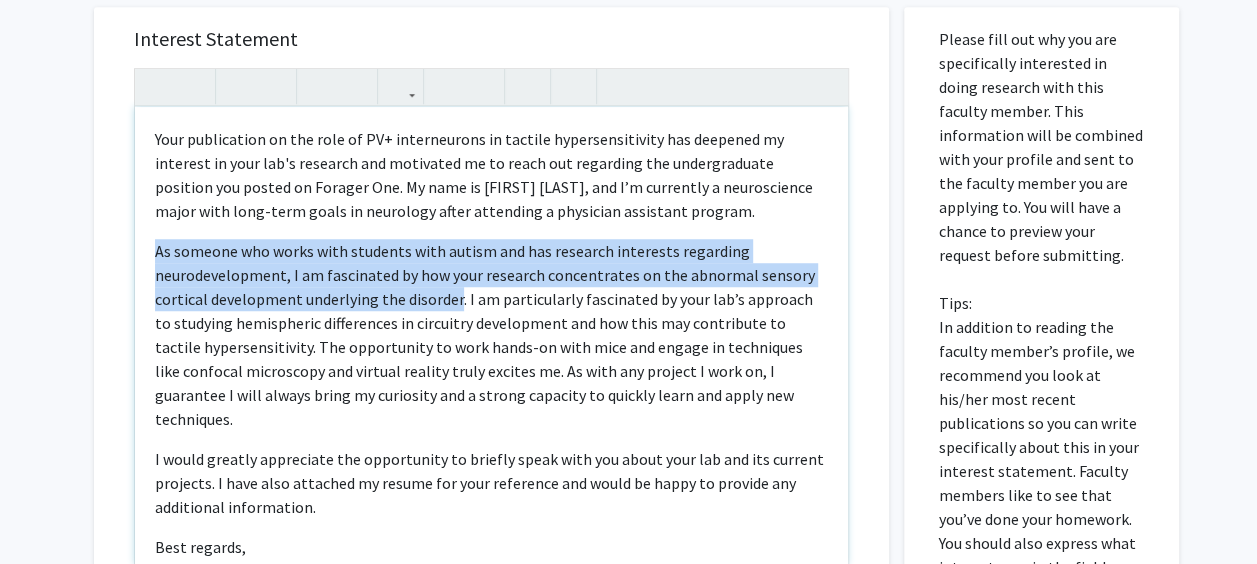 drag, startPoint x: 456, startPoint y: 298, endPoint x: 140, endPoint y: 256, distance: 318.77893 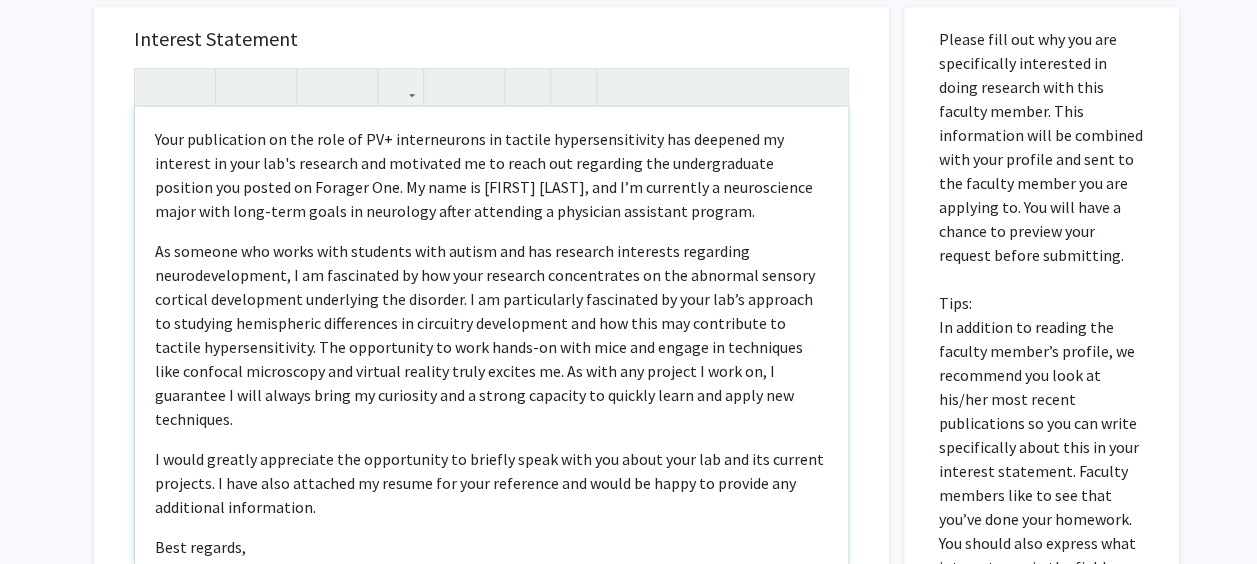 click on "Your publication on the role of PV+ interneurons in tactile hypersensitivity has deepened my interest in your lab's research and motivated me to reach out regarding the undergraduate position you posted on Forager One. My name is [FIRST] [LAST], and I’m currently a neuroscience major with long-term goals in neurology after attending a physician assistant program." at bounding box center [491, 175] 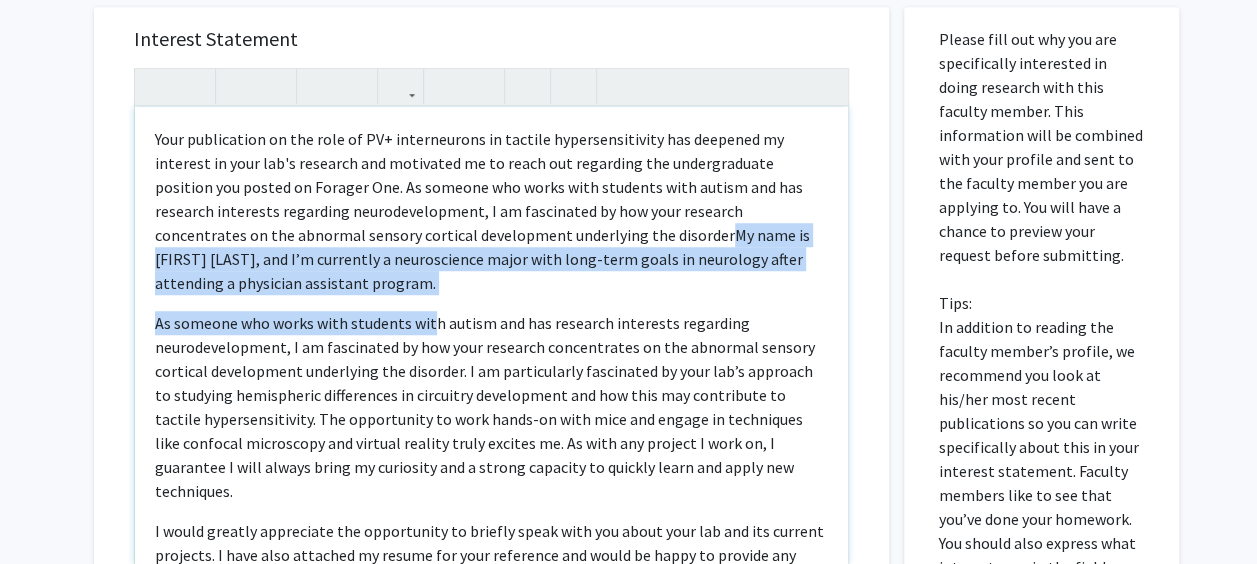 drag, startPoint x: 426, startPoint y: 295, endPoint x: 582, endPoint y: 238, distance: 166.08733 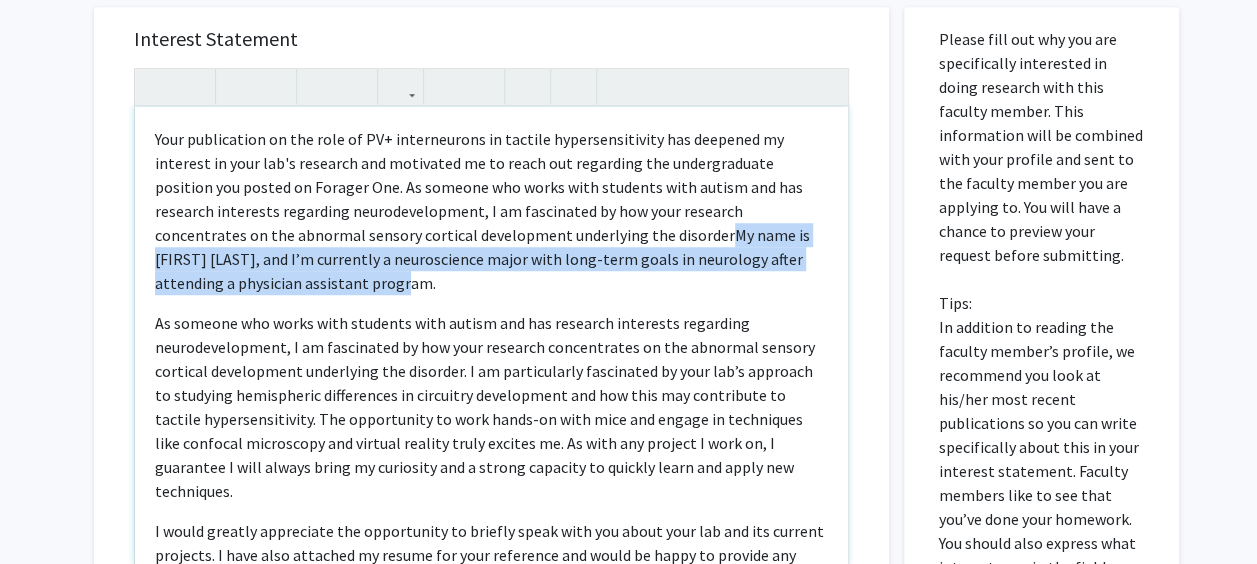 drag, startPoint x: 533, startPoint y: 276, endPoint x: 582, endPoint y: 236, distance: 63.25346 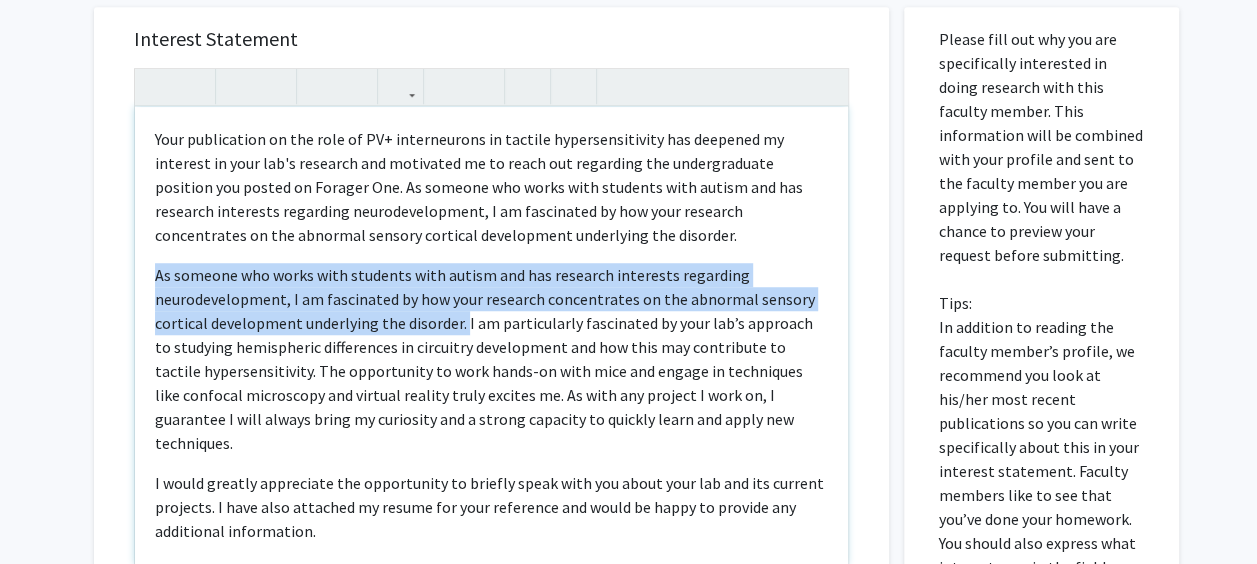 drag, startPoint x: 152, startPoint y: 272, endPoint x: 462, endPoint y: 318, distance: 313.39432 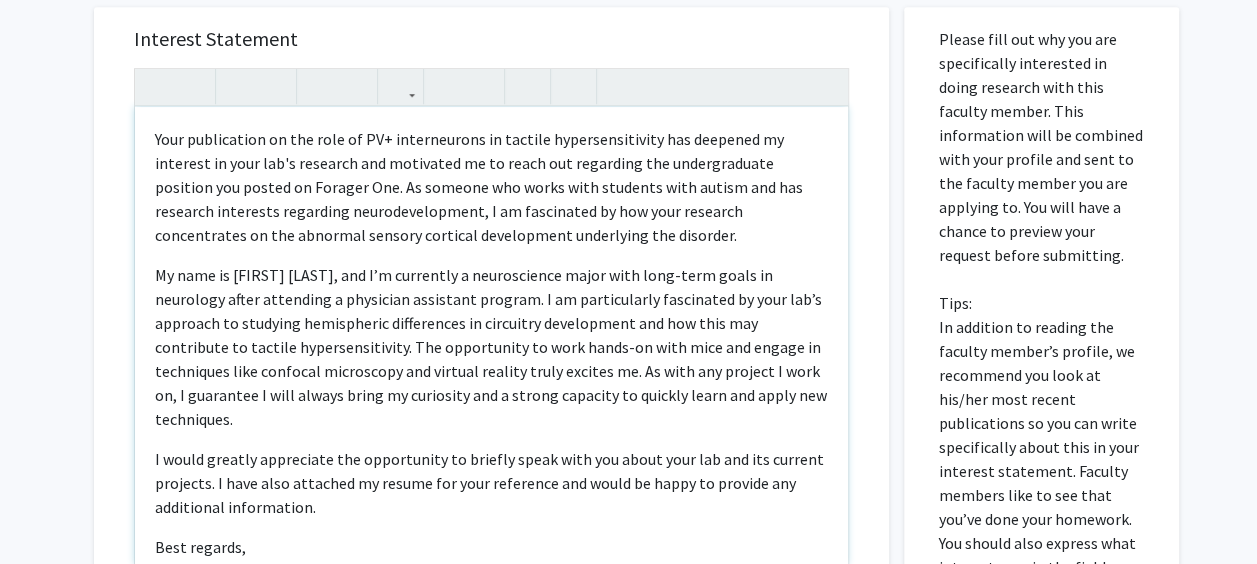 click on "My name is Chiara Cole, and I’m currently a neuroscience major with long-term goals in neurology after attending a physician assistant program. I am particularly fascinated by your lab’s approach to studying hemispheric differences in circuitry development and how this may contribute to tactile hypersensitivity. The opportunity to work hands-on with mice and engage in techniques like confocal microscopy and virtual reality truly excites me. As with any project I work on, I guarantee I will always bring my curiosity and a strong capacity to quickly learn and apply new techniques." at bounding box center [491, 347] 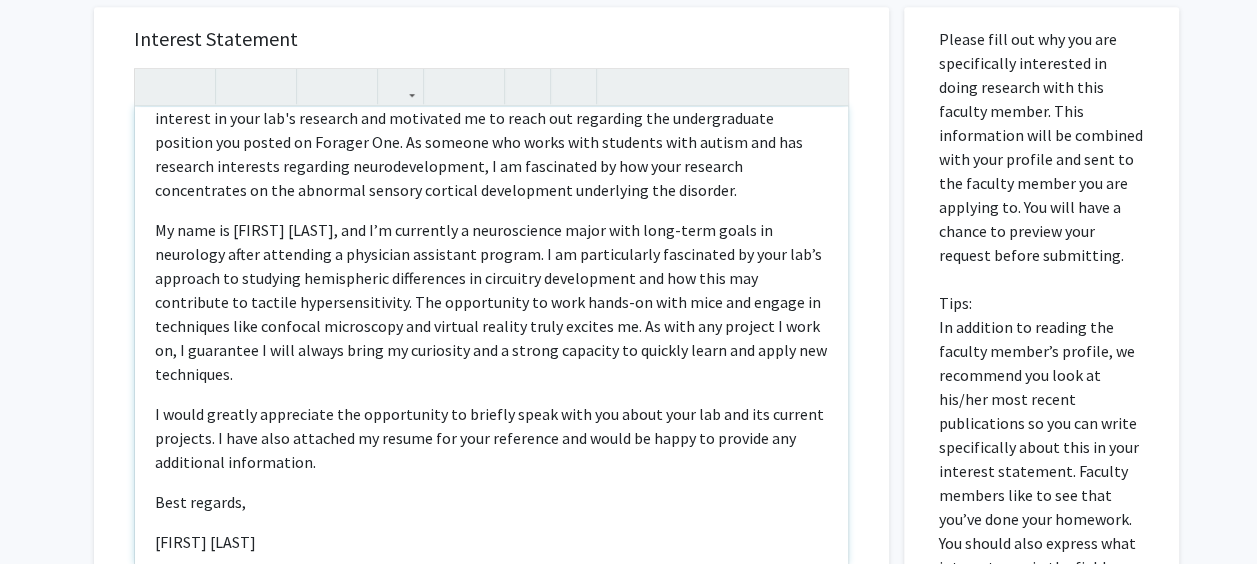 click on "I would greatly appreciate the opportunity to briefly speak with you about your lab and its current projects. I have also attached my resume for your reference and would be happy to provide any additional information." at bounding box center (491, 438) 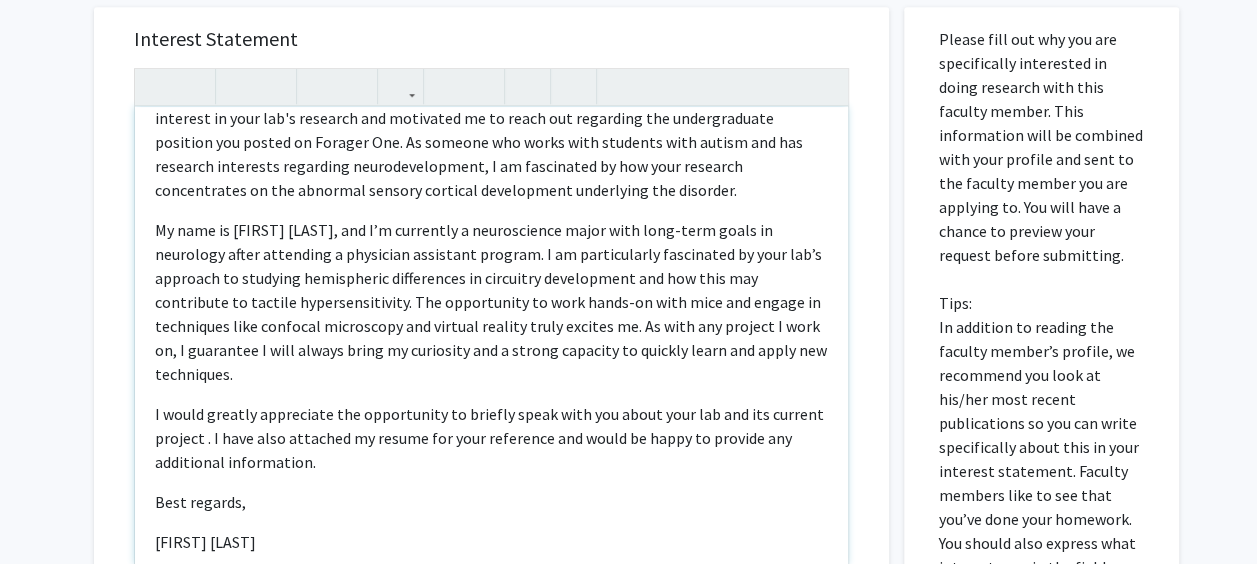 scroll, scrollTop: 0, scrollLeft: 0, axis: both 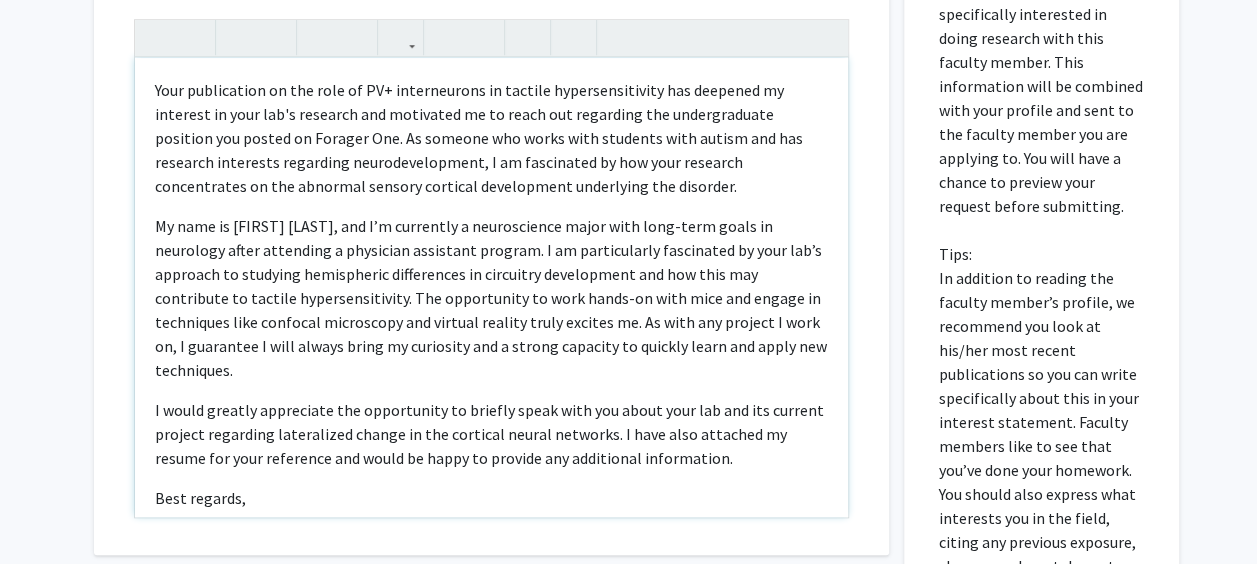 click on "Best regards," at bounding box center (491, 498) 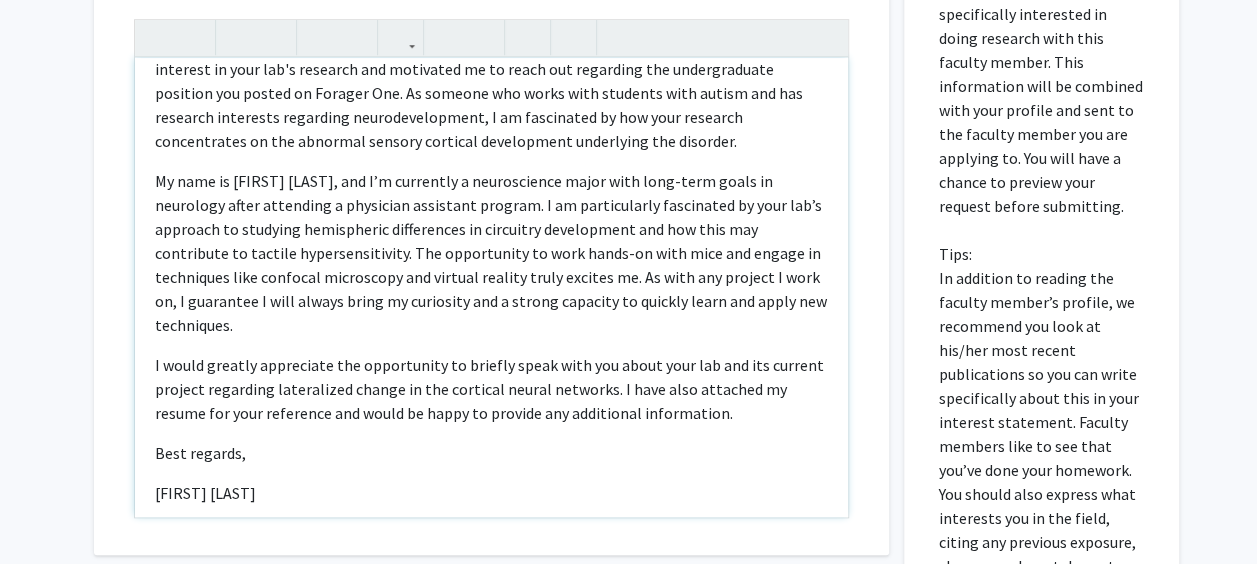 click on "[FIRST] [LAST]" at bounding box center (491, 493) 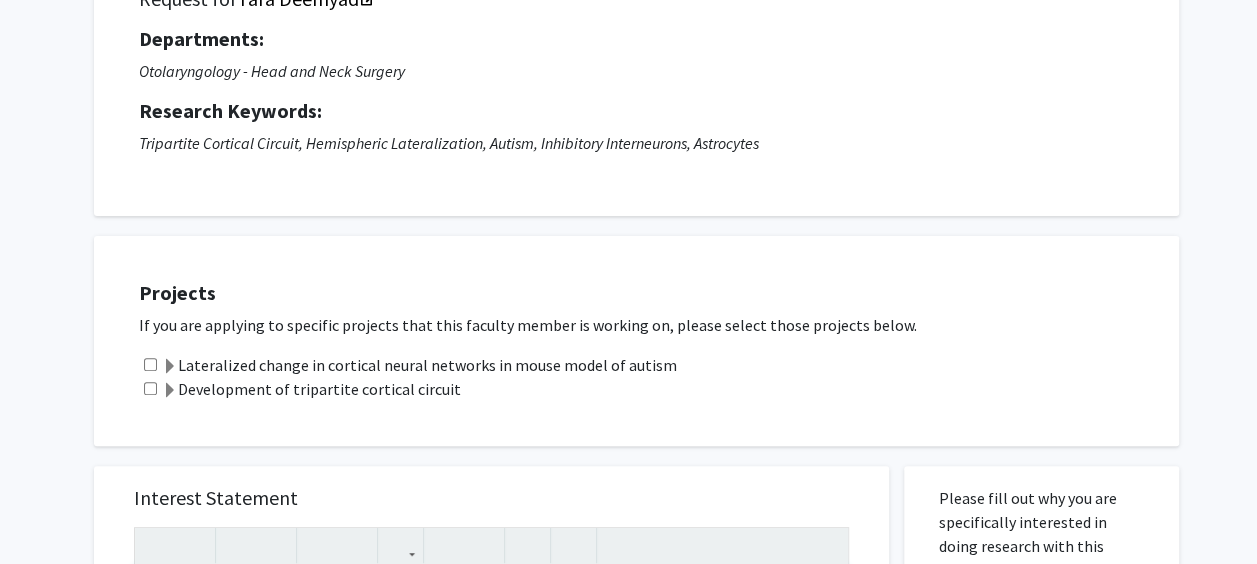 scroll, scrollTop: 0, scrollLeft: 0, axis: both 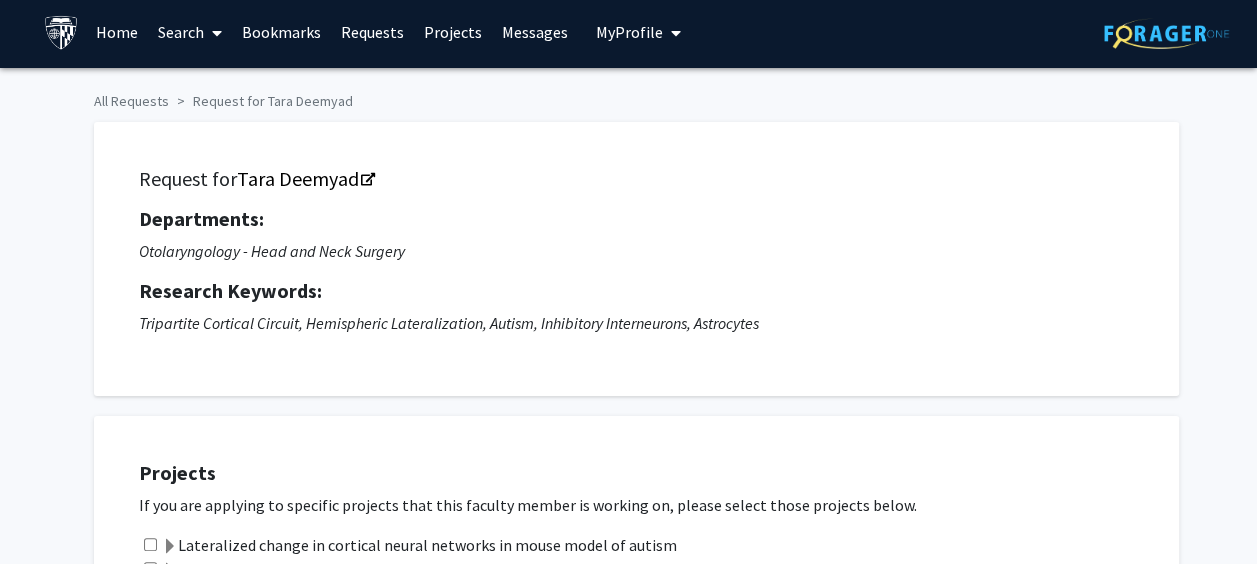 drag, startPoint x: 742, startPoint y: 432, endPoint x: 106, endPoint y: -11, distance: 775.0774 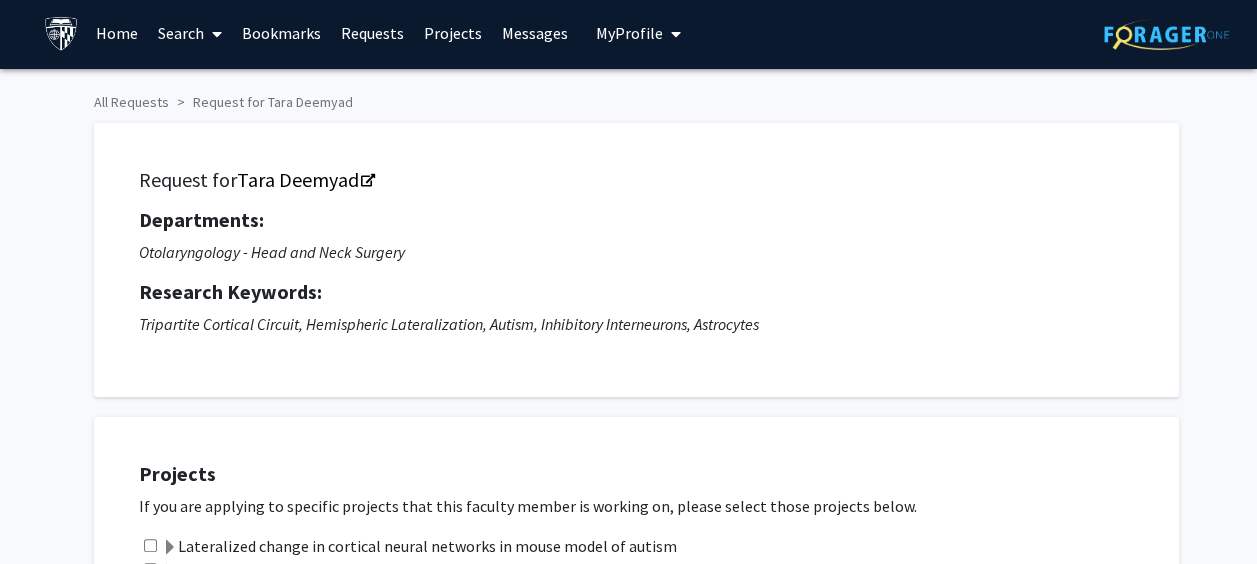 click on "Skip navigation  Home  Search  Bookmarks  Requests  Projects Messages  My   Profile  Chiara Cole View Profile Account Settings Log Out Complete your profile ×  To continue, you need to make sure you've filled out your name, major, and year on your profile so it can be shared with faculty members.  Trust us, we’re here to save you time!  Continue exploring the site   Go to profile  All Requests  Request for Tara Deemyad   Request for   Tara Deemyad  Departments:  Otolaryngology - Head and Neck Surgery  Research Keywords: Tripartite Cortical Circuit, Hemispheric Lateralization, Autism, Inhibitory Interneurons, Astrocytes Projects  If you are applying to specific projects that this faculty member is working on, please select those projects below.    Lateralized change in cortical neural networks in mouse model of autism    Development of tripartite cortical circuit   Interest Statement  Best regards, Chiara Cole    Insert link Remove link Supplemental Files File Name Uploaded Date  Cancel" at bounding box center (628, 279) 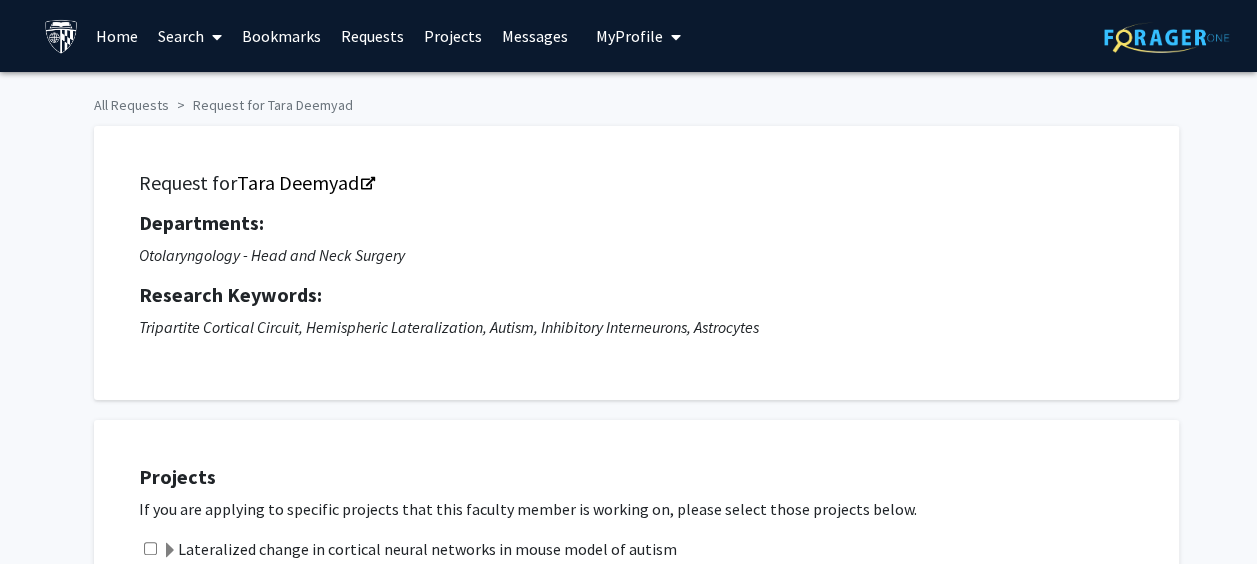 copy on "Your publication on the role of PV+ interneurons in tactile hypersensitivity has deepened my interest in your lab's research and motivated me to reach out regarding the undergraduate position you posted on Forager One. As someone who works with students with autism and has research interests regarding neurodevelopment, I am fascinated by how your research concentrates on the abnormal sensory cortical development underlying the disorder.  My name is Chiara Cole, and I’m currently a neuroscience major with long-term goals in neurology after attending a physician assistant program. I am particularly fascinated by your lab’s approach to studying hemispheric differences in circuitry development and how this may contribute to tactile hypersensitivity. The opportunity to work hands-on with mice and engage in techniques like confocal microscopy and virtual reality truly excites me. As with any project I work on, I guarantee I will always bring my curiosity and a strong capacity to quickly learn and apply new tech..." 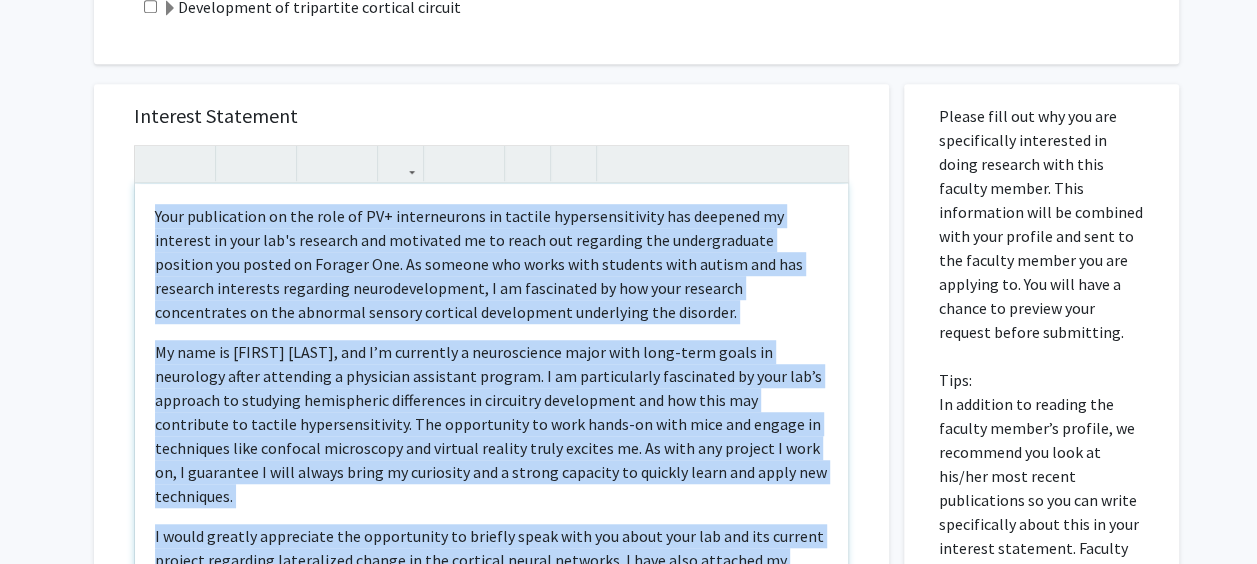 scroll, scrollTop: 606, scrollLeft: 0, axis: vertical 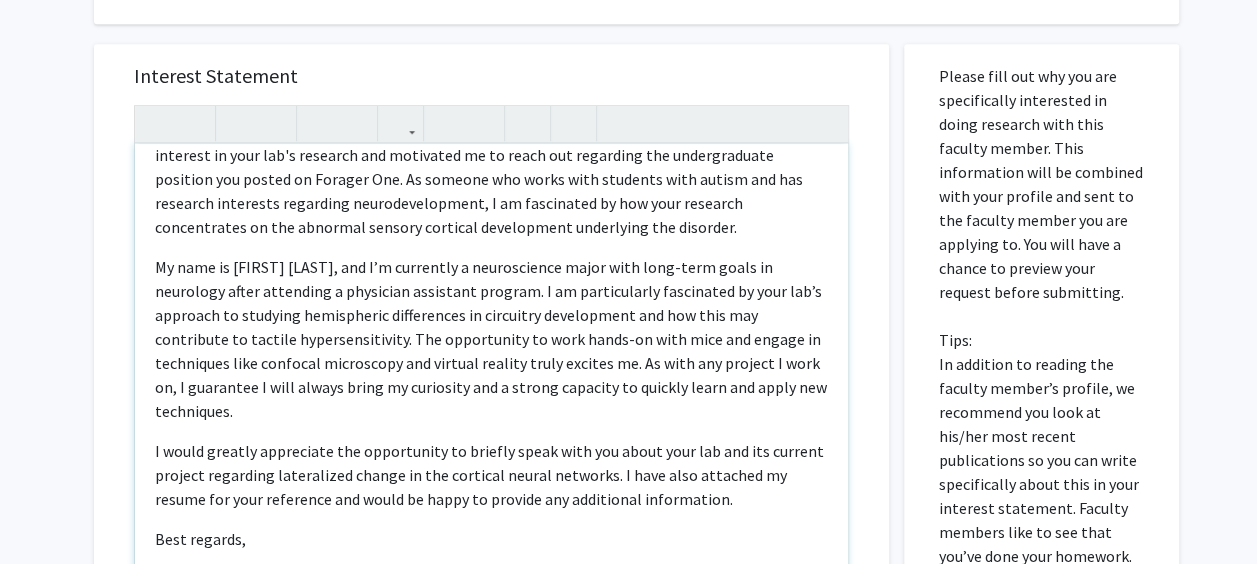 click on "Best regards," at bounding box center [491, 539] 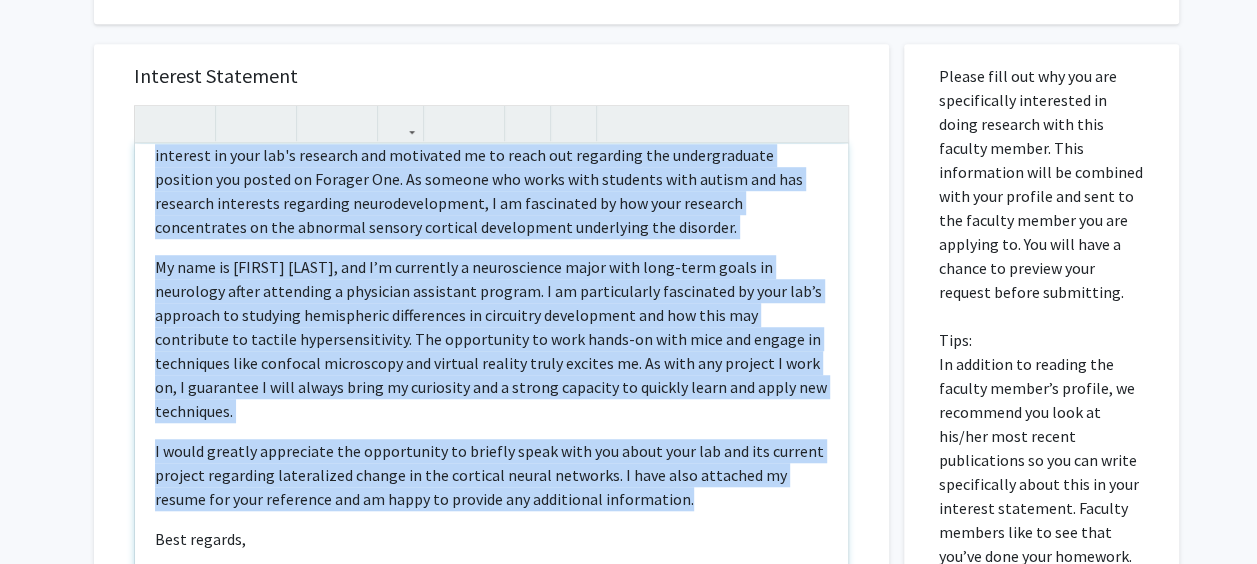 scroll, scrollTop: 0, scrollLeft: 0, axis: both 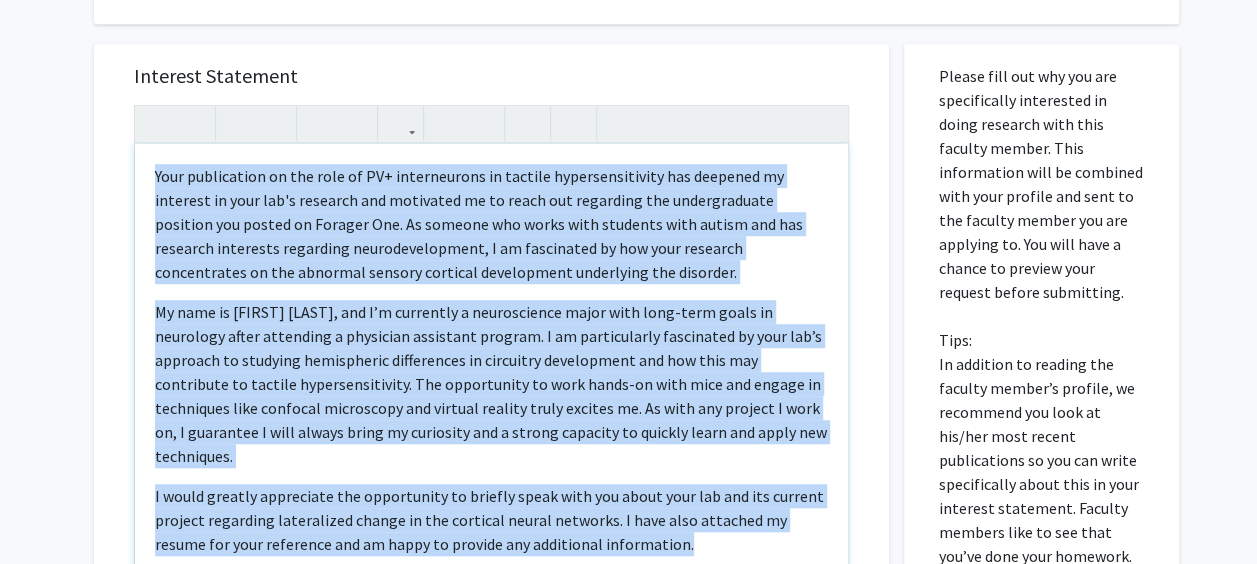 drag, startPoint x: 694, startPoint y: 483, endPoint x: 98, endPoint y: 30, distance: 748.6154 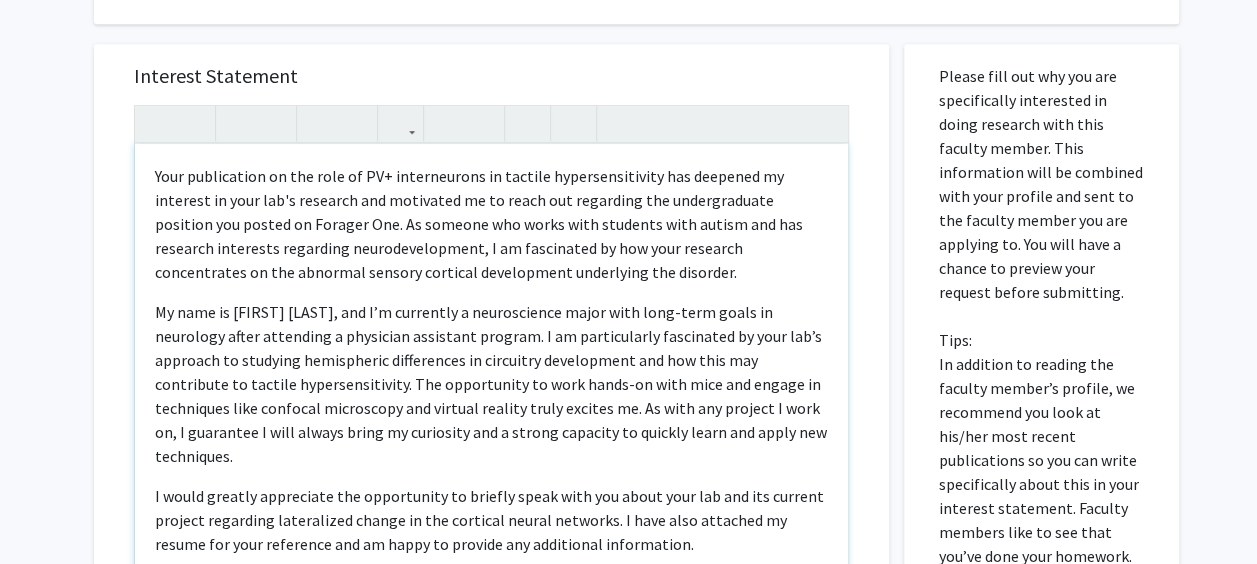 click on "My name is Chiara Cole, and I’m currently a neuroscience major with long-term goals in neurology after attending a physician assistant program. I am particularly fascinated by your lab’s approach to studying hemispheric differences in circuitry development and how this may contribute to tactile hypersensitivity. The opportunity to work hands-on with mice and engage in techniques like confocal microscopy and virtual reality truly excites me. As with any project I work on, I guarantee I will always bring my curiosity and a strong capacity to quickly learn and apply new techniques." at bounding box center [491, 384] 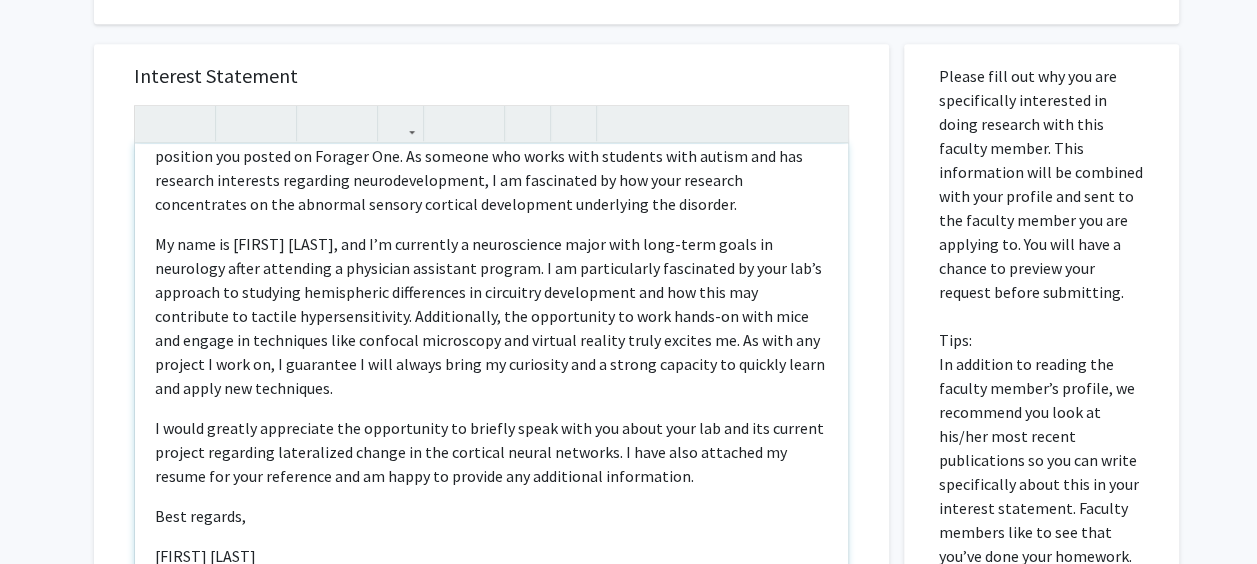 scroll, scrollTop: 69, scrollLeft: 0, axis: vertical 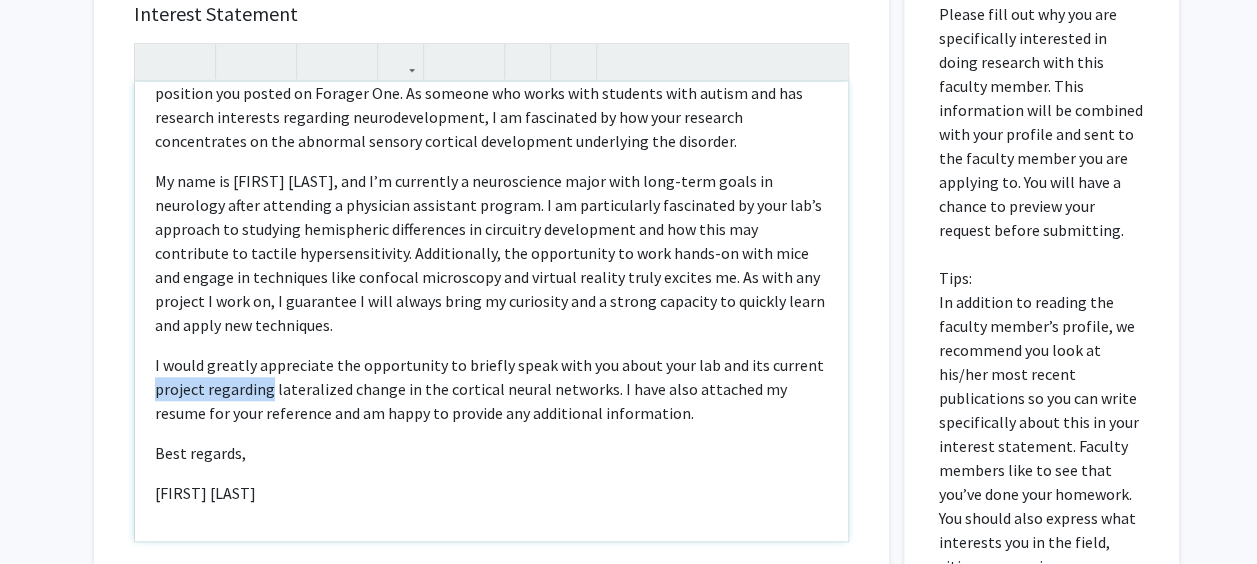 drag, startPoint x: 268, startPoint y: 388, endPoint x: 814, endPoint y: 360, distance: 546.71747 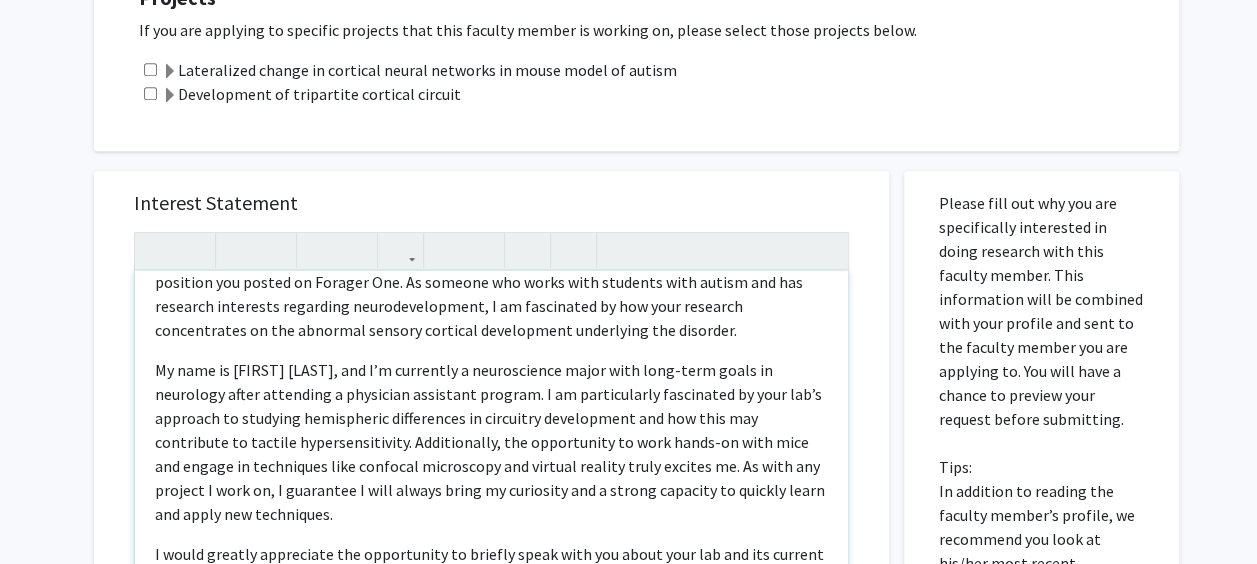 scroll, scrollTop: 466, scrollLeft: 0, axis: vertical 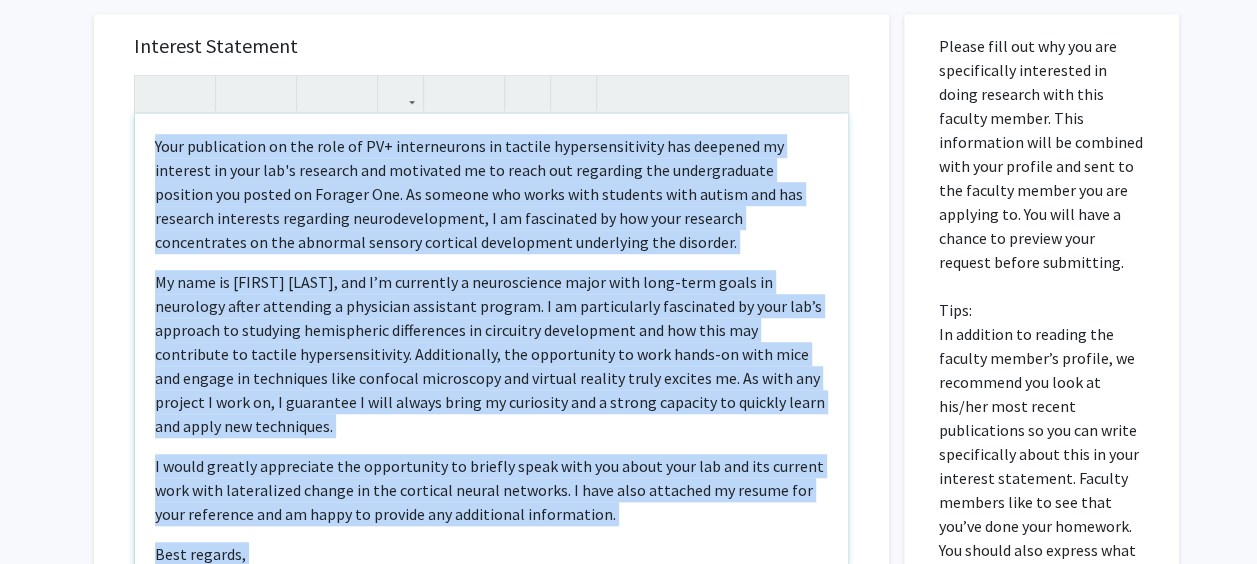 drag, startPoint x: 248, startPoint y: 518, endPoint x: 46, endPoint y: 30, distance: 528.1553 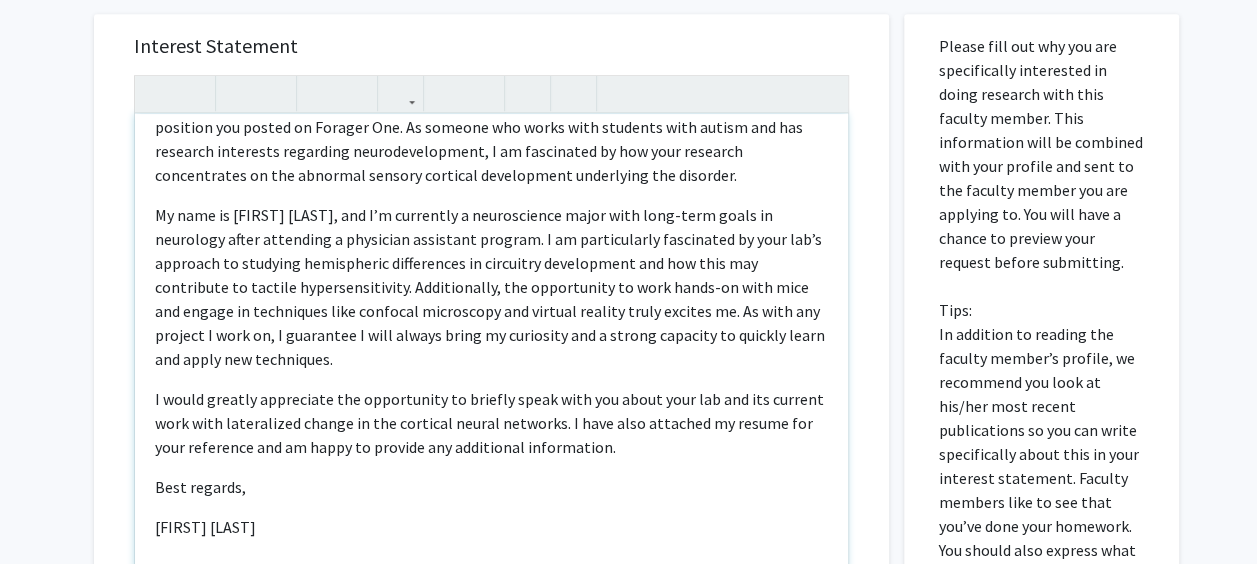 scroll, scrollTop: 69, scrollLeft: 0, axis: vertical 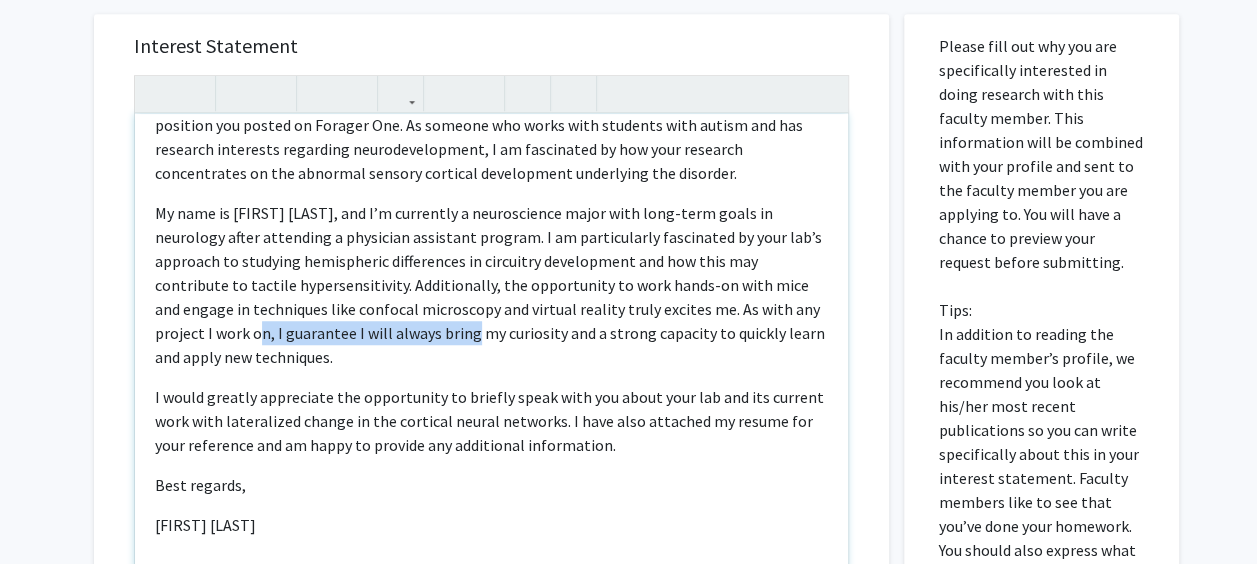 drag, startPoint x: 177, startPoint y: 333, endPoint x: 394, endPoint y: 336, distance: 217.02074 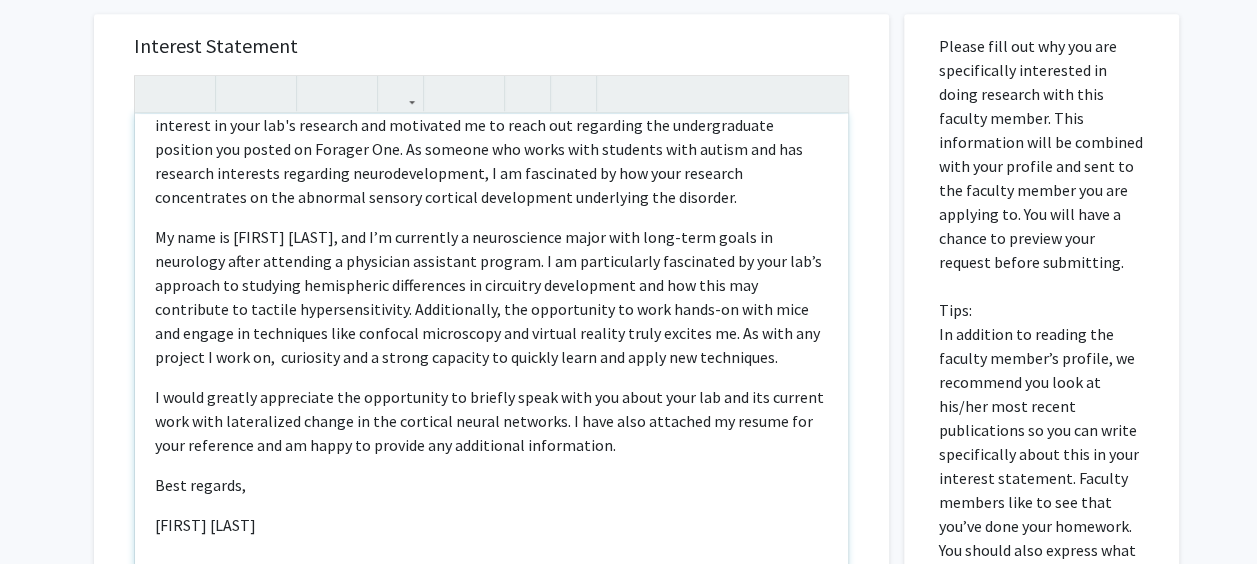 scroll, scrollTop: 69, scrollLeft: 0, axis: vertical 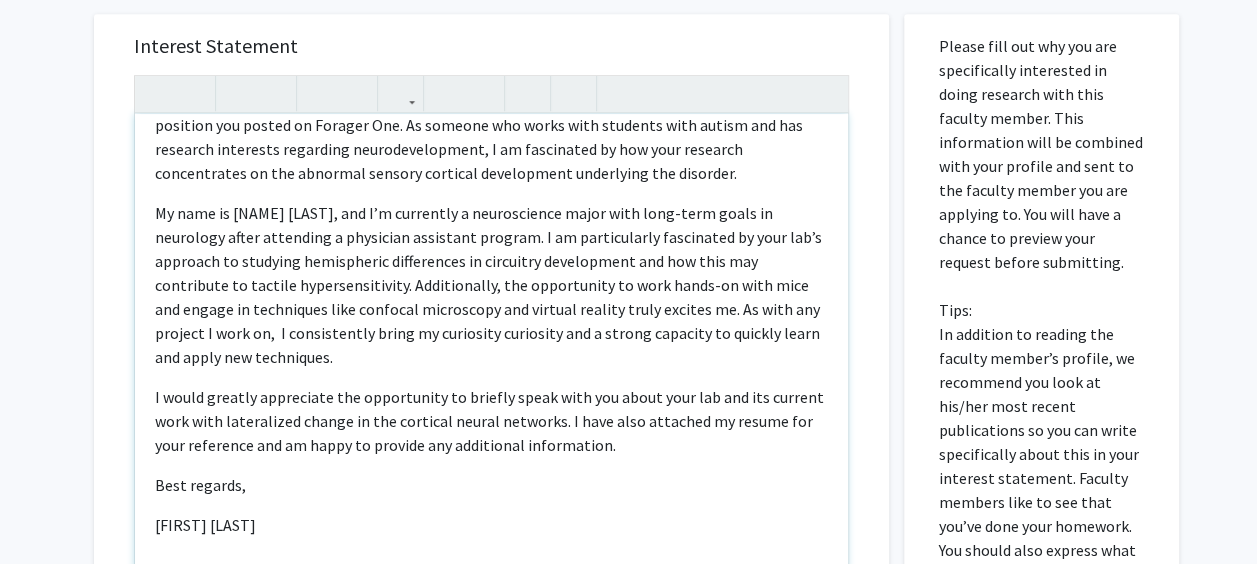 click on "My name is Chiara Cole, and I’m currently a neuroscience major with long-term goals in neurology after attending a physician assistant program. I am particularly fascinated by your lab’s approach to studying hemispheric differences in circuitry development and how this may contribute to tactile hypersensitivity. Additionally, the opportunity to work hands-on with mice and engage in techniques like confocal microscopy and virtual reality truly excites me. As with any project I work on,  I consistently bring my curiosity curiosity and a strong capacity to quickly learn and apply new techniques." at bounding box center [491, 285] 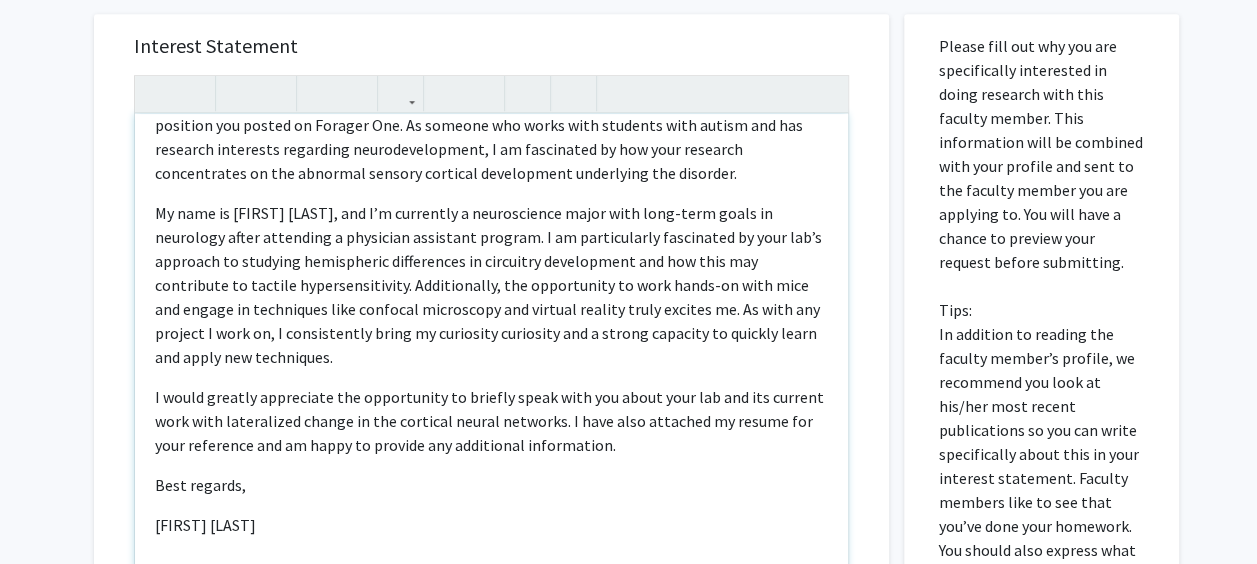 click on "My name is Chiara Cole, and I’m currently a neuroscience major with long-term goals in neurology after attending a physician assistant program. I am particularly fascinated by your lab’s approach to studying hemispheric differences in circuitry development and how this may contribute to tactile hypersensitivity. Additionally, the opportunity to work hands-on with mice and engage in techniques like confocal microscopy and virtual reality truly excites me. As with any project I work on, I consistently bring my curiosity curiosity and a strong capacity to quickly learn and apply new techniques." at bounding box center [491, 285] 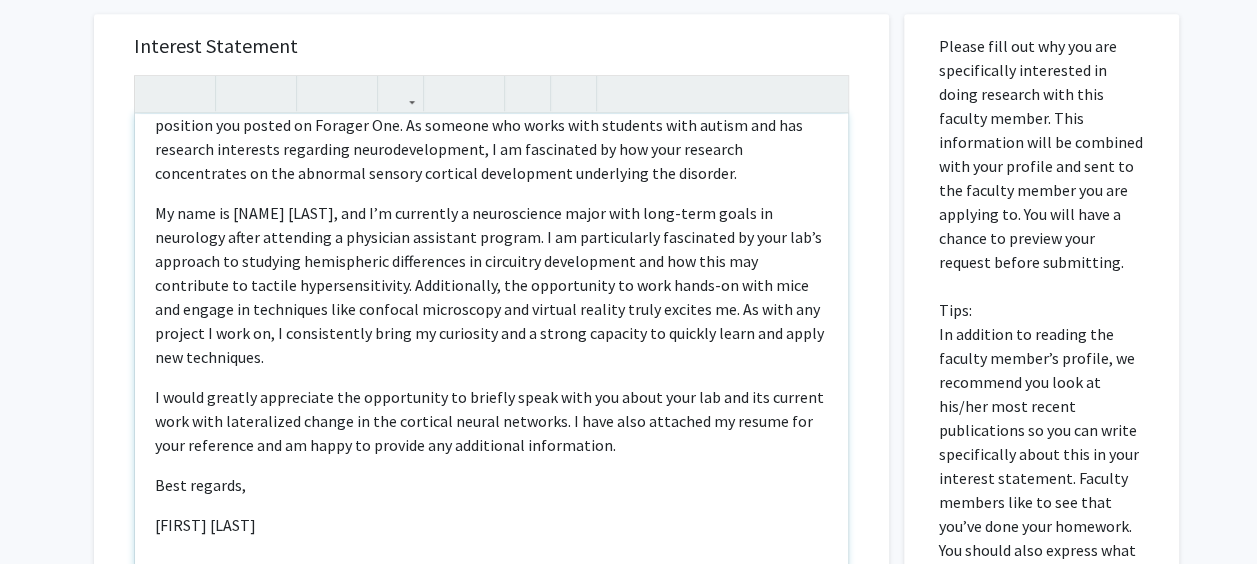 scroll, scrollTop: 0, scrollLeft: 0, axis: both 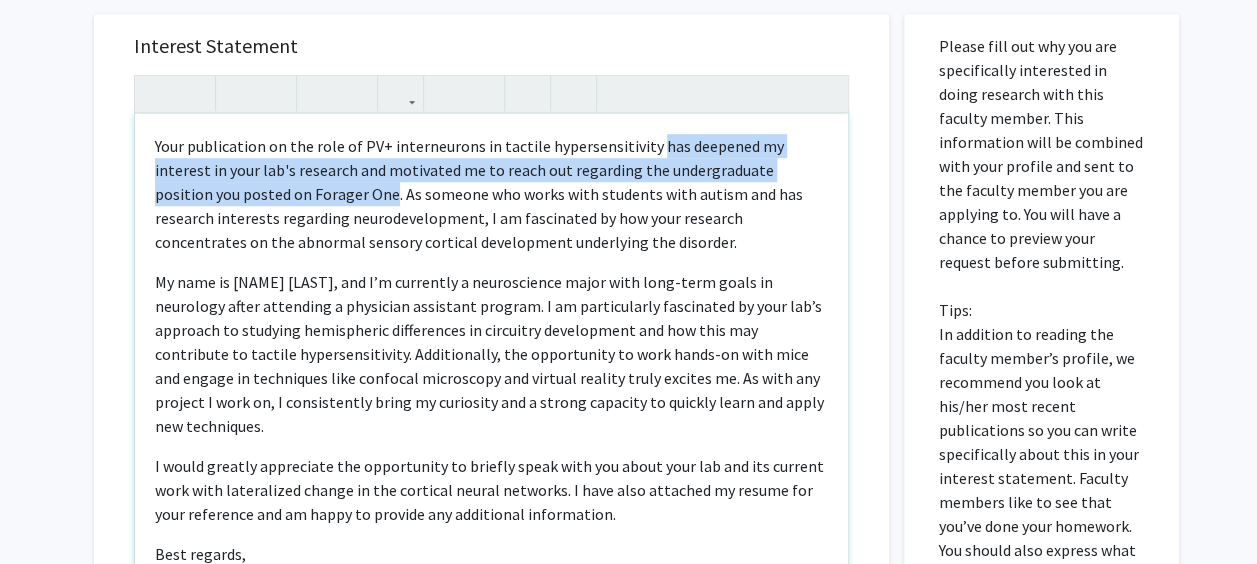 drag, startPoint x: 334, startPoint y: 194, endPoint x: 646, endPoint y: 145, distance: 315.8243 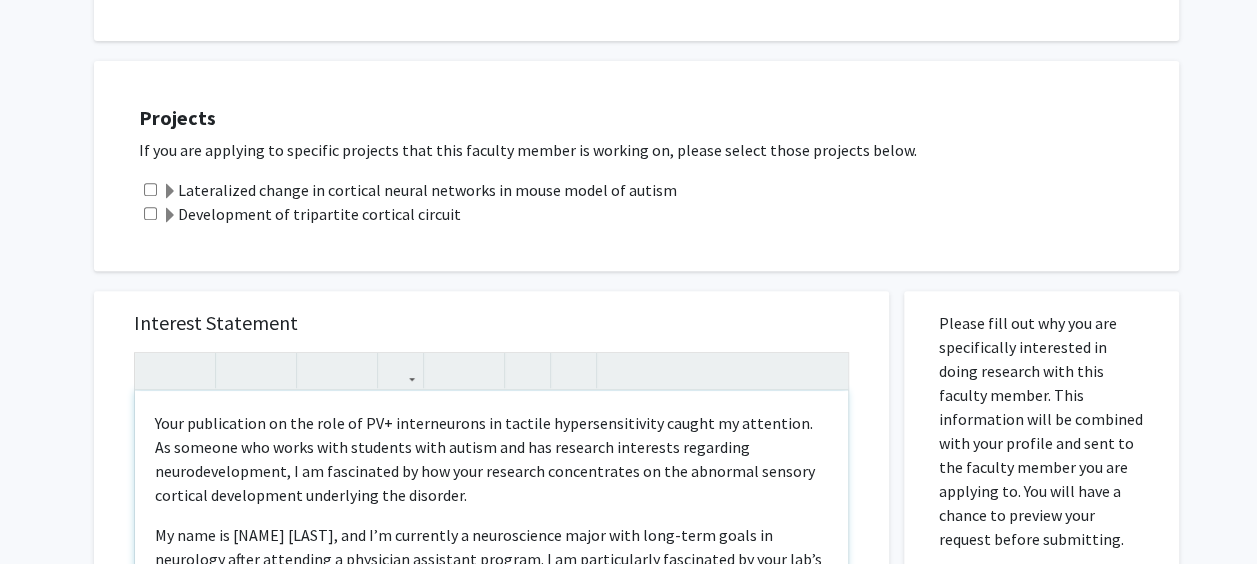 scroll, scrollTop: 360, scrollLeft: 0, axis: vertical 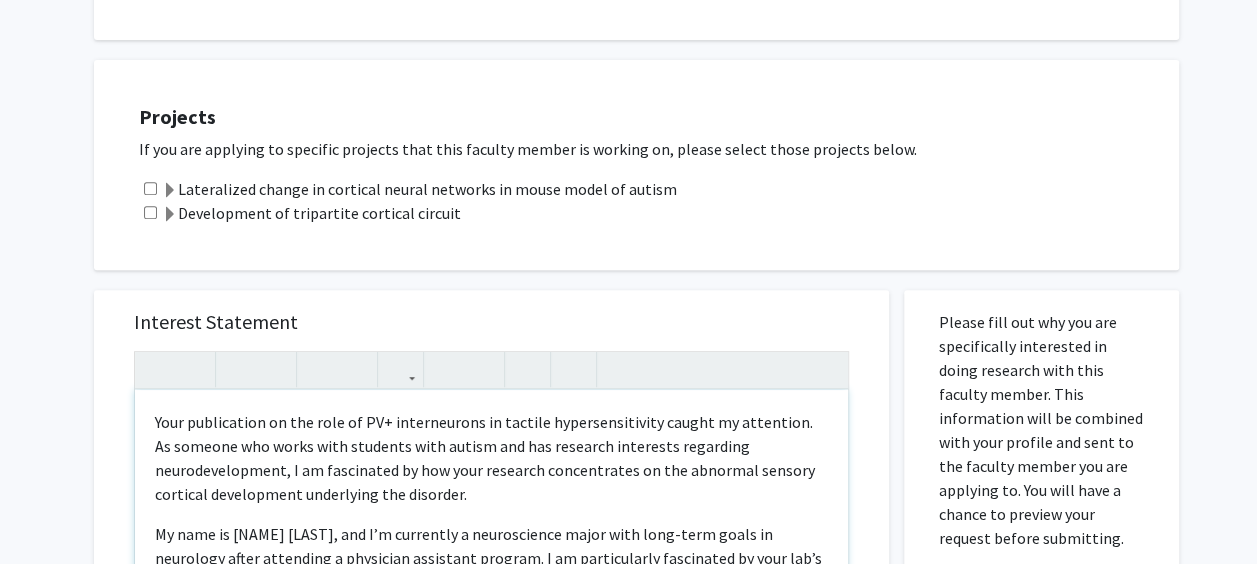click on "Your publication on the role of PV+ interneurons in tactile hypersensitivity caught my attention. As someone who works with students with autism and has research interests regarding neurodevelopment, I am fascinated by how your research concentrates on the abnormal sensory cortical development underlying the disorder.  My name is Chiara Cole, and I’m currently a neuroscience major with long-term goals in neurology after attending a physician assistant program. I am particularly fascinated by your lab’s approach to studying hemispheric differences in circuitry development and how this may contribute to tactile hypersensitivity. Additionally, the opportunity to work hands-on with mice and engage in techniques like confocal microscopy and virtual reality truly excites me. As with any project I work on, I consistently bring my curiosity and a strong capacity to quickly learn and apply new techniques. Best regards, Chiara Cole" at bounding box center [491, 619] 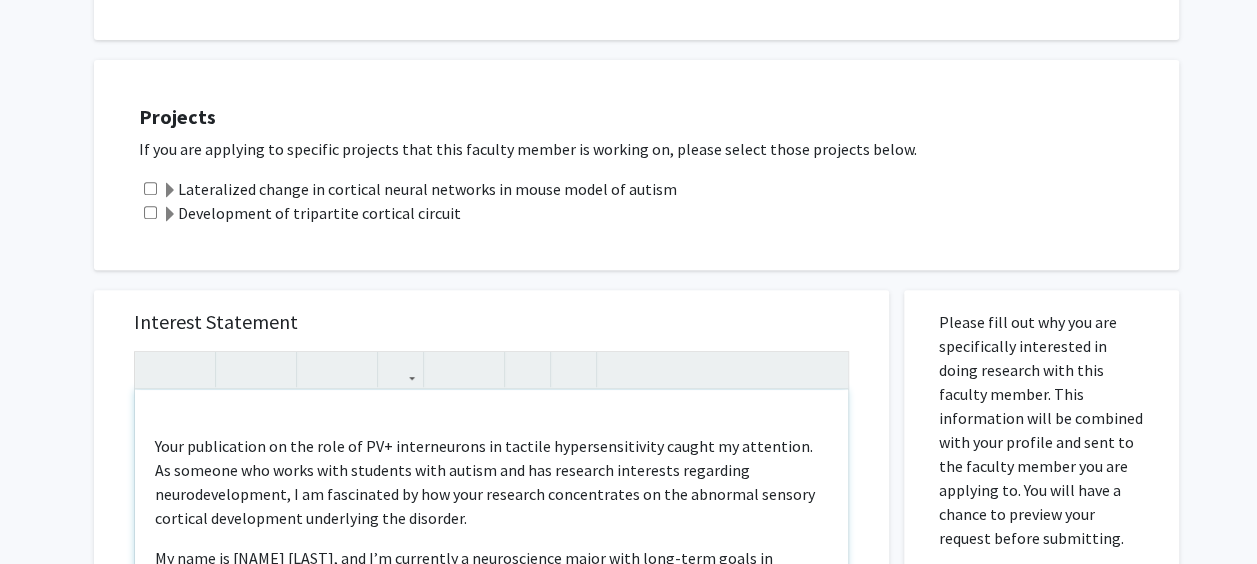 click on "Your publication on the role of PV+ interneurons in tactile hypersensitivity caught my attention. As someone who works with students with autism and has research interests regarding neurodevelopment, I am fascinated by how your research concentrates on the abnormal sensory cortical development underlying the disorder.  My name is Chiara Cole, and I’m currently a neuroscience major with long-term goals in neurology after attending a physician assistant program. I am particularly fascinated by your lab’s approach to studying hemispheric differences in circuitry development and how this may contribute to tactile hypersensitivity. Additionally, the opportunity to work hands-on with mice and engage in techniques like confocal microscopy and virtual reality truly excites me. As with any project I work on, I consistently bring my curiosity and a strong capacity to quickly learn and apply new techniques. Best regards, Chiara Cole" at bounding box center [491, 619] 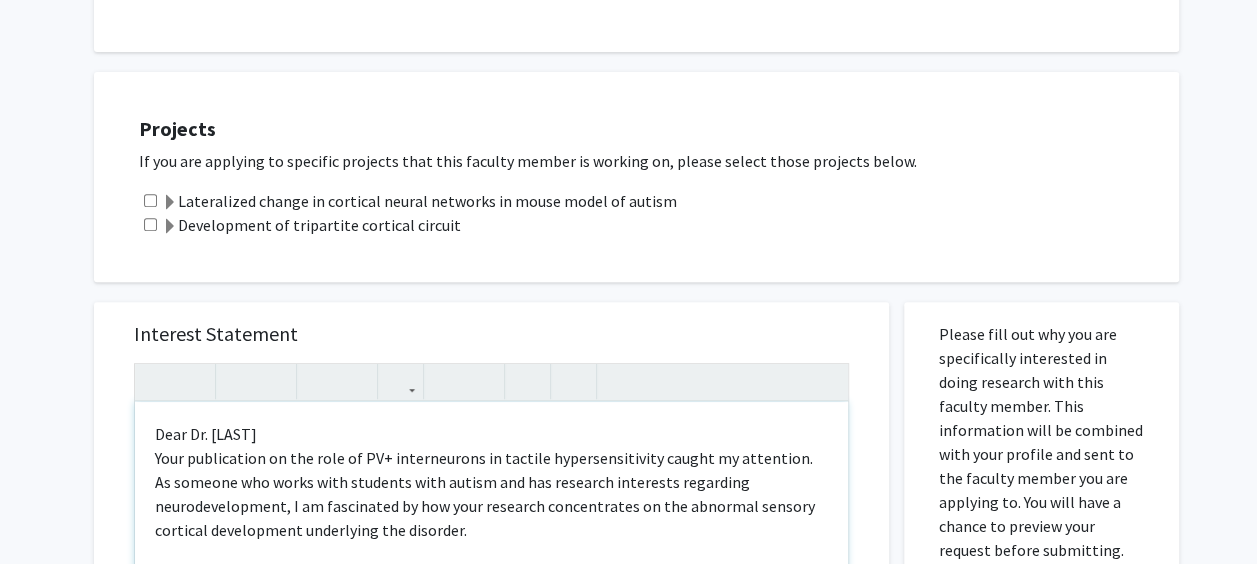 scroll, scrollTop: 348, scrollLeft: 0, axis: vertical 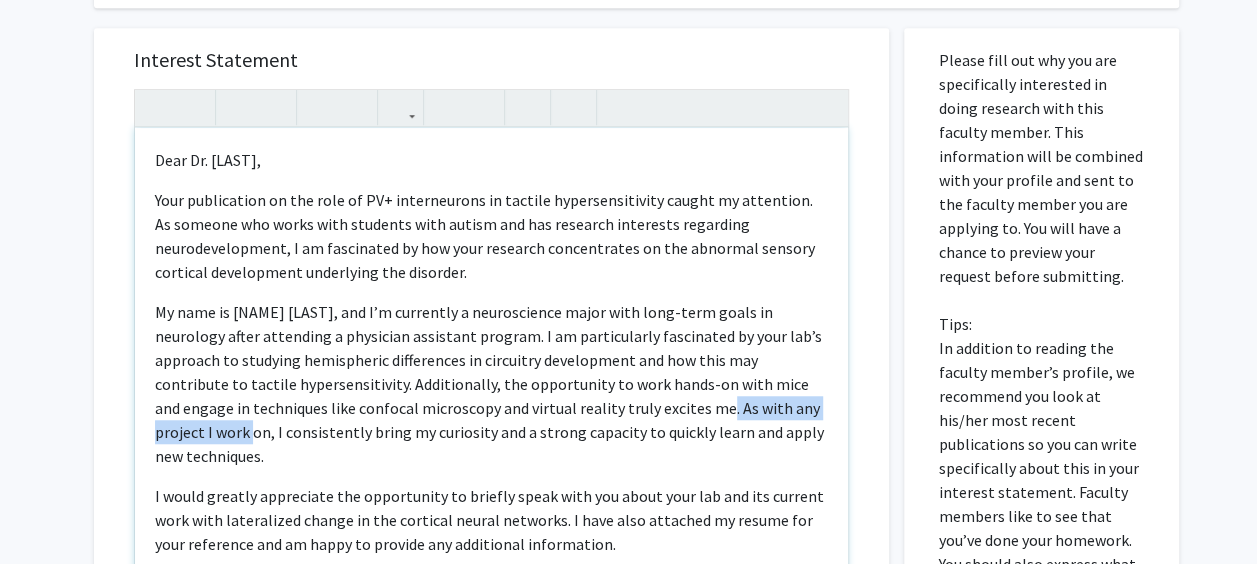 drag, startPoint x: 634, startPoint y: 407, endPoint x: 172, endPoint y: 436, distance: 462.90927 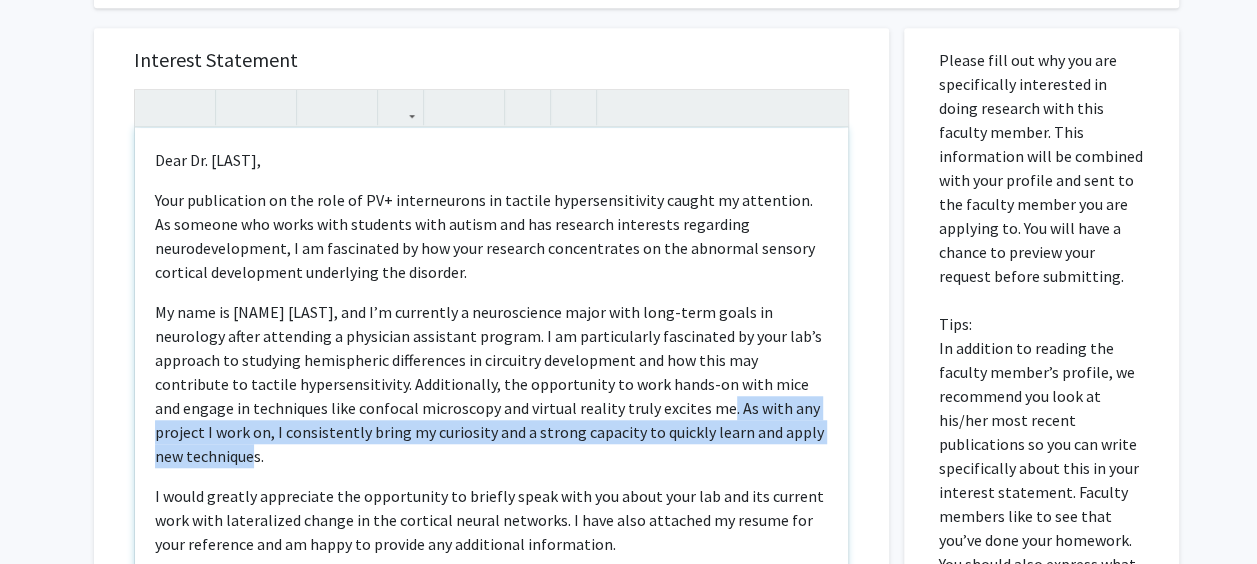 drag, startPoint x: 261, startPoint y: 458, endPoint x: 632, endPoint y: 405, distance: 374.7666 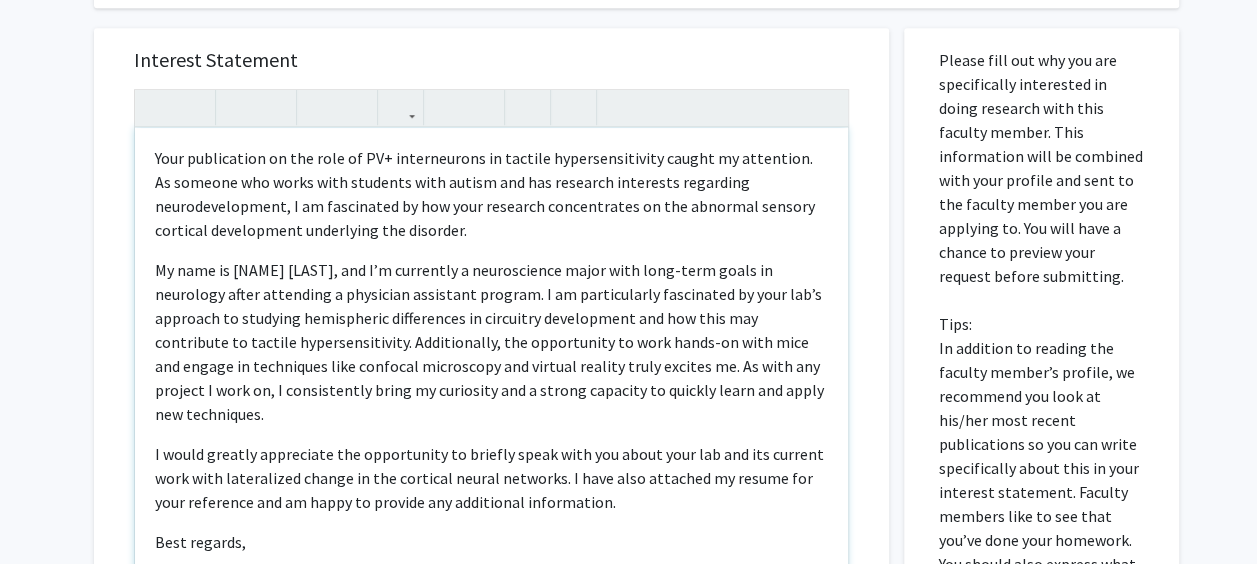 scroll, scrollTop: 43, scrollLeft: 0, axis: vertical 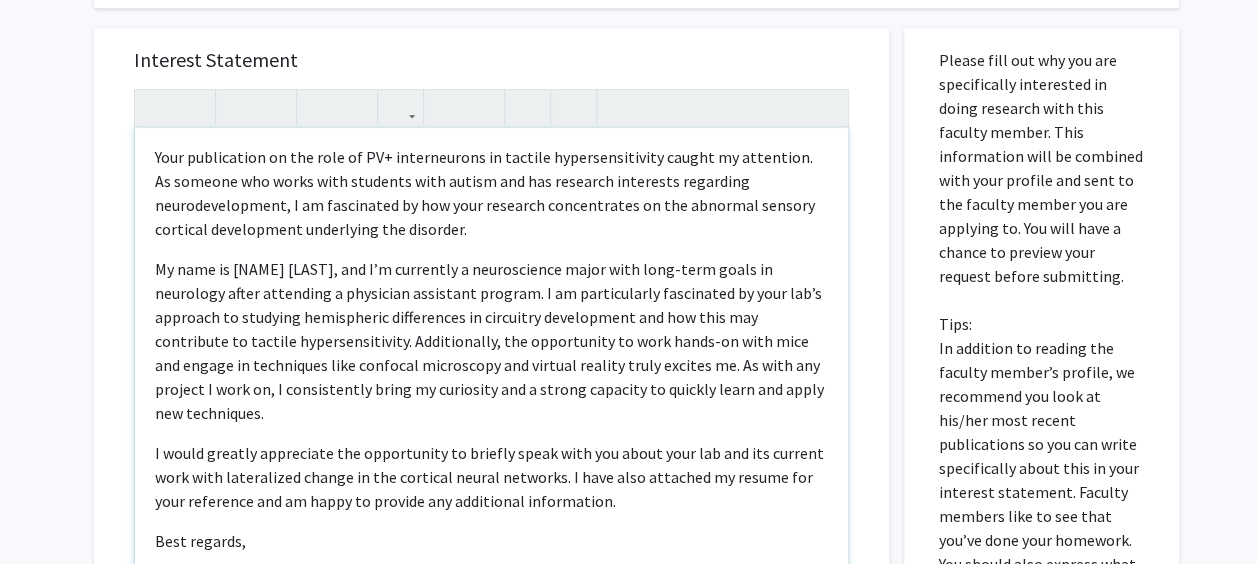 click on "My name is Chiara Cole, and I’m currently a neuroscience major with long-term goals in neurology after attending a physician assistant program. I am particularly fascinated by your lab’s approach to studying hemispheric differences in circuitry development and how this may contribute to tactile hypersensitivity. Additionally, the opportunity to work hands-on with mice and engage in techniques like confocal microscopy and virtual reality truly excites me. As with any project I work on, I consistently bring my curiosity and a strong capacity to quickly learn and apply new techniques." at bounding box center (491, 341) 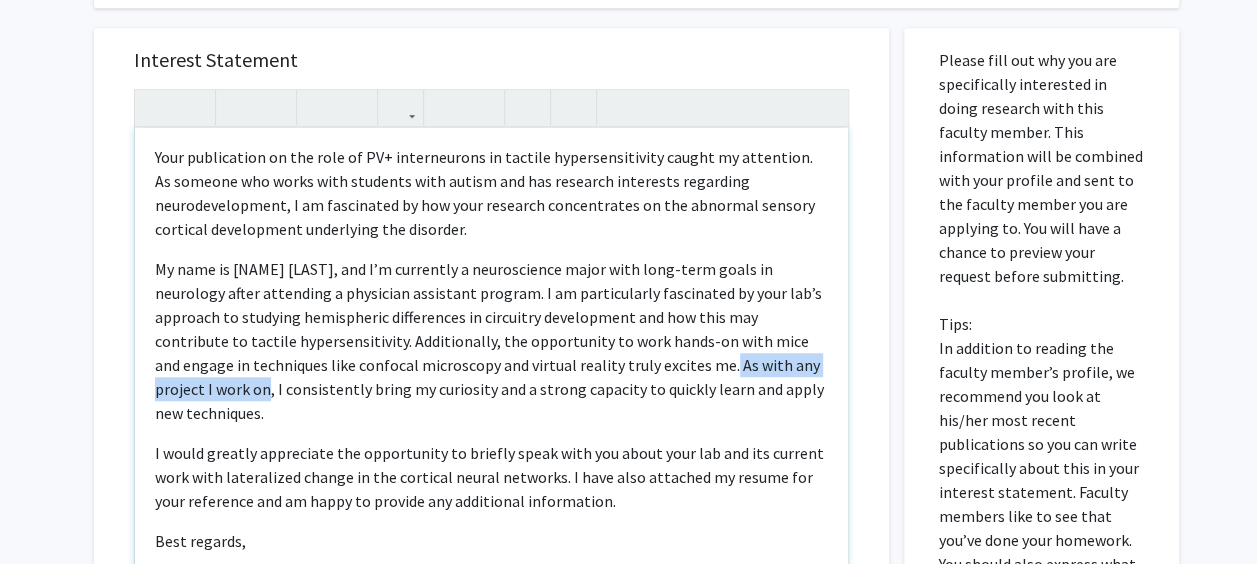 drag, startPoint x: 178, startPoint y: 387, endPoint x: 636, endPoint y: 364, distance: 458.57715 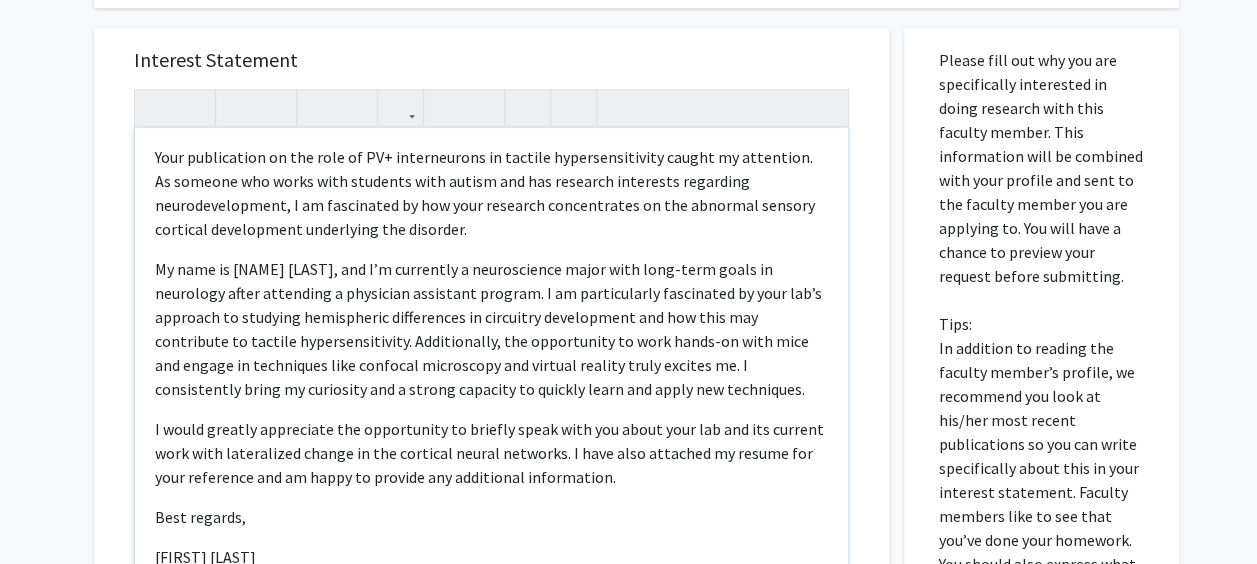 click on "My name is Chiara Cole, and I’m currently a neuroscience major with long-term goals in neurology after attending a physician assistant program. I am particularly fascinated by your lab’s approach to studying hemispheric differences in circuitry development and how this may contribute to tactile hypersensitivity. Additionally, the opportunity to work hands-on with mice and engage in techniques like confocal microscopy and virtual reality truly excites me. I consistently bring my curiosity and a strong capacity to quickly learn and apply new techniques." at bounding box center [491, 329] 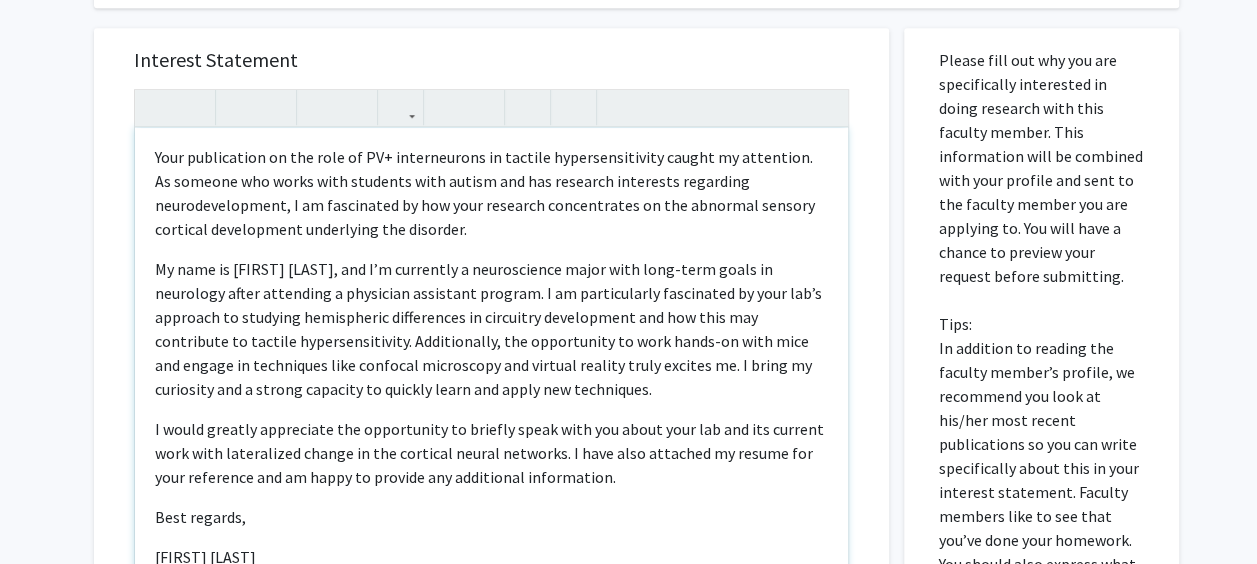 click on "My name is Chiara Cole, and I’m currently a neuroscience major with long-term goals in neurology after attending a physician assistant program. I am particularly fascinated by your lab’s approach to studying hemispheric differences in circuitry development and how this may contribute to tactile hypersensitivity. Additionally, the opportunity to work hands-on with mice and engage in techniques like confocal microscopy and virtual reality truly excites me. I bring my curiosity and a strong capacity to quickly learn and apply new techniques." at bounding box center (491, 329) 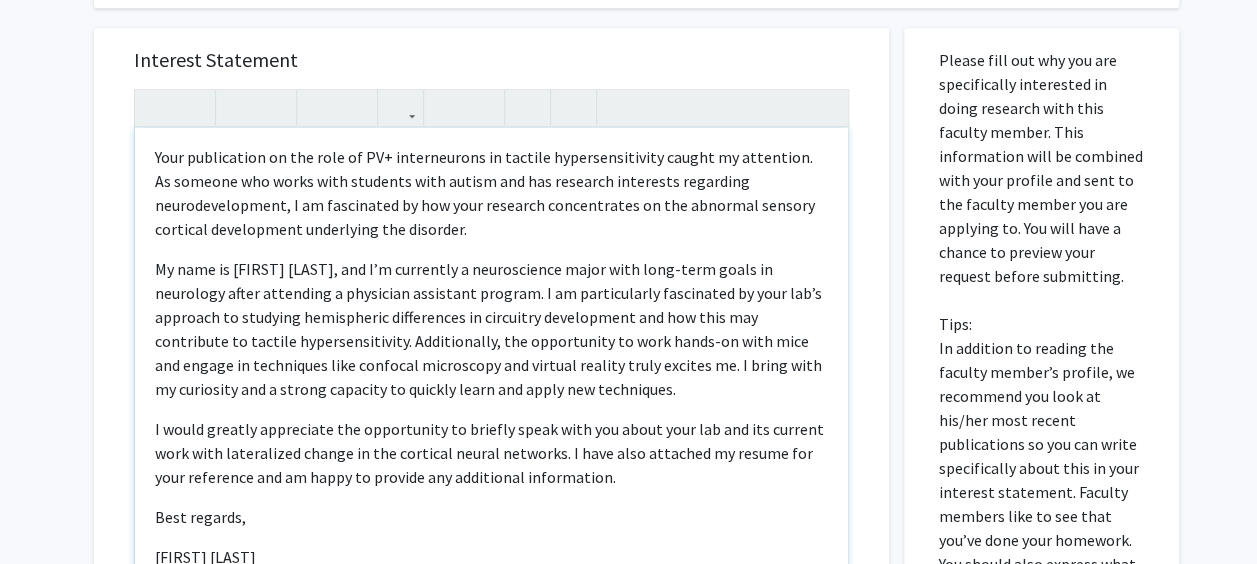 click on "My name is Chiara Cole, and I’m currently a neuroscience major with long-term goals in neurology after attending a physician assistant program. I am particularly fascinated by your lab’s approach to studying hemispheric differences in circuitry development and how this may contribute to tactile hypersensitivity. Additionally, the opportunity to work hands-on with mice and engage in techniques like confocal microscopy and virtual reality truly excites me. I bring with my curiosity and a strong capacity to quickly learn and apply new techniques." at bounding box center [491, 329] 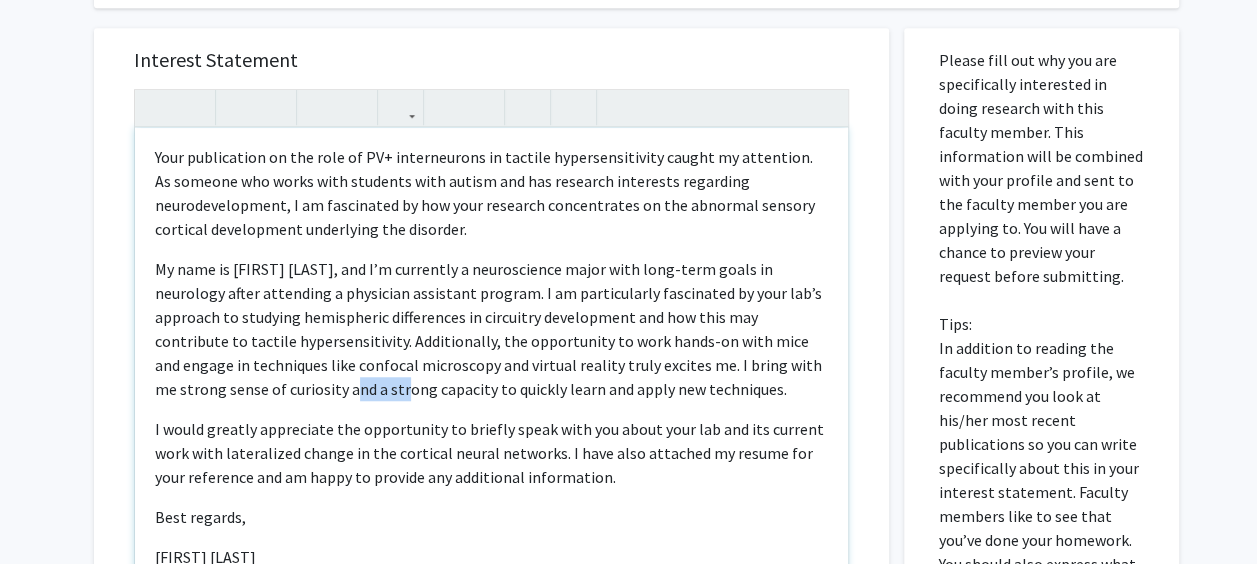 drag, startPoint x: 300, startPoint y: 387, endPoint x: 355, endPoint y: 388, distance: 55.00909 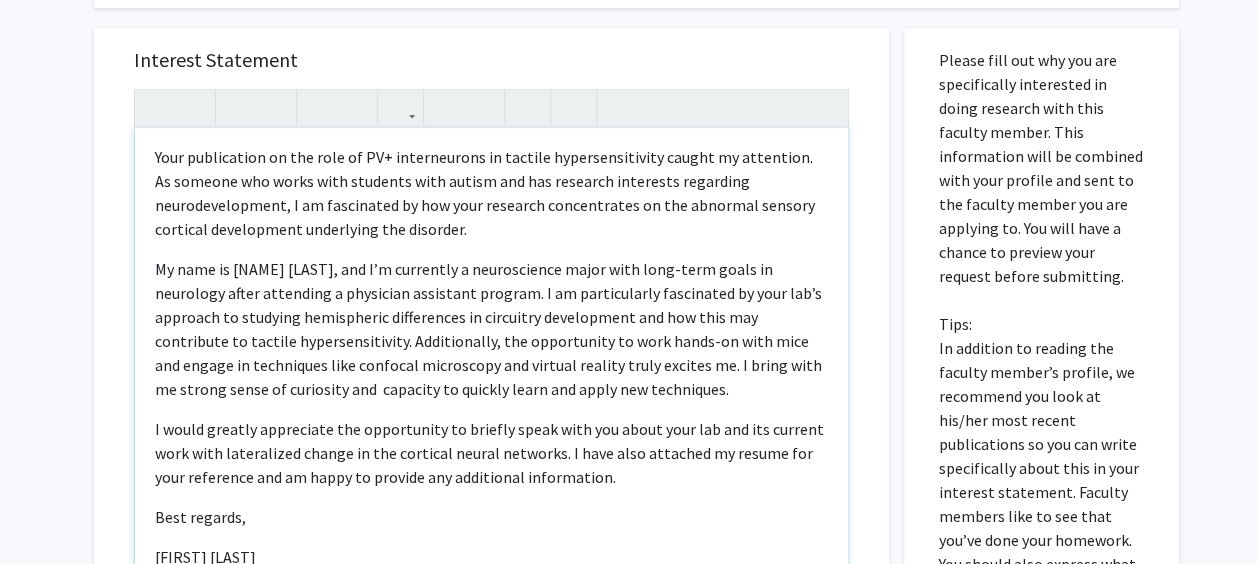 click on "My name is Chiara Cole, and I’m currently a neuroscience major with long-term goals in neurology after attending a physician assistant program. I am particularly fascinated by your lab’s approach to studying hemispheric differences in circuitry development and how this may contribute to tactile hypersensitivity. Additionally, the opportunity to work hands-on with mice and engage in techniques like confocal microscopy and virtual reality truly excites me. I bring with me strong sense of curiosity and  capacity to quickly learn and apply new techniques." at bounding box center [491, 329] 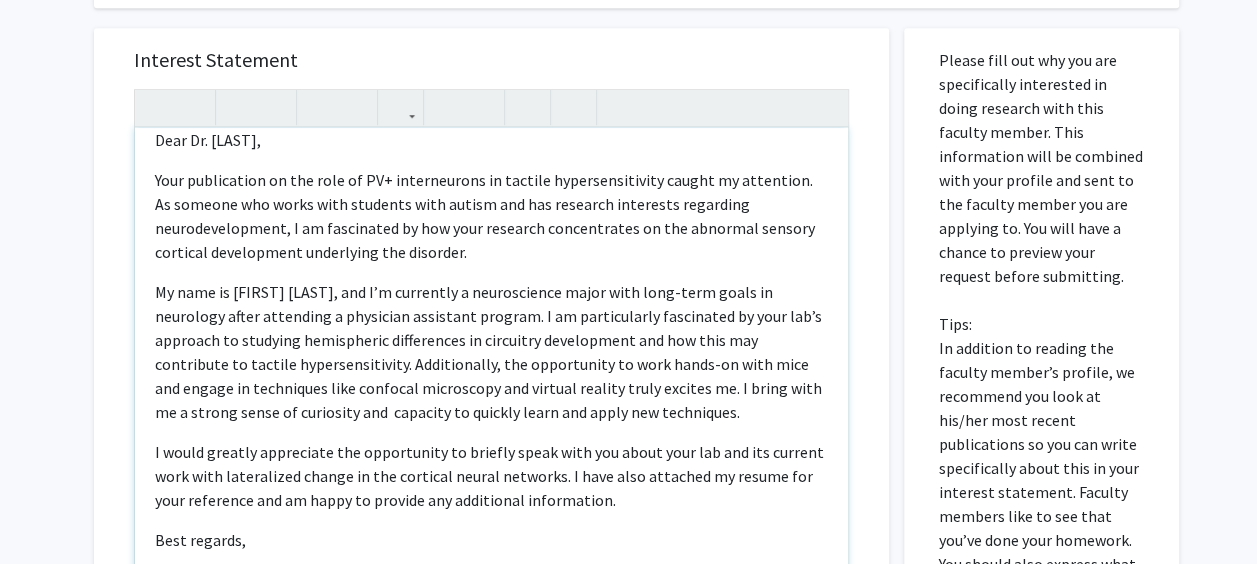 scroll, scrollTop: 21, scrollLeft: 0, axis: vertical 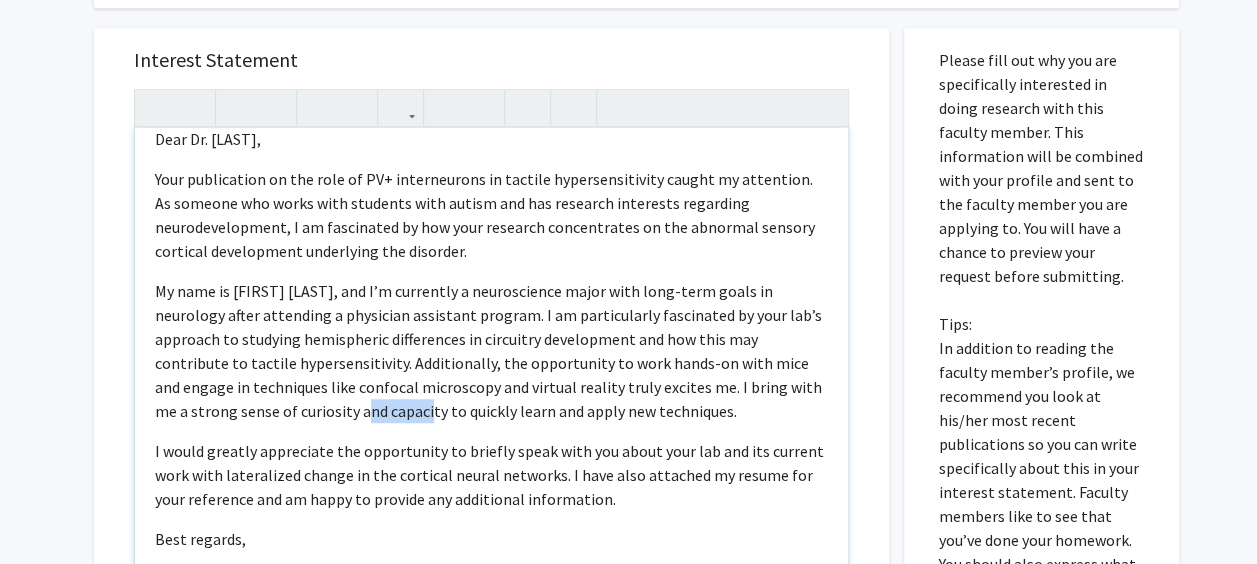drag, startPoint x: 300, startPoint y: 411, endPoint x: 360, endPoint y: 418, distance: 60.40695 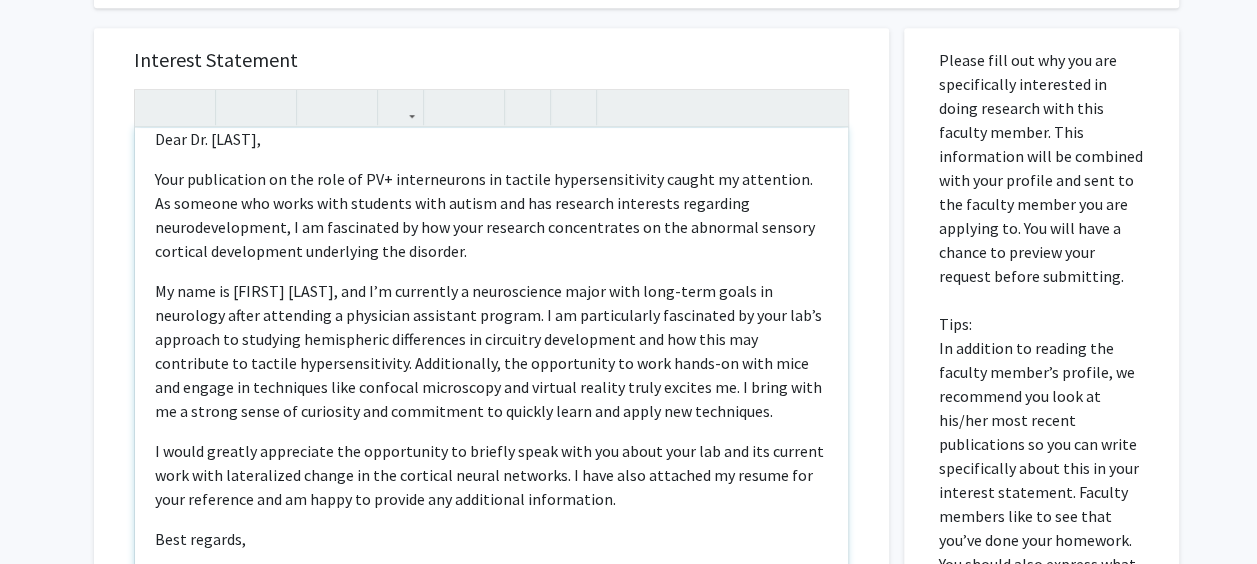 click on "My name is Chiara Cole, and I’m currently a neuroscience major with long-term goals in neurology after attending a physician assistant program. I am particularly fascinated by your lab’s approach to studying hemispheric differences in circuitry development and how this may contribute to tactile hypersensitivity. Additionally, the opportunity to work hands-on with mice and engage in techniques like confocal microscopy and virtual reality truly excites me. I bring with me a strong sense of curiosity and commitment to quickly learn and apply new techniques." at bounding box center (491, 351) 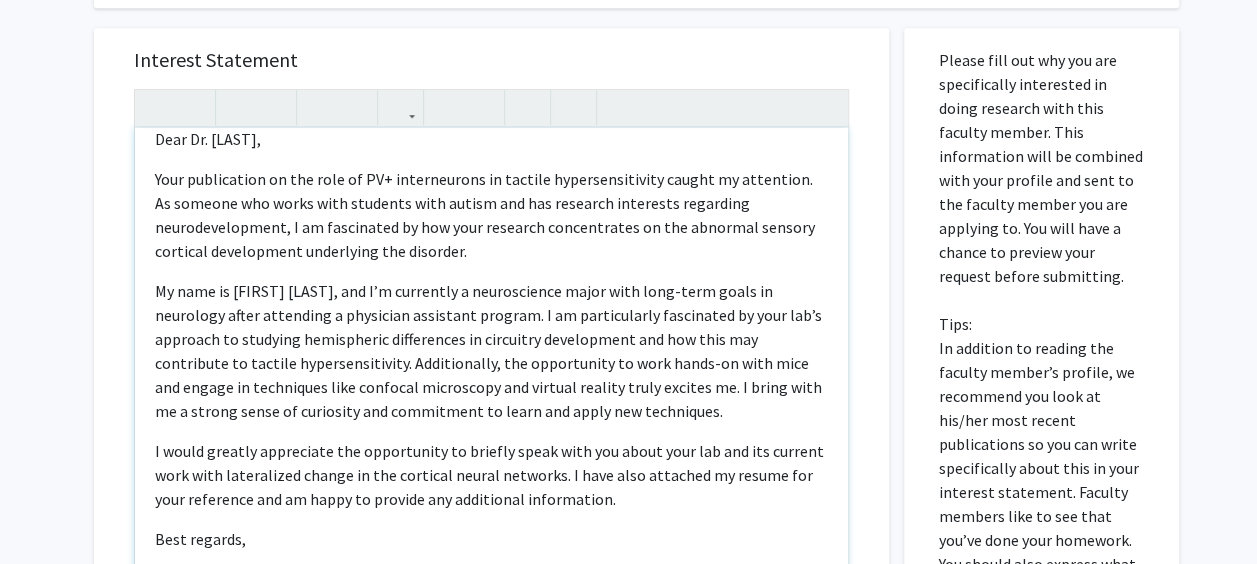 click on "My name is Chiara Cole, and I’m currently a neuroscience major with long-term goals in neurology after attending a physician assistant program. I am particularly fascinated by your lab’s approach to studying hemispheric differences in circuitry development and how this may contribute to tactile hypersensitivity. Additionally, the opportunity to work hands-on with mice and engage in techniques like confocal microscopy and virtual reality truly excites me. I bring with me a strong sense of curiosity and commitment to learn and apply new techniques." at bounding box center (491, 351) 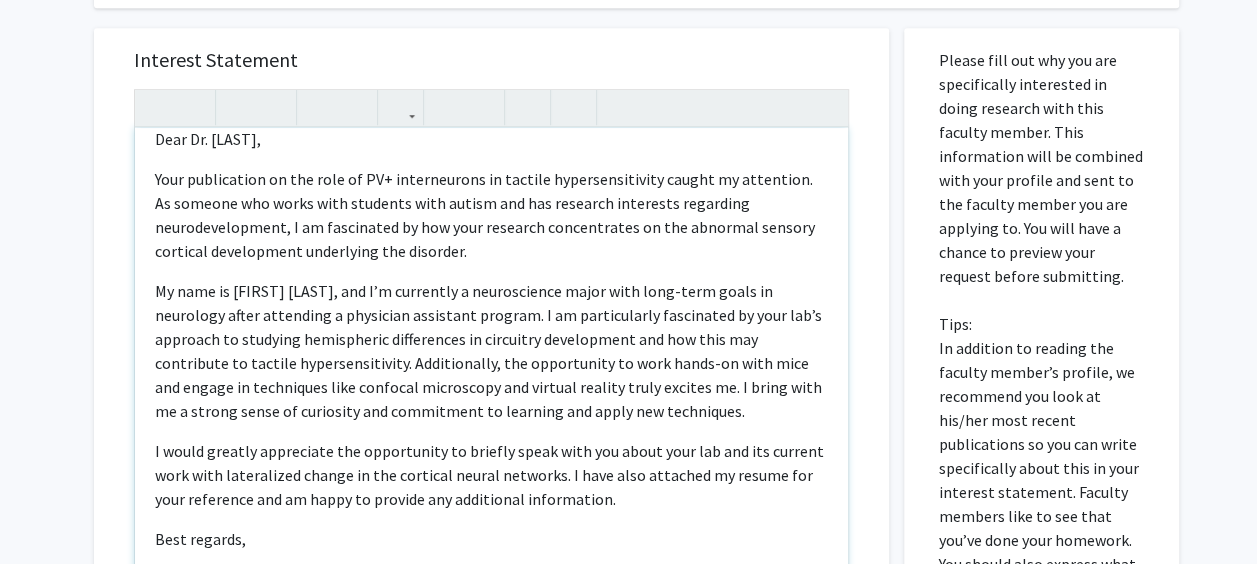 click on "My name is Chiara Cole, and I’m currently a neuroscience major with long-term goals in neurology after attending a physician assistant program. I am particularly fascinated by your lab’s approach to studying hemispheric differences in circuitry development and how this may contribute to tactile hypersensitivity. Additionally, the opportunity to work hands-on with mice and engage in techniques like confocal microscopy and virtual reality truly excites me. I bring with me a strong sense of curiosity and commitment to learning and apply new techniques." at bounding box center (491, 351) 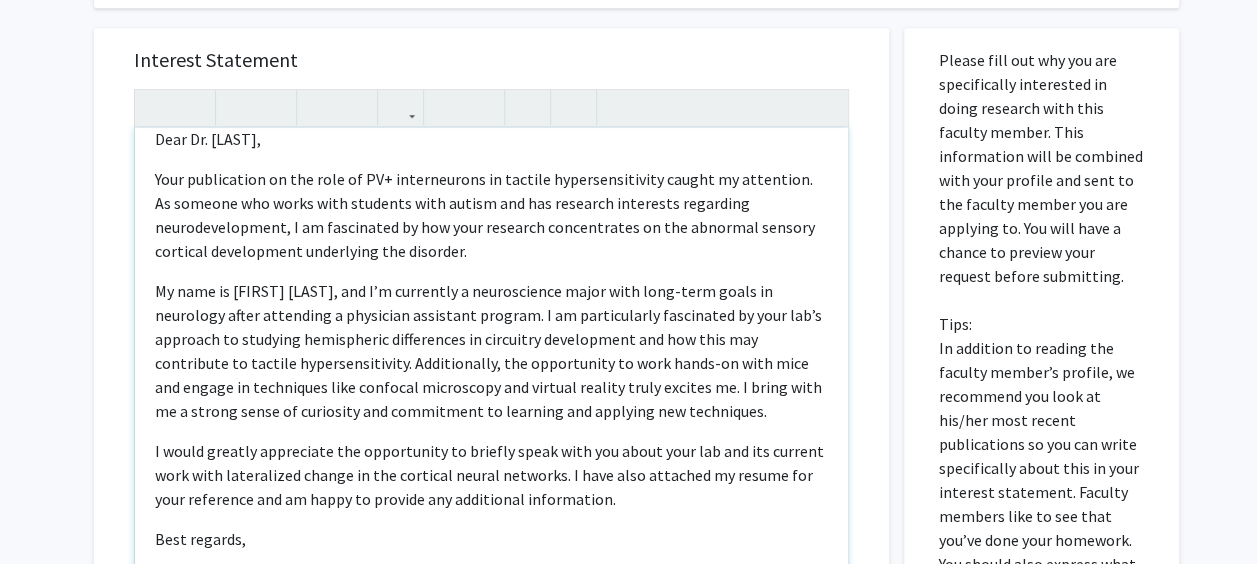 click on "My name is Chiara Cole, and I’m currently a neuroscience major with long-term goals in neurology after attending a physician assistant program. I am particularly fascinated by your lab’s approach to studying hemispheric differences in circuitry development and how this may contribute to tactile hypersensitivity. Additionally, the opportunity to work hands-on with mice and engage in techniques like confocal microscopy and virtual reality truly excites me. I bring with me a strong sense of curiosity and commitment to learning and applying new techniques." at bounding box center (491, 351) 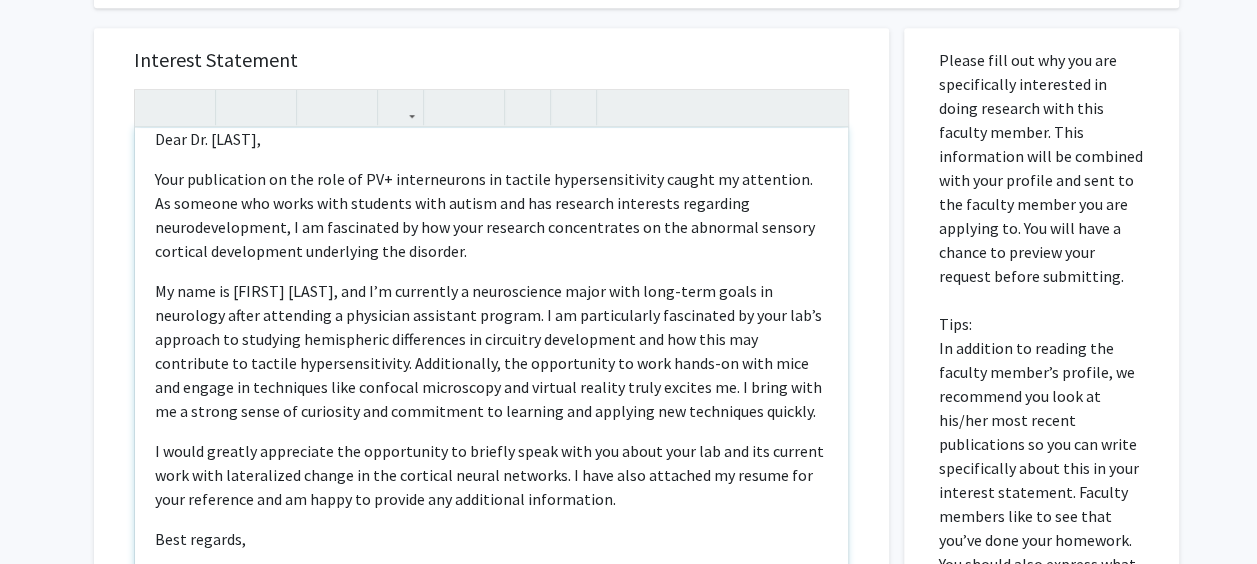 type on "<p>Dear Dr. Deemyad,</p><p><p>Your publication on the role of PV+ interneurons in tactile hypersensitivity caught my attention. As someone who works with students with autism and has research interests regarding neurodevelopment, I am fascinated by how your research concentrates on the abnormal sensory cortical development underlying the disorder.</p>
<p>My name is Chiara Cole, and I’m currently a neuroscience major with long-term goals in neurology after attending a physician assistant program. I am particularly fascinated by your lab’s approach to studying hemispheric differences in circuitry development and how this may contribute to tactile hypersensitivity. Additionally, the opportunity to work hands-on with mice and engage in techniques like confocal microscopy and virtual reality truly excites me. I bring with me a strong sense of curiosity and commitment to learning and applying new techniques quickly.
</p><p>I would greatly appreciate the opportunity to briefly speak with you about your lab and it..." 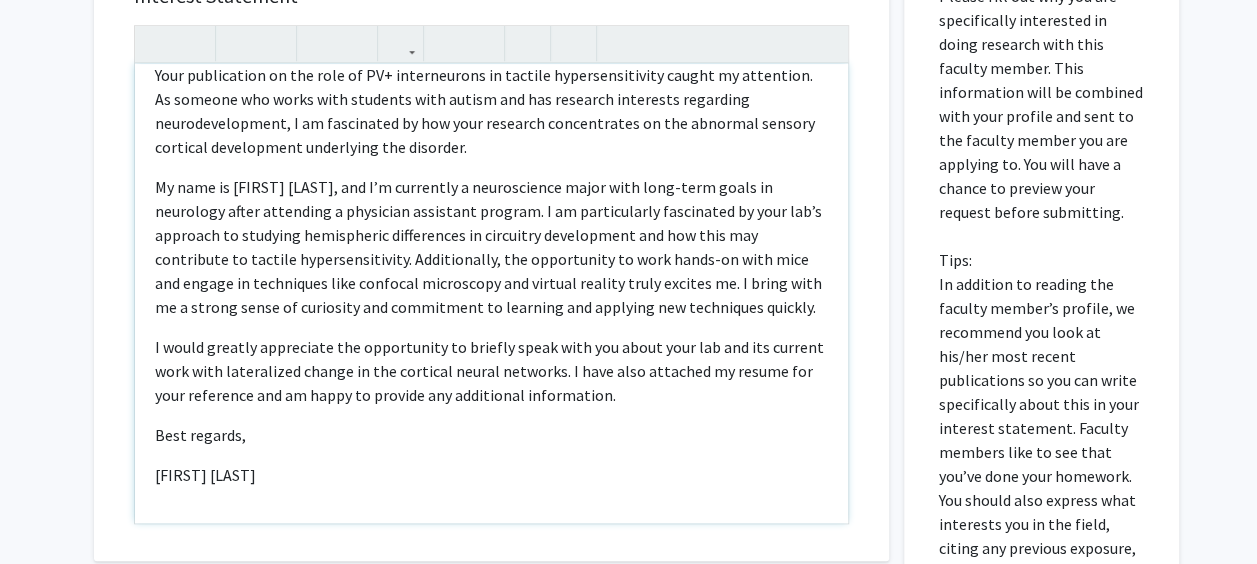 scroll, scrollTop: 686, scrollLeft: 0, axis: vertical 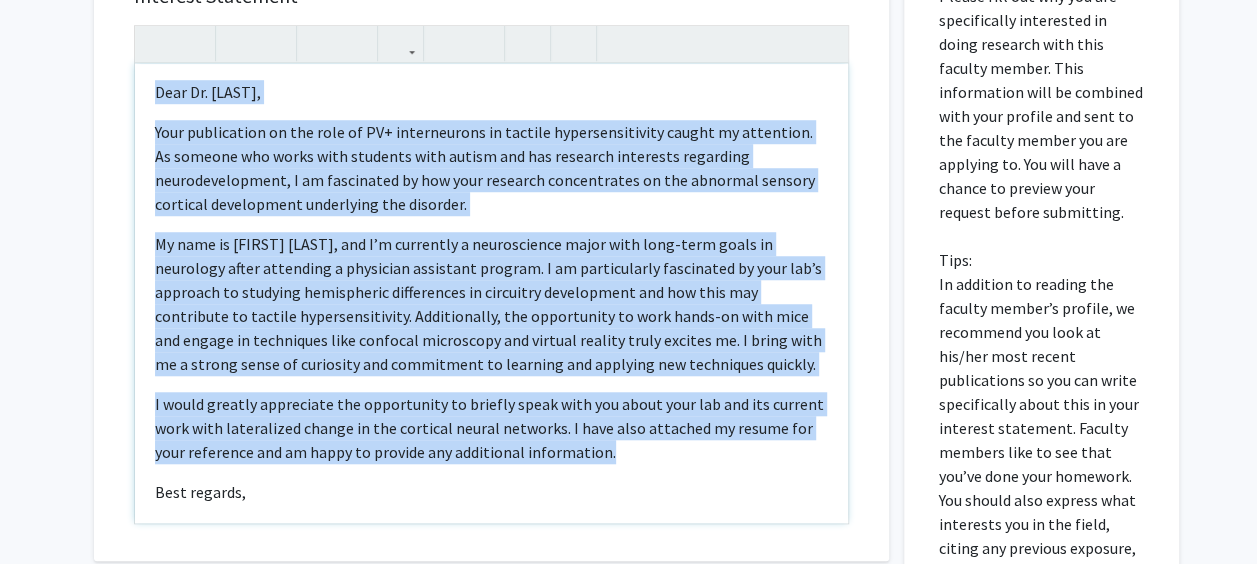 drag, startPoint x: 630, startPoint y: 394, endPoint x: 145, endPoint y: 72, distance: 582.15894 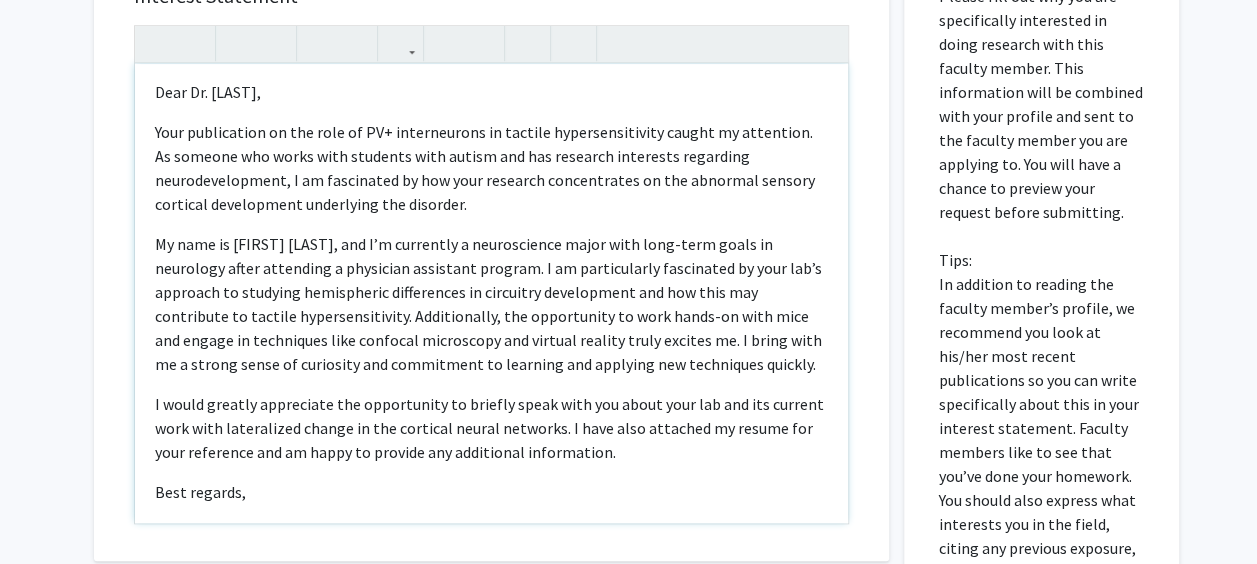 scroll, scrollTop: 61, scrollLeft: 0, axis: vertical 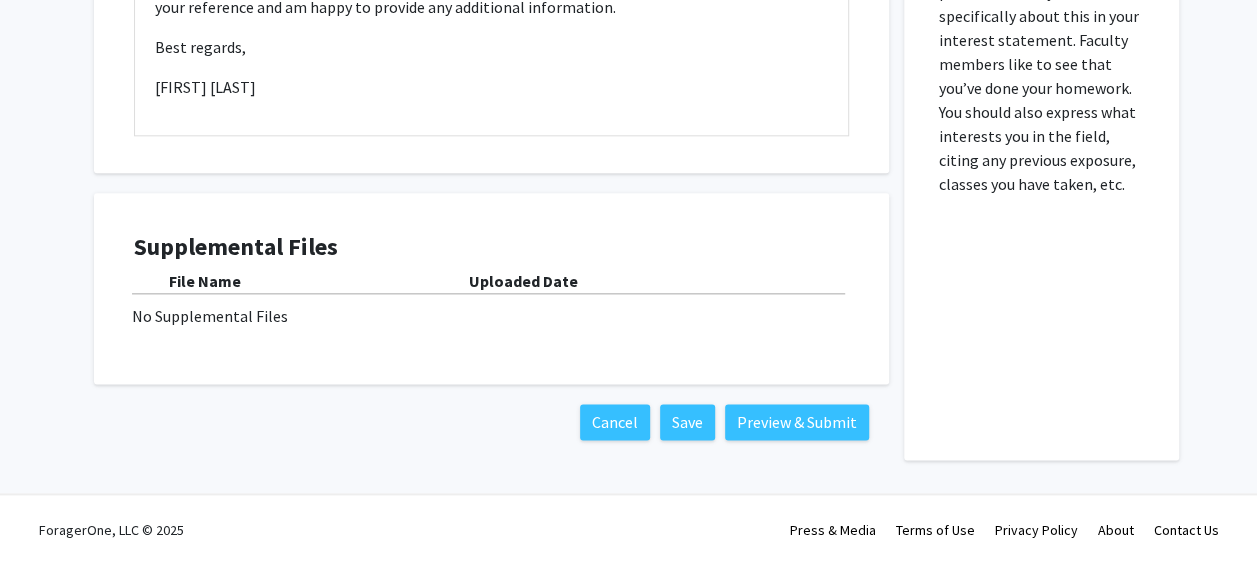 click on "No Supplemental Files" at bounding box center [491, 316] 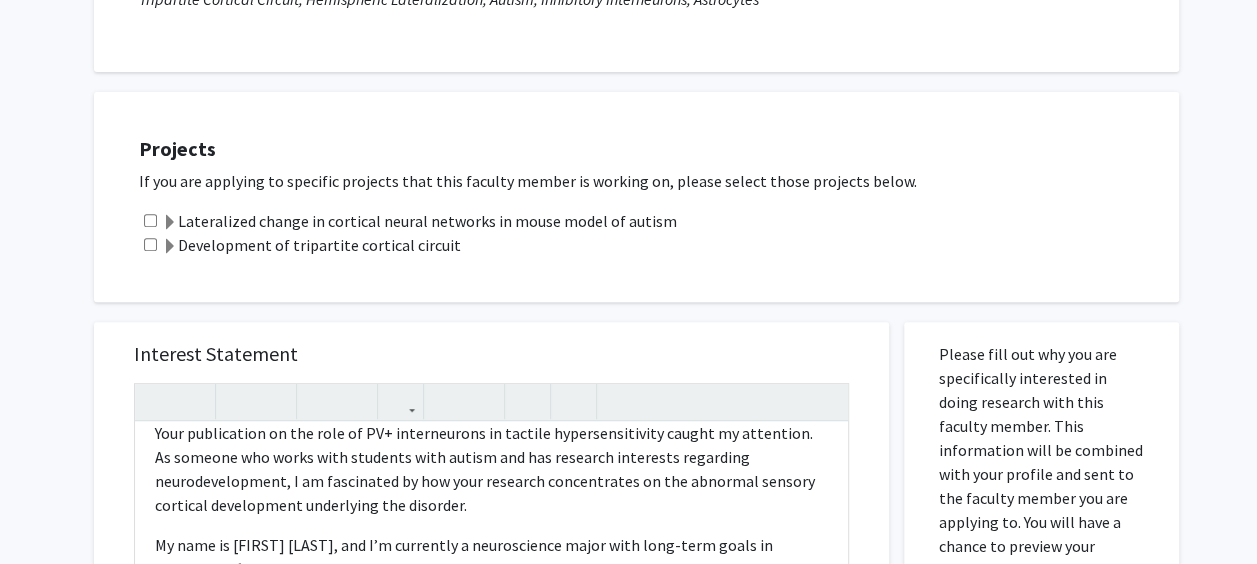 scroll, scrollTop: 350, scrollLeft: 0, axis: vertical 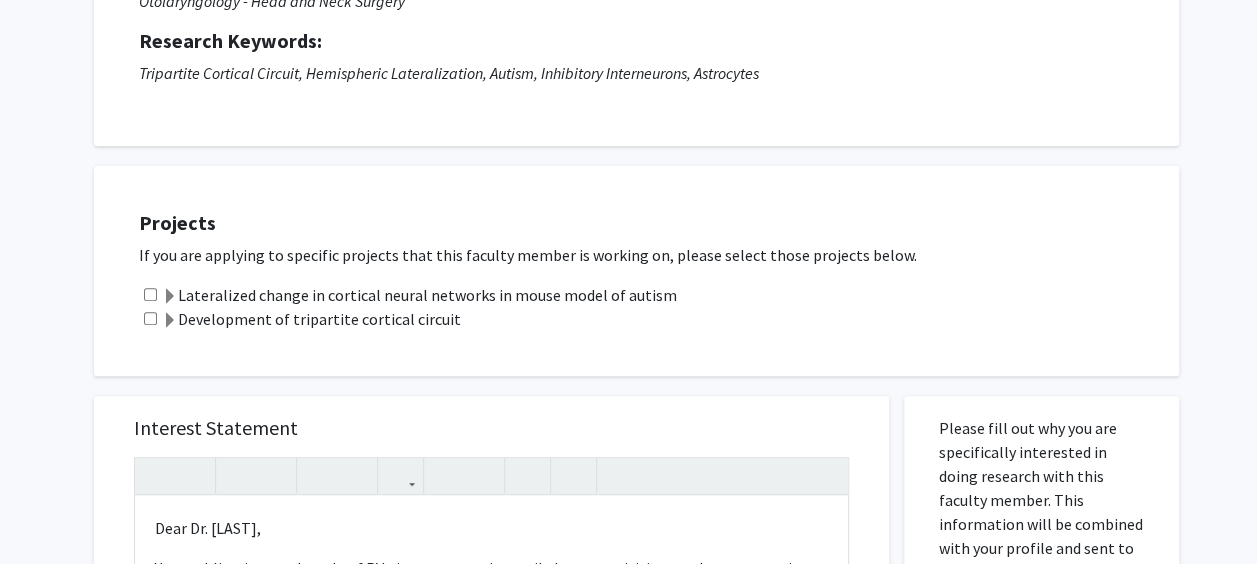 click 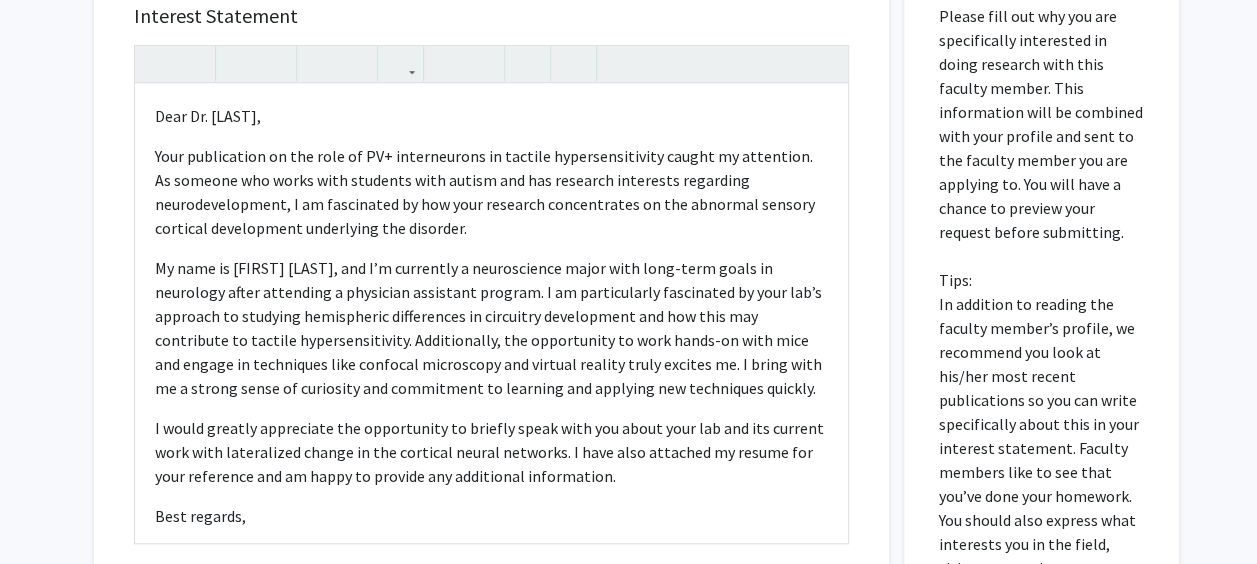 scroll, scrollTop: 674, scrollLeft: 0, axis: vertical 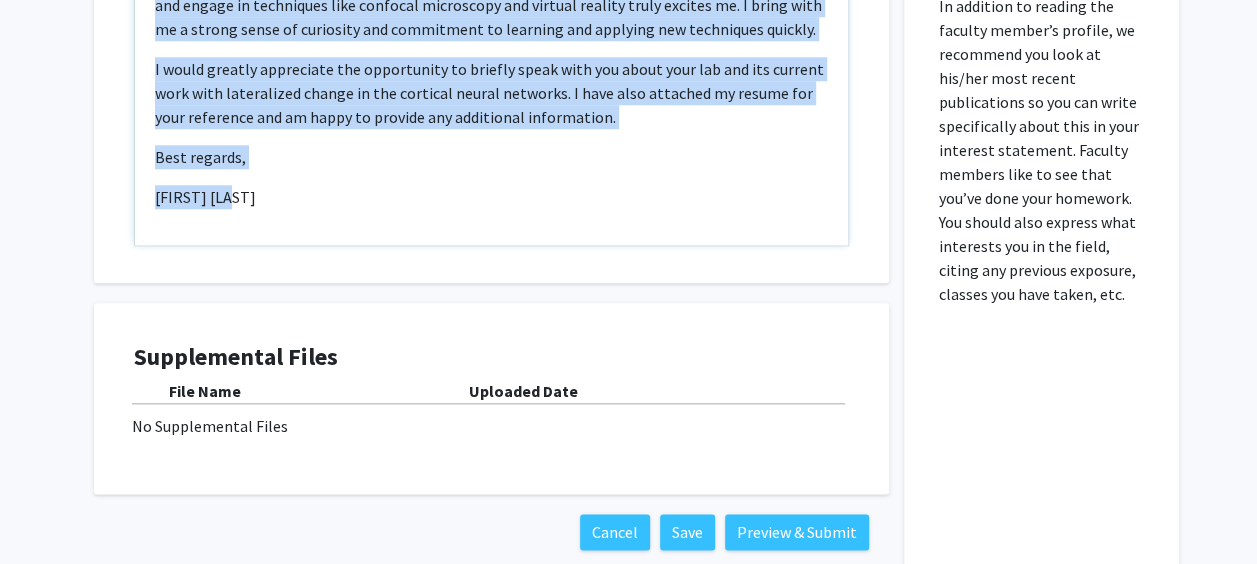 drag, startPoint x: 155, startPoint y: 87, endPoint x: 309, endPoint y: 551, distance: 488.88855 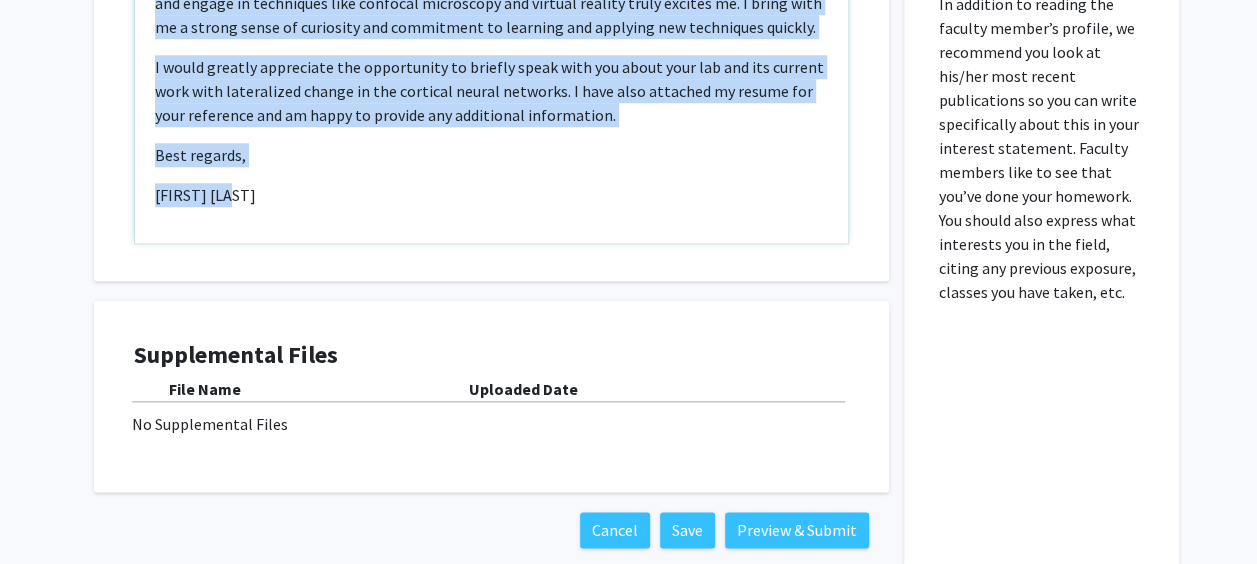 copy on "Dear Dr. Deemyad, Your publication on the role of PV+ interneurons in tactile hypersensitivity caught my attention. As someone who works with students with autism and has research interests regarding neurodevelopment, I am fascinated by how your research concentrates on the abnormal sensory cortical development underlying the disorder.  My name is Chiara Cole, and I’m currently a neuroscience major with long-term goals in neurology after attending a physician assistant program. I am particularly fascinated by your lab’s approach to studying hemispheric differences in circuitry development and how this may contribute to tactile hypersensitivity. Additionally, the opportunity to work hands-on with mice and engage in techniques like confocal microscopy and virtual reality truly excites me. I bring with me a strong sense of curiosity and commitment to learning and applying new techniques quickly. I would greatly appreciate the opportunity to briefly speak with you about your lab and its current work with lat..." 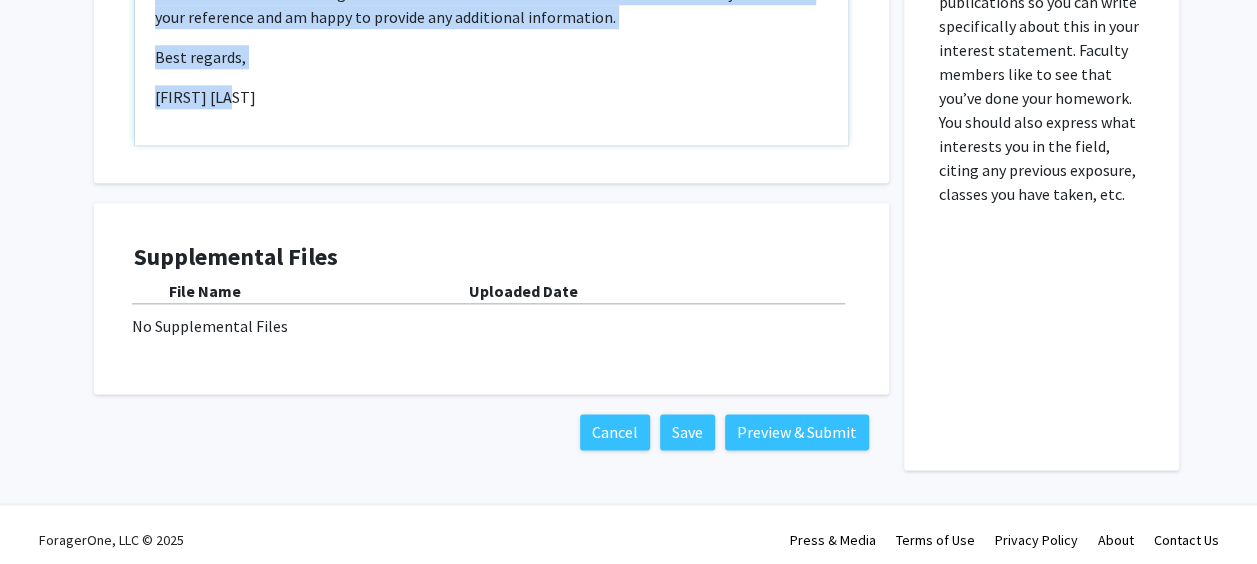 scroll, scrollTop: 1071, scrollLeft: 0, axis: vertical 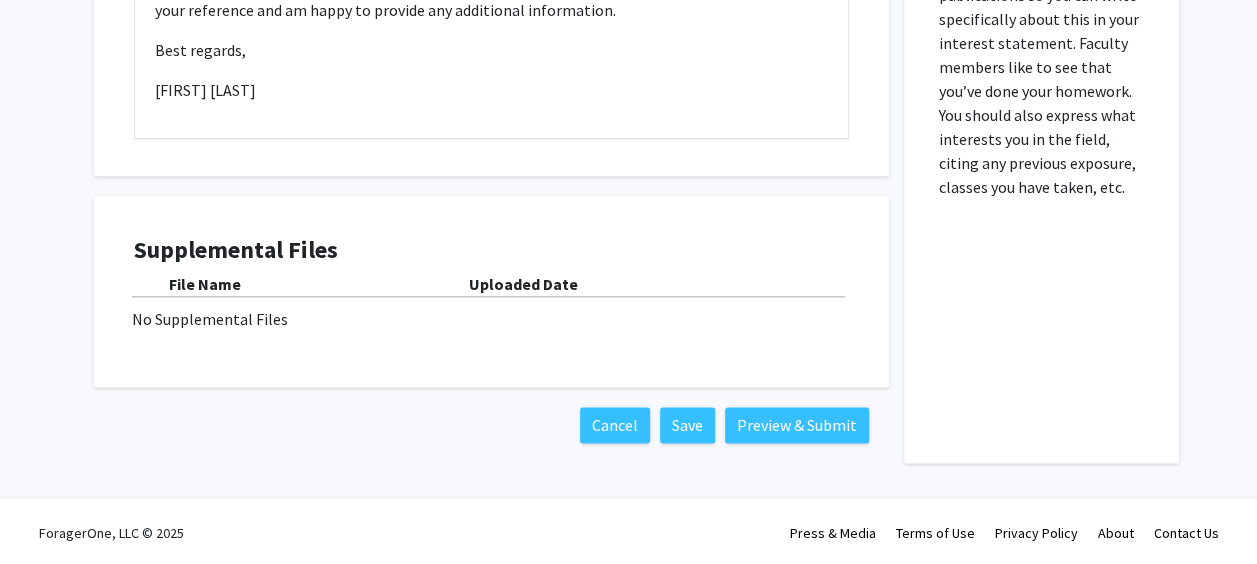 click on "Supplemental Files File Name Uploaded Date No Supplemental Files" at bounding box center [491, 292] 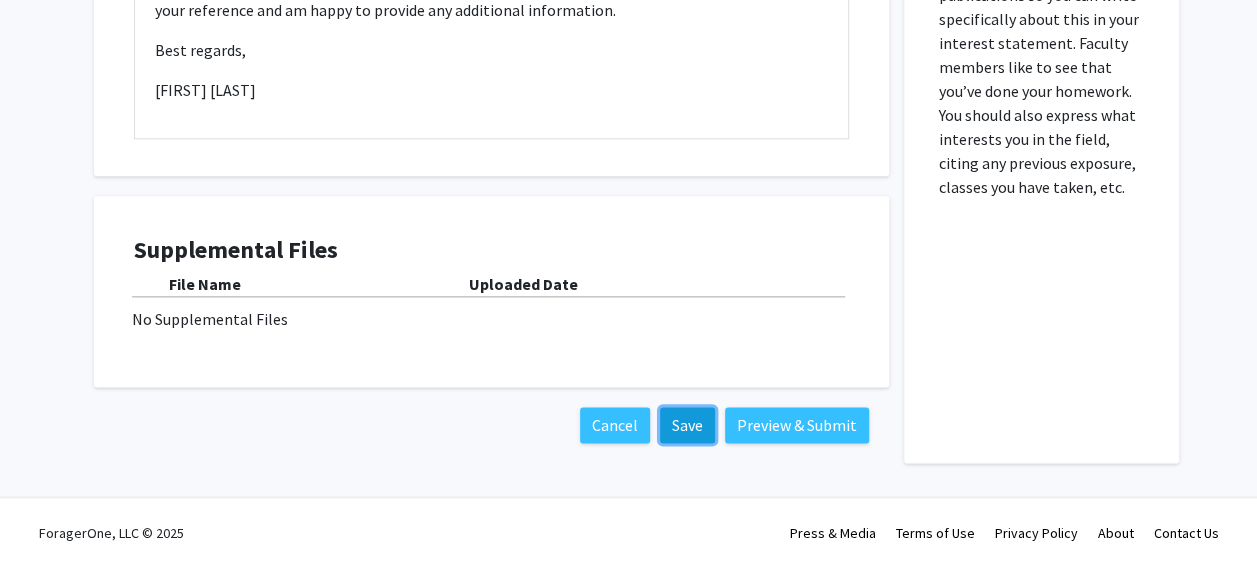 click on "Save" at bounding box center (687, 425) 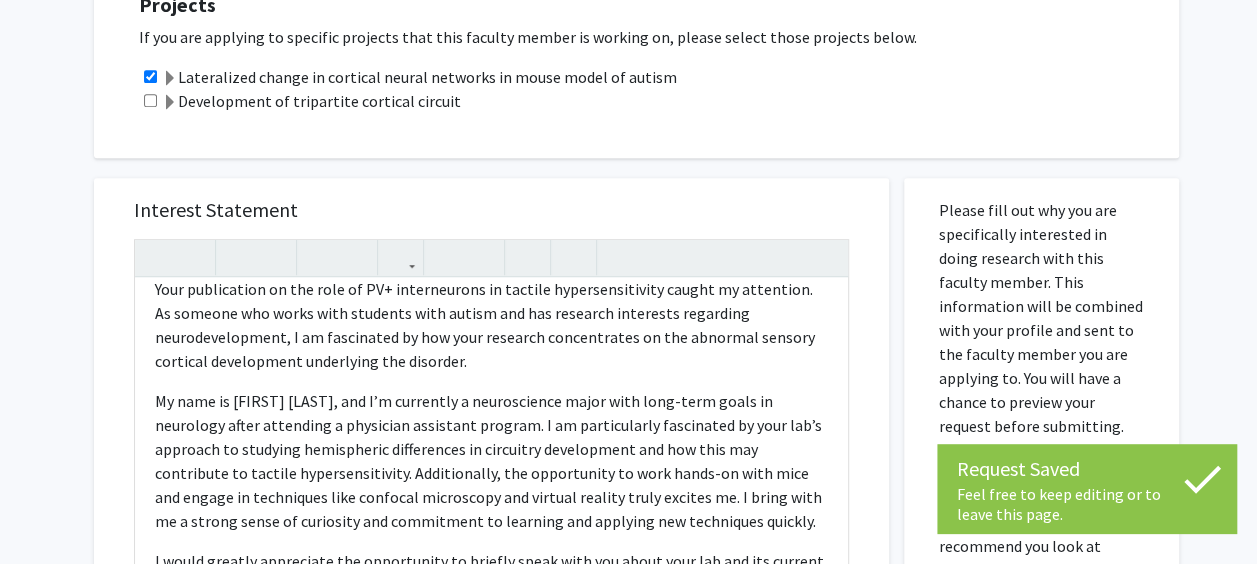 scroll, scrollTop: 467, scrollLeft: 0, axis: vertical 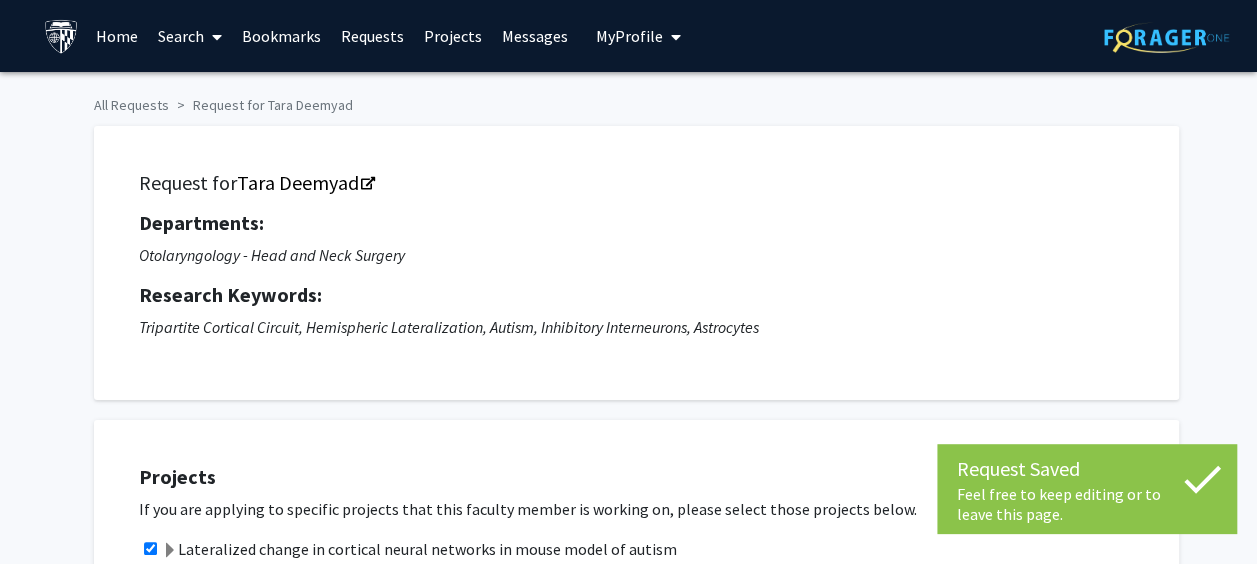 click on "Home" at bounding box center [117, 36] 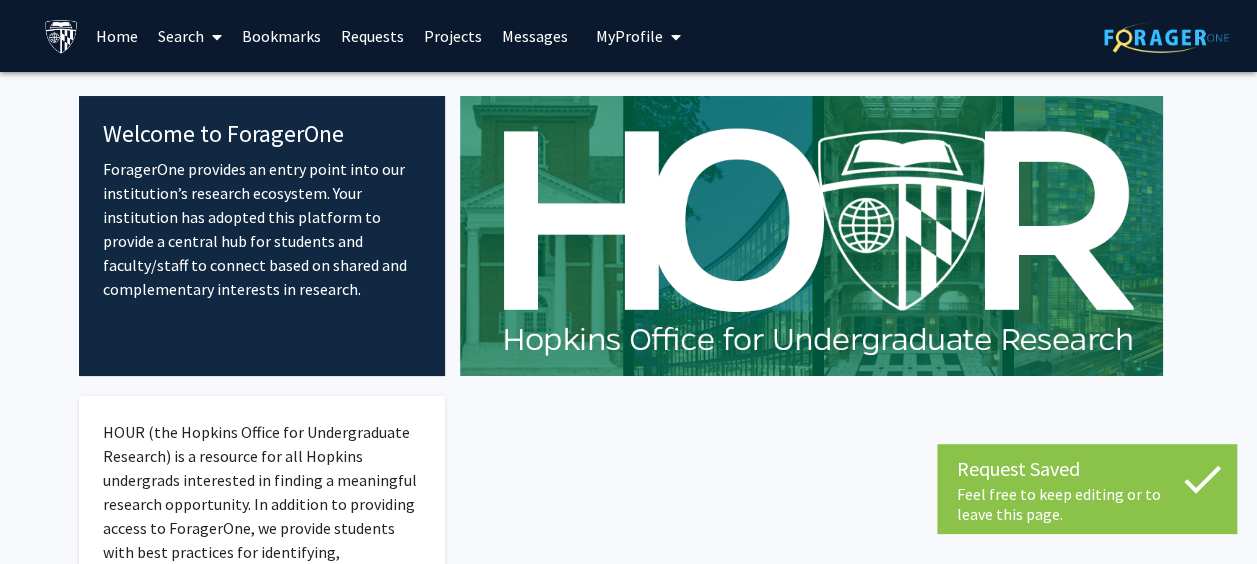 click on "My   Profile" at bounding box center (629, 36) 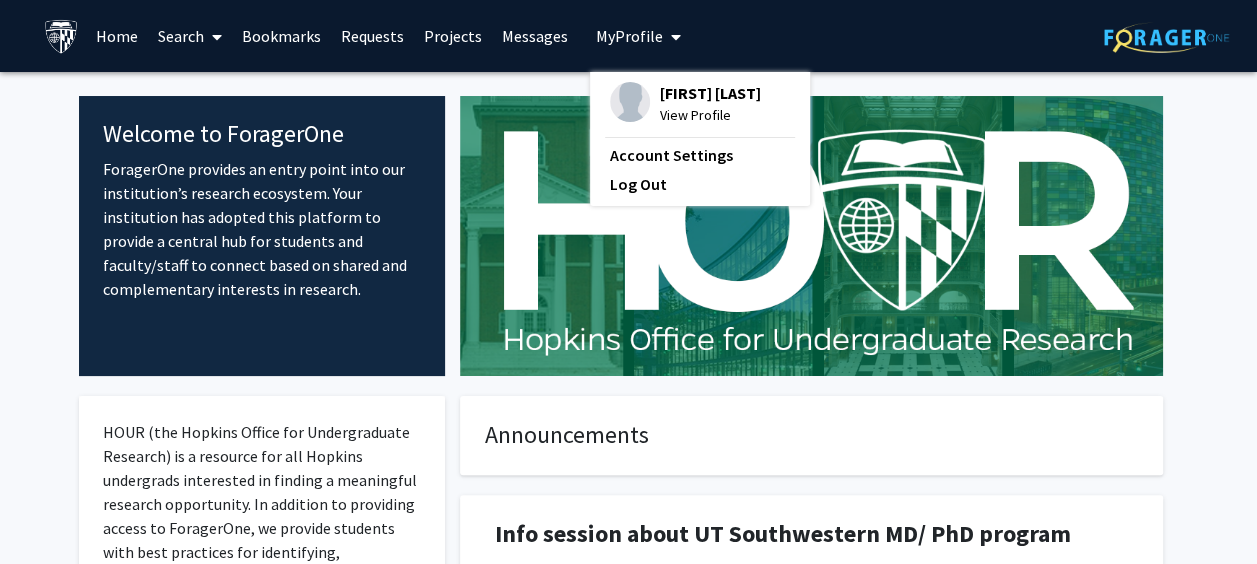 click on "View Profile" at bounding box center [710, 115] 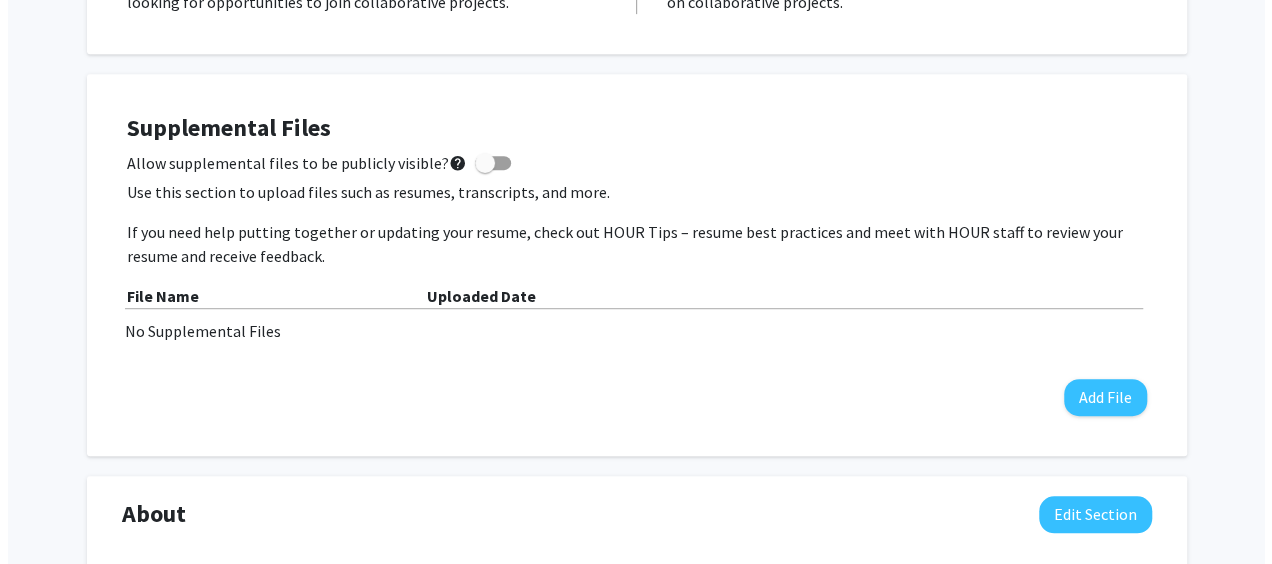 scroll, scrollTop: 487, scrollLeft: 0, axis: vertical 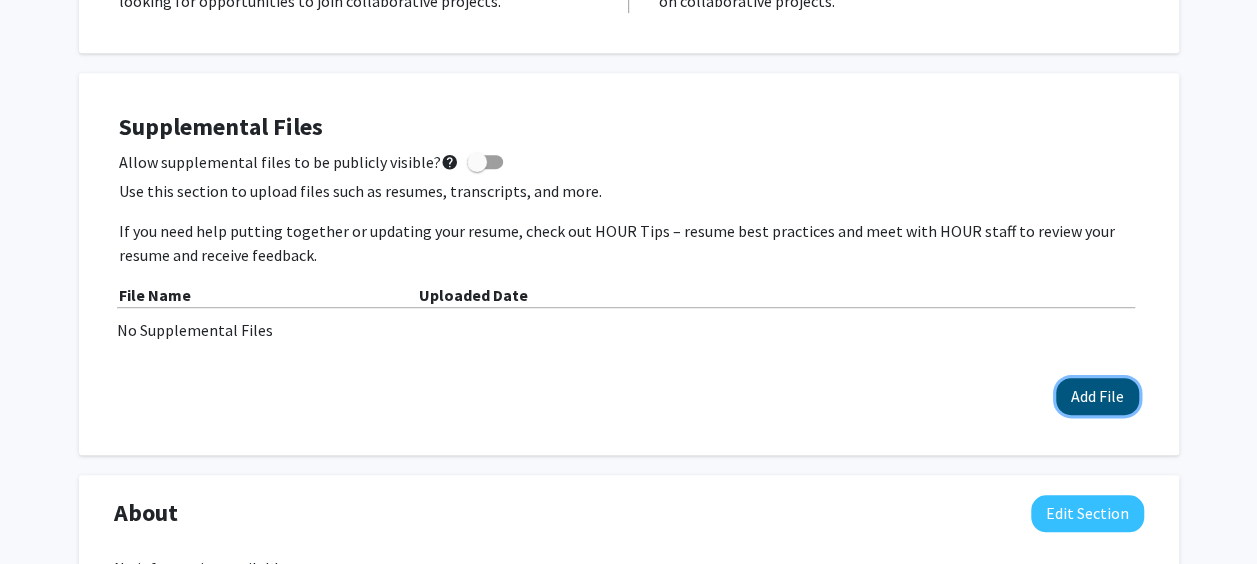 click on "Add File" 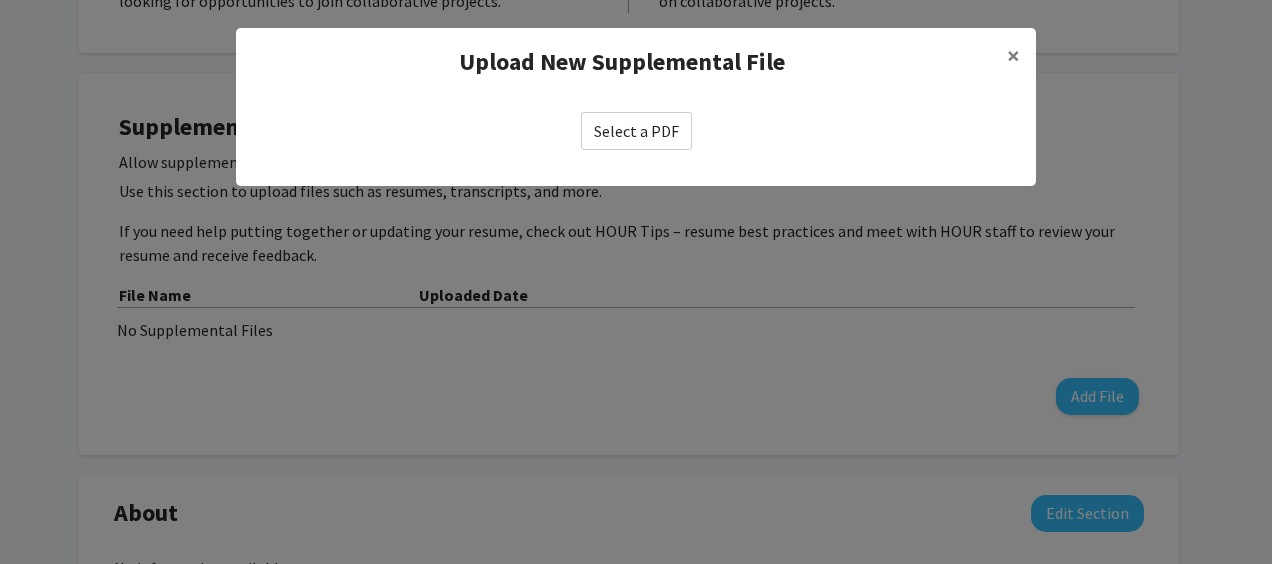 click on "Select a PDF" 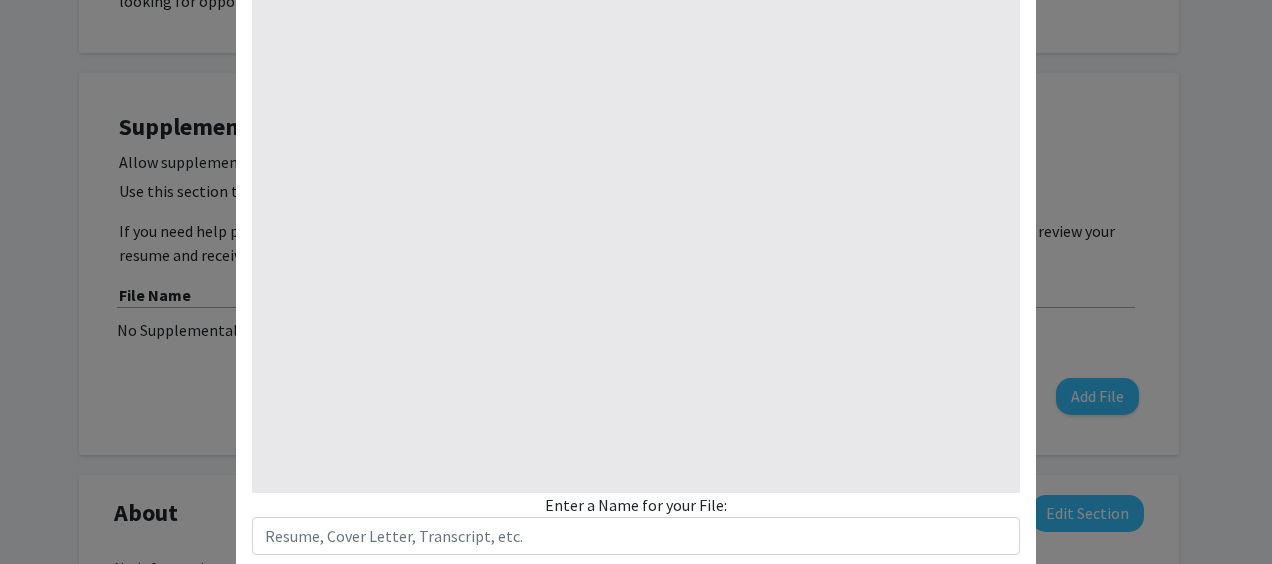 select on "custom" 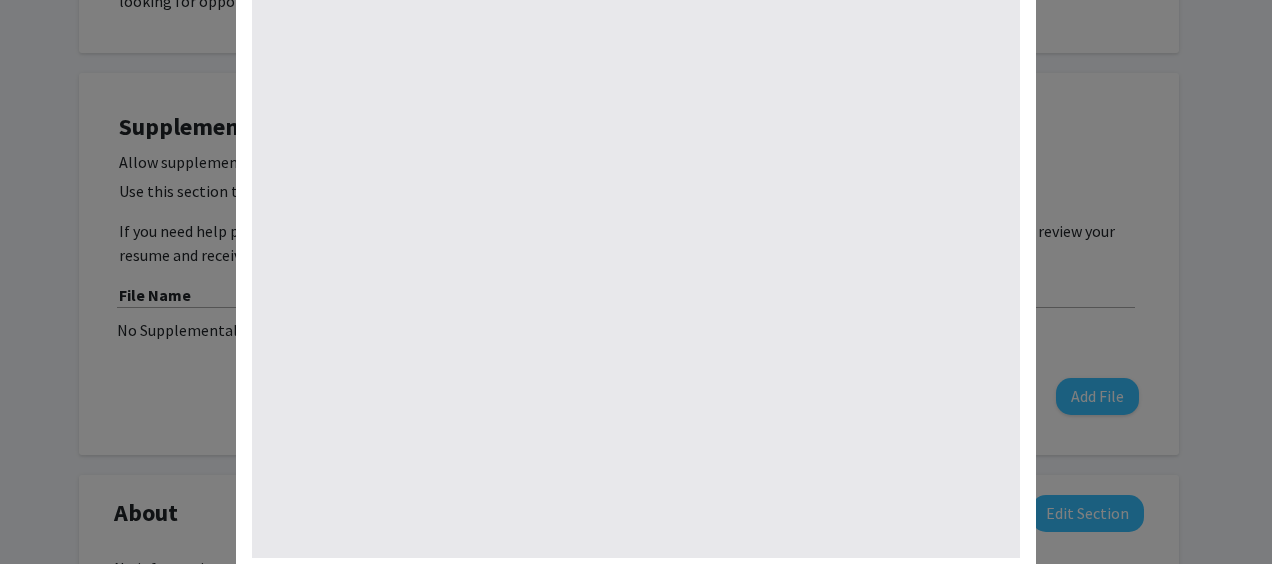 type on "1" 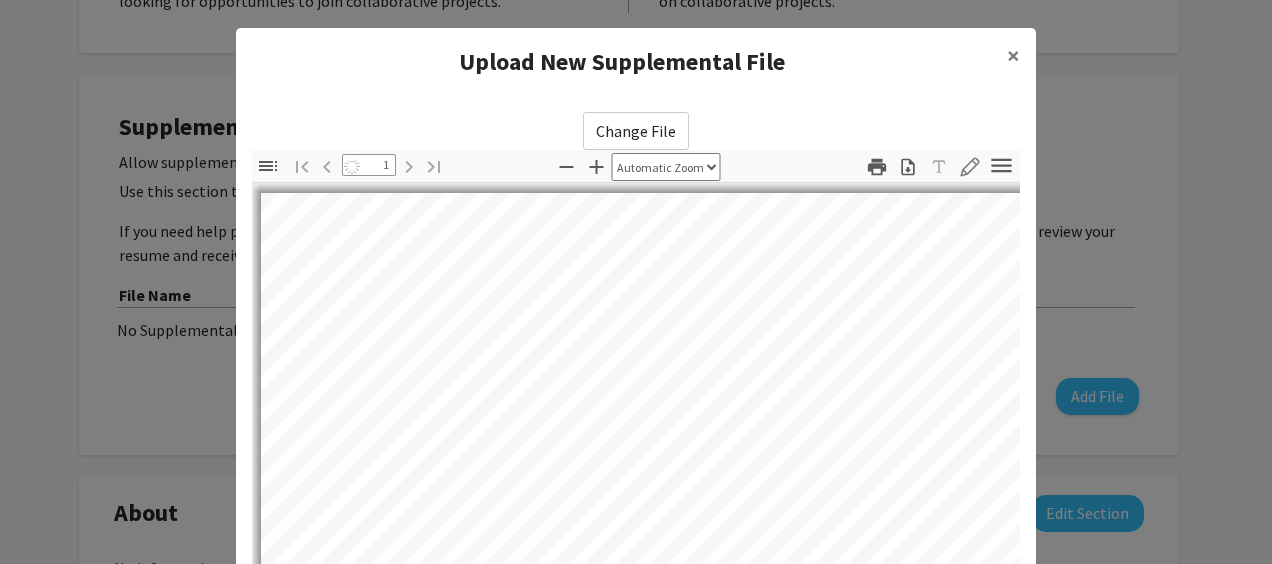 select on "auto" 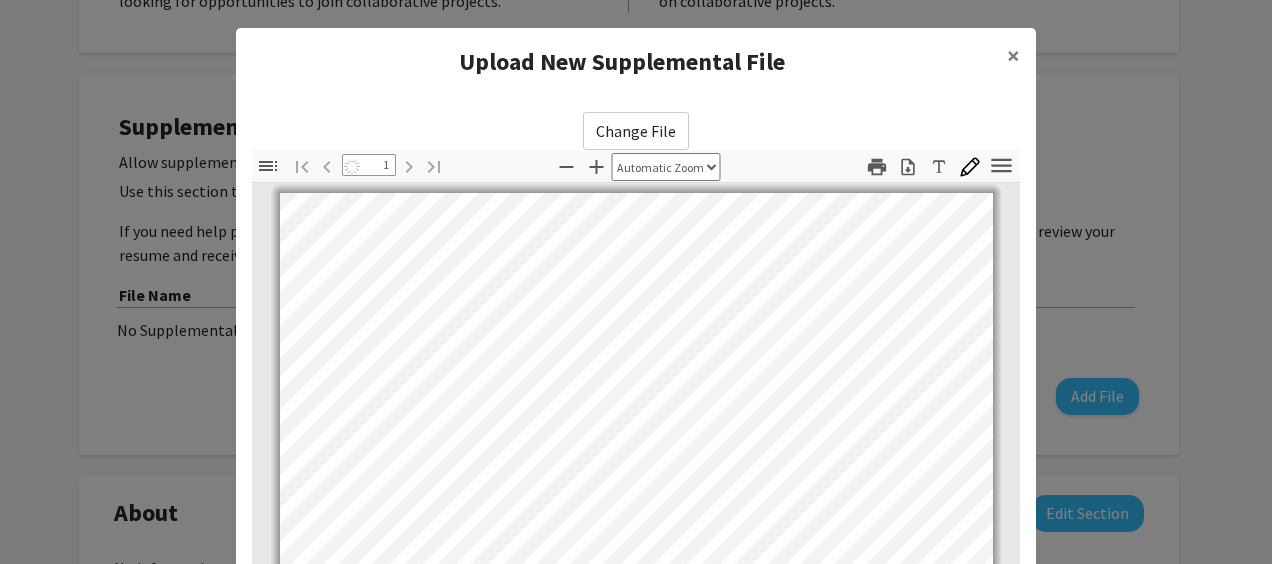 scroll, scrollTop: 0, scrollLeft: 0, axis: both 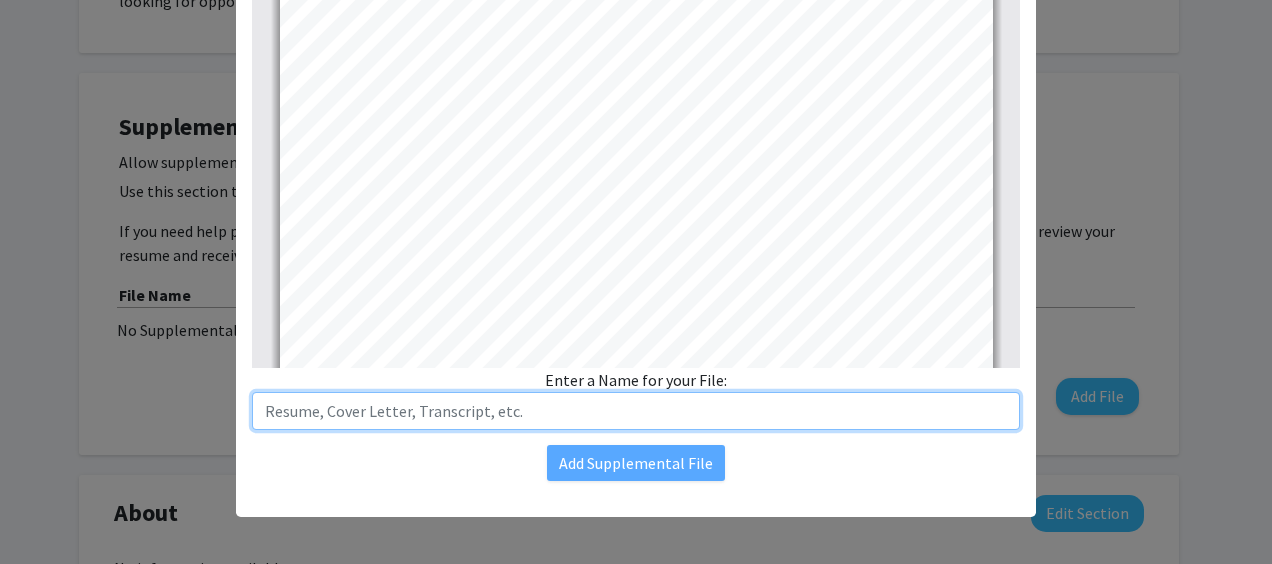 click at bounding box center (636, 411) 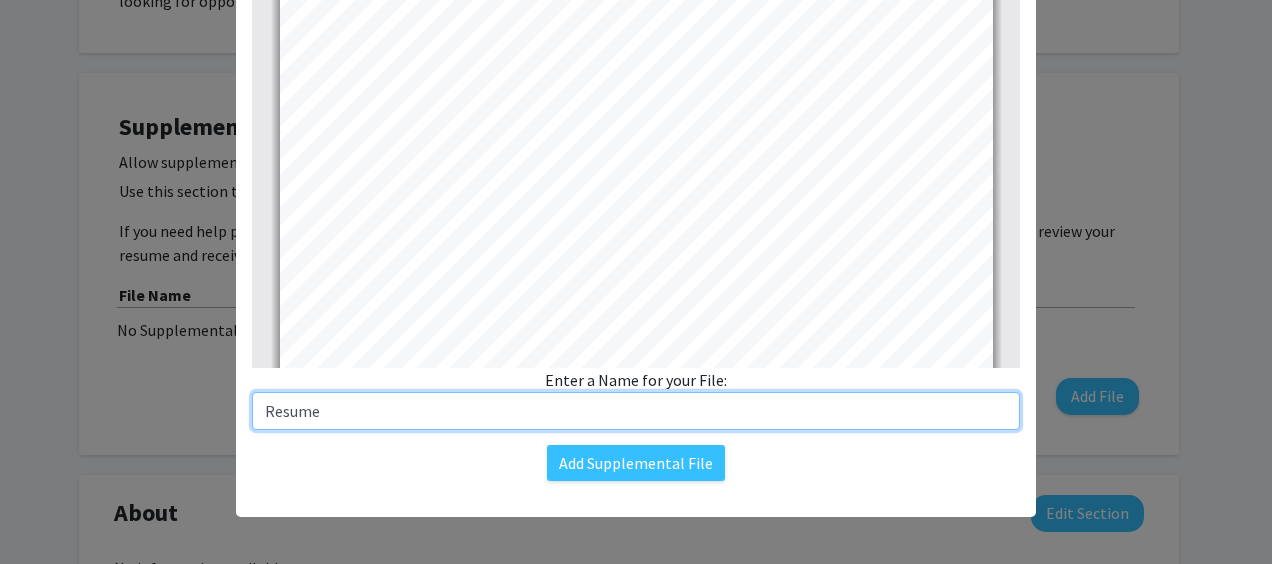 scroll, scrollTop: 0, scrollLeft: 0, axis: both 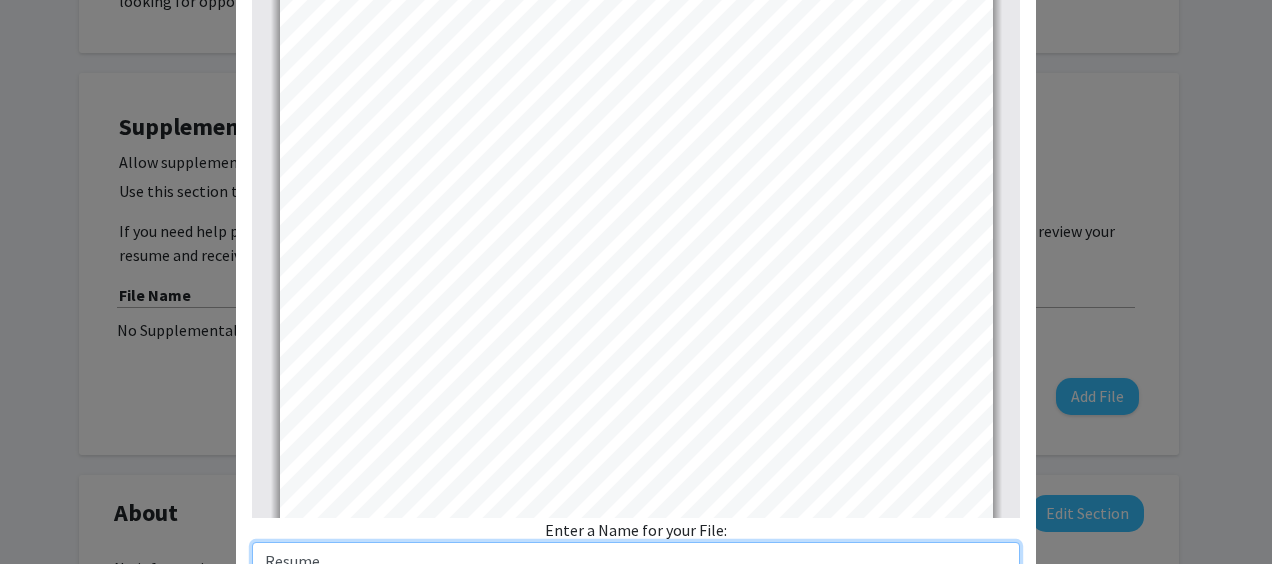 type on "Resume" 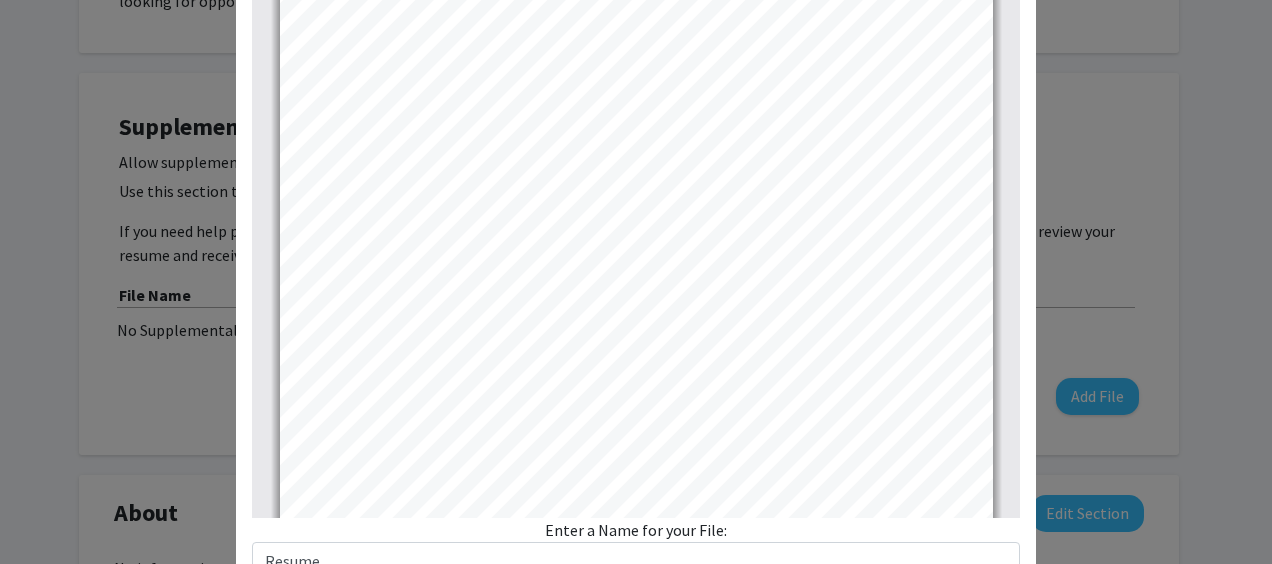 scroll, scrollTop: 374, scrollLeft: 0, axis: vertical 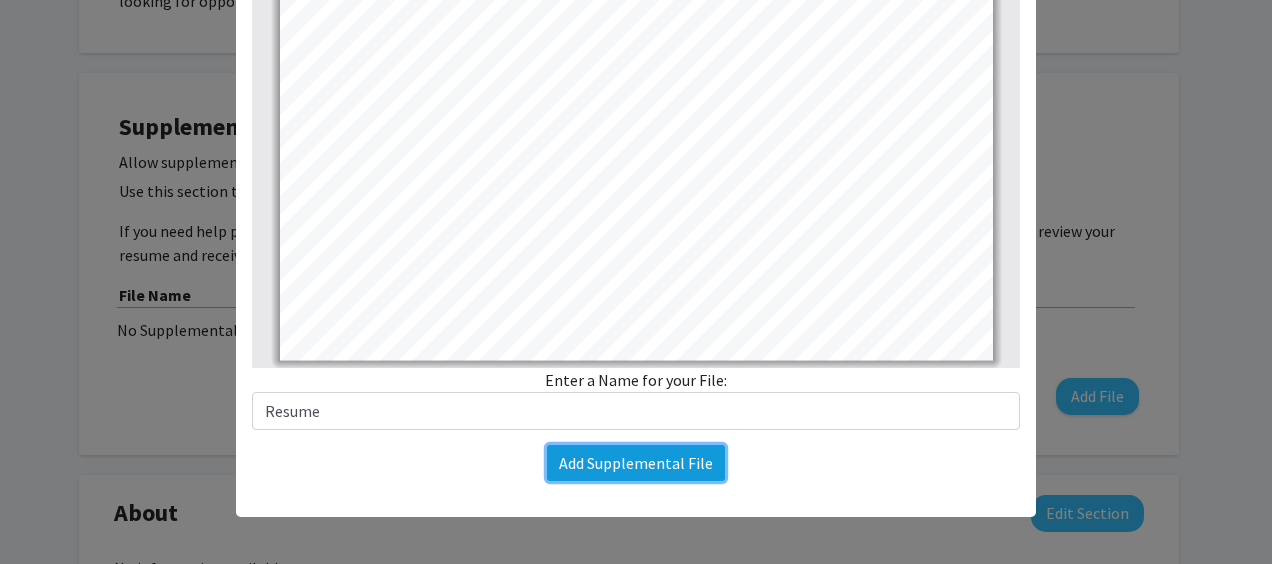 click on "Add Supplemental File" 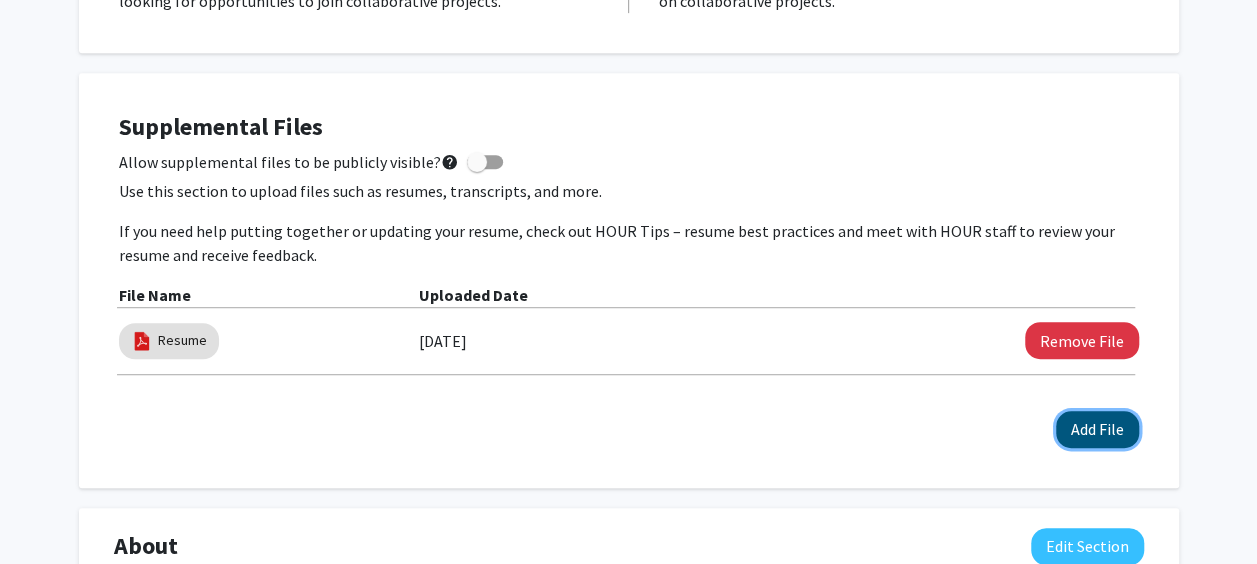 click on "Add File" 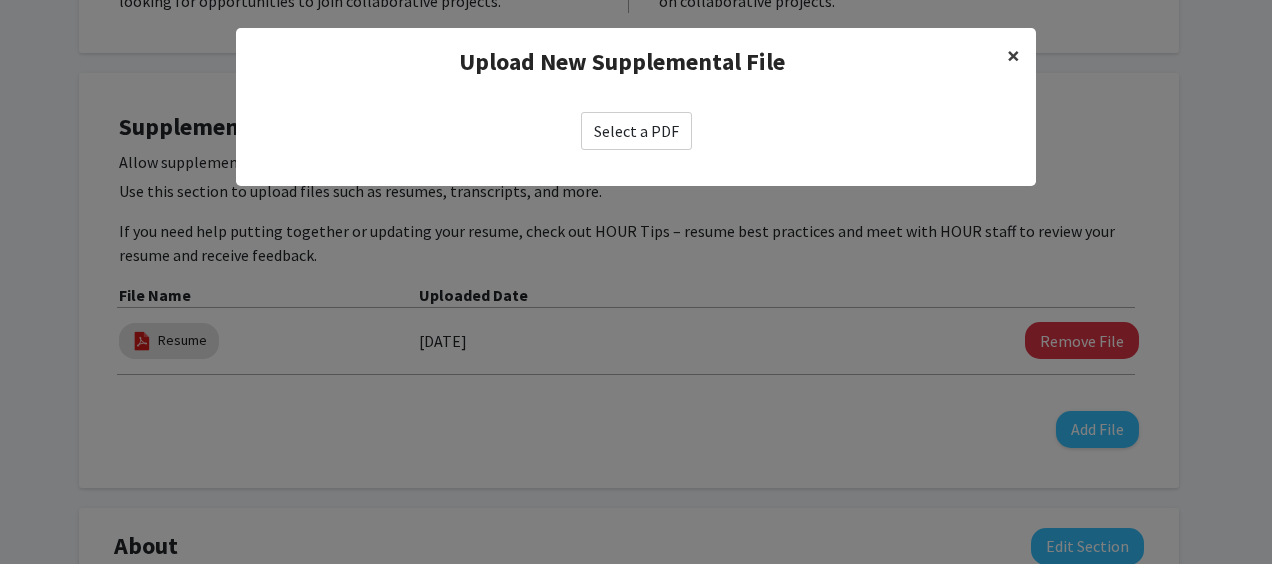 click on "×" 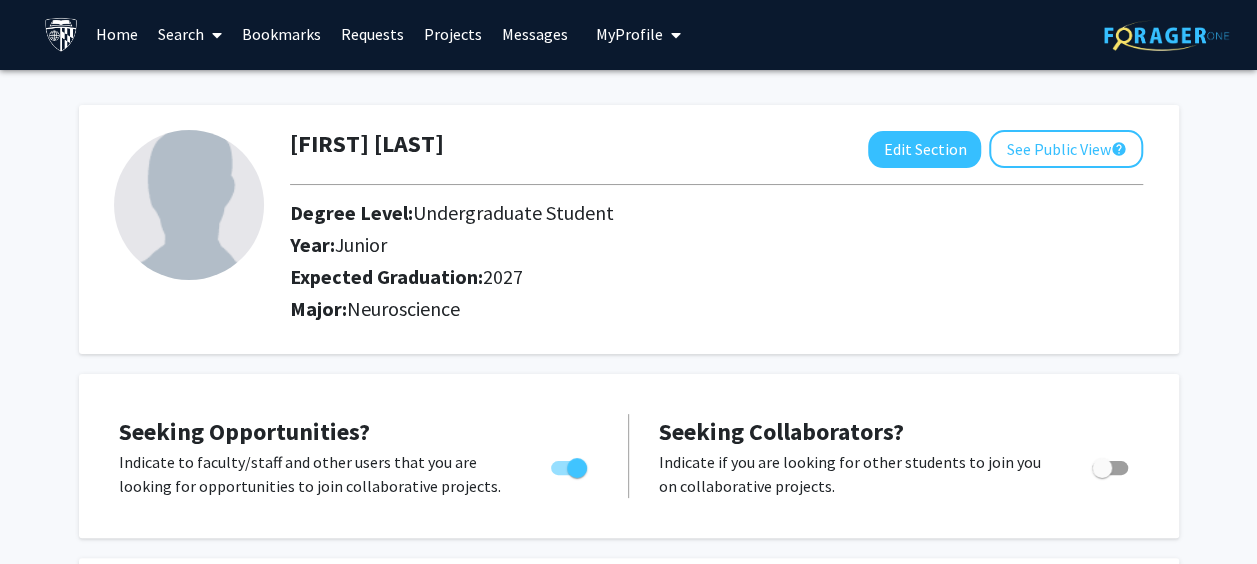 scroll, scrollTop: 0, scrollLeft: 0, axis: both 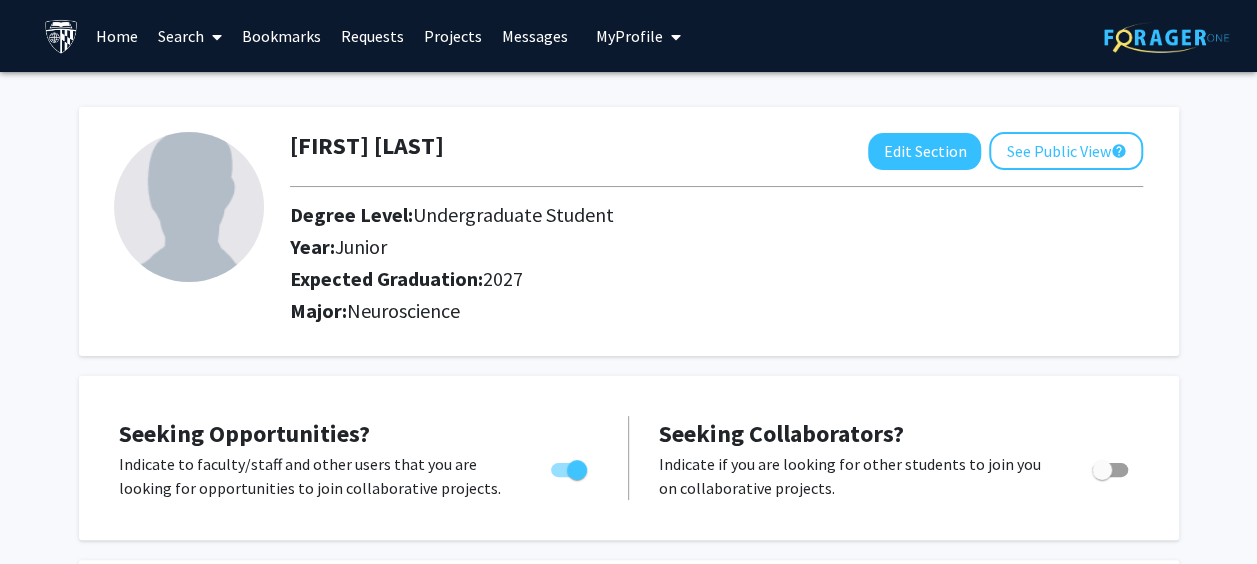 click 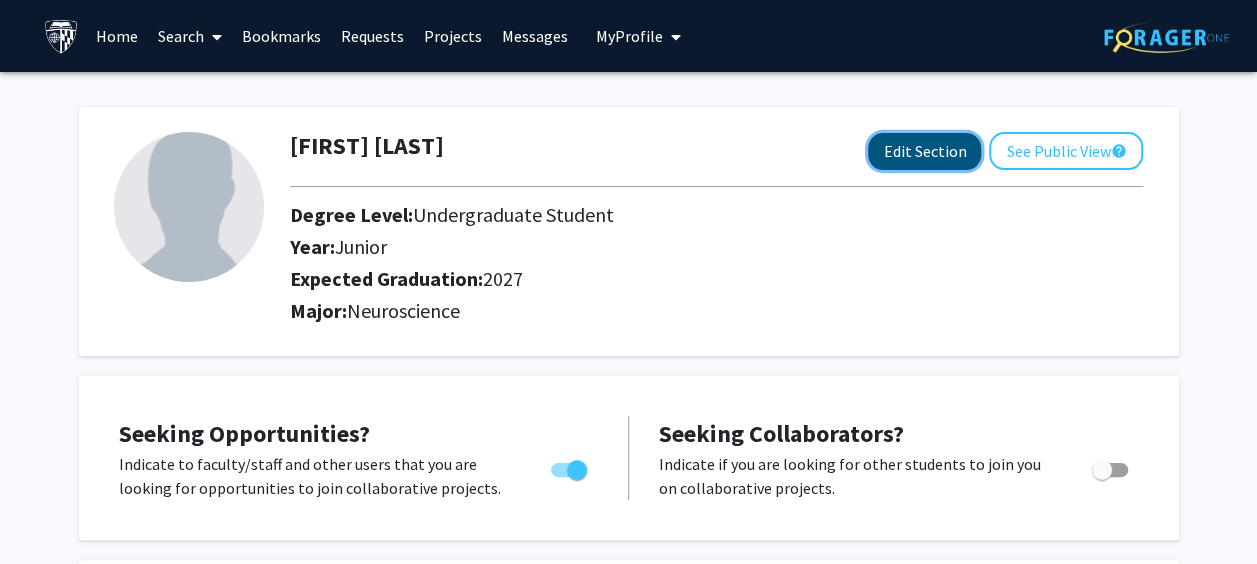 click on "Edit Section" 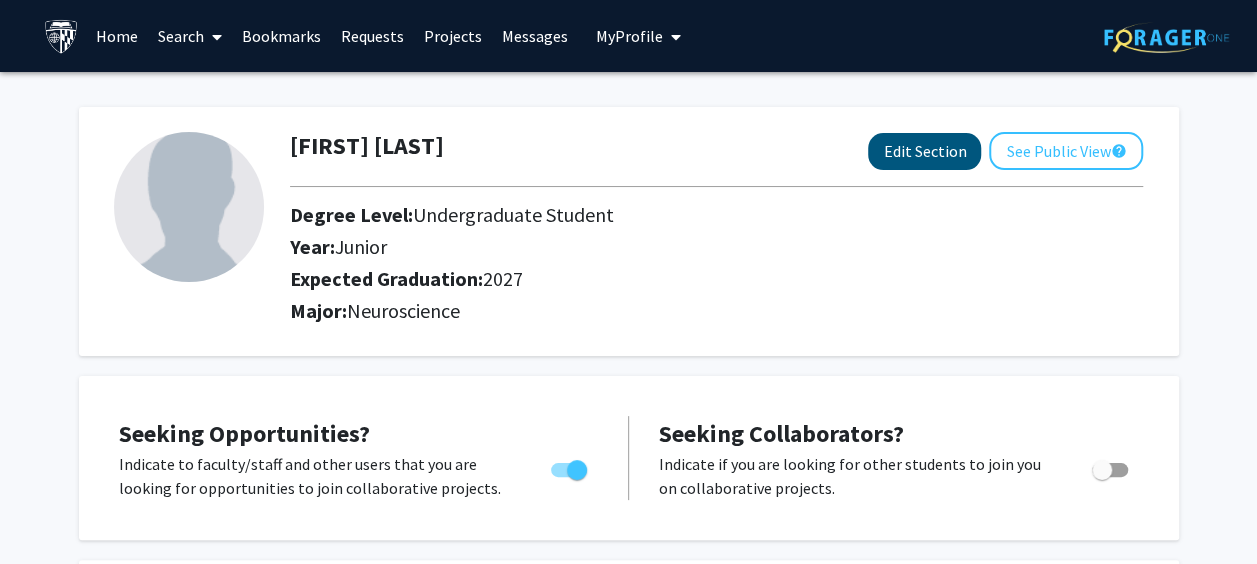 select on "junior" 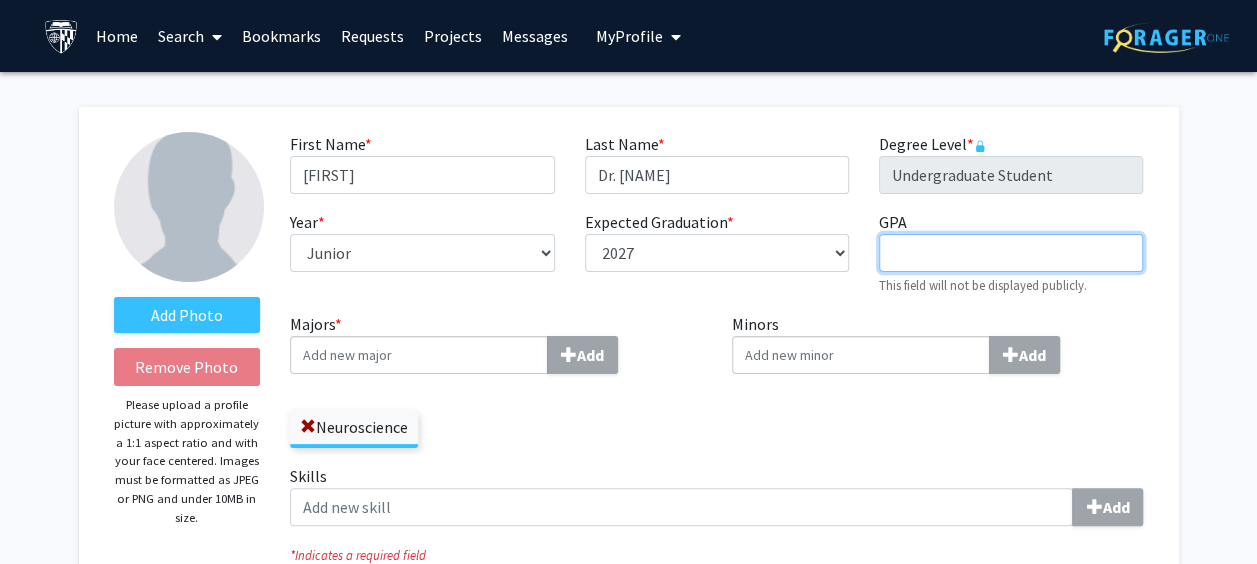 click on "GPA  required" at bounding box center (1011, 253) 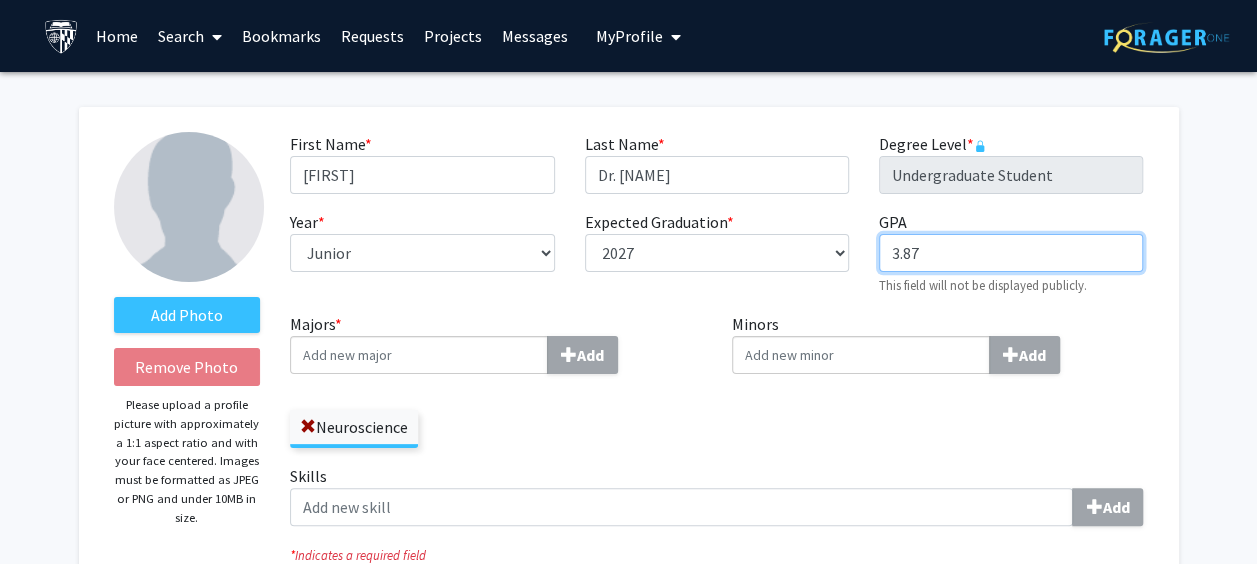 type on "3.87" 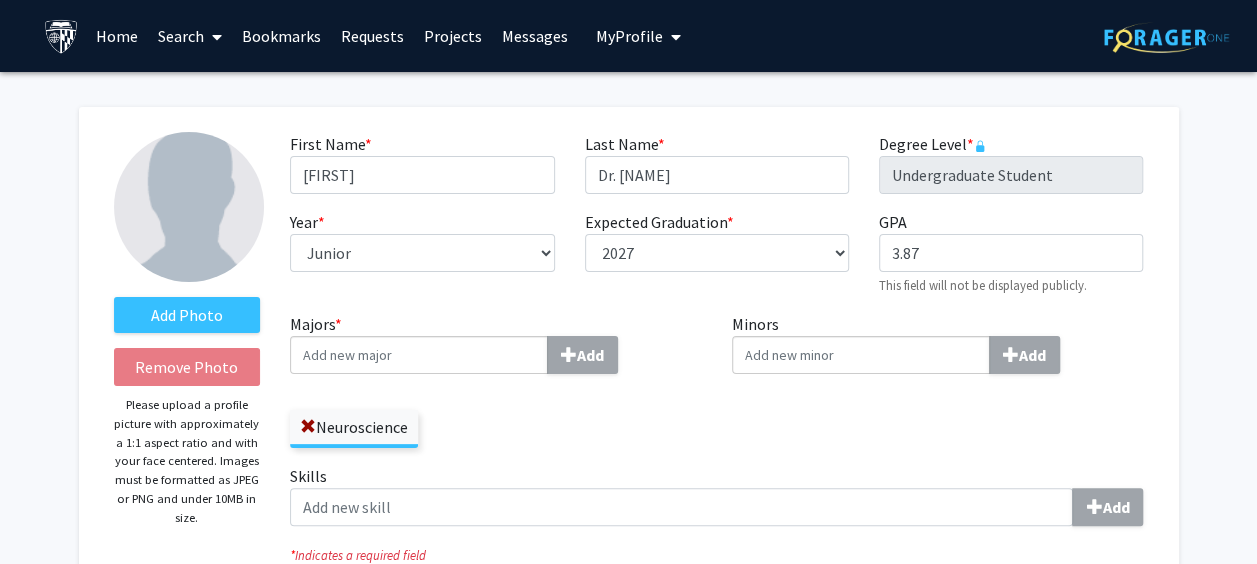 click on "Majors  * Add  Neuroscience" 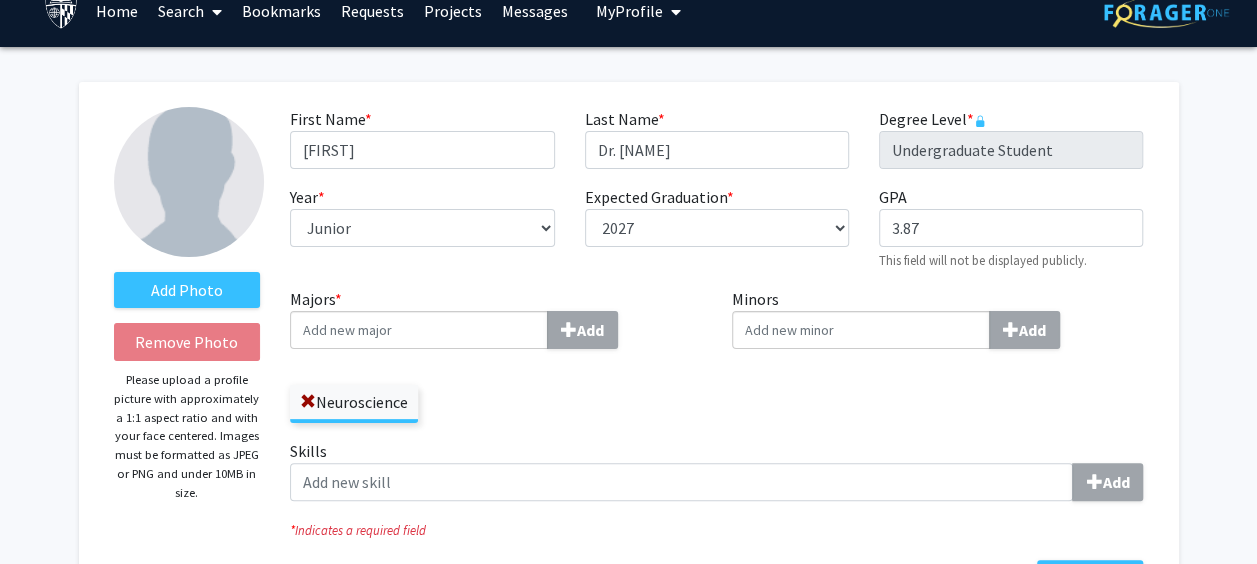 scroll, scrollTop: 13, scrollLeft: 0, axis: vertical 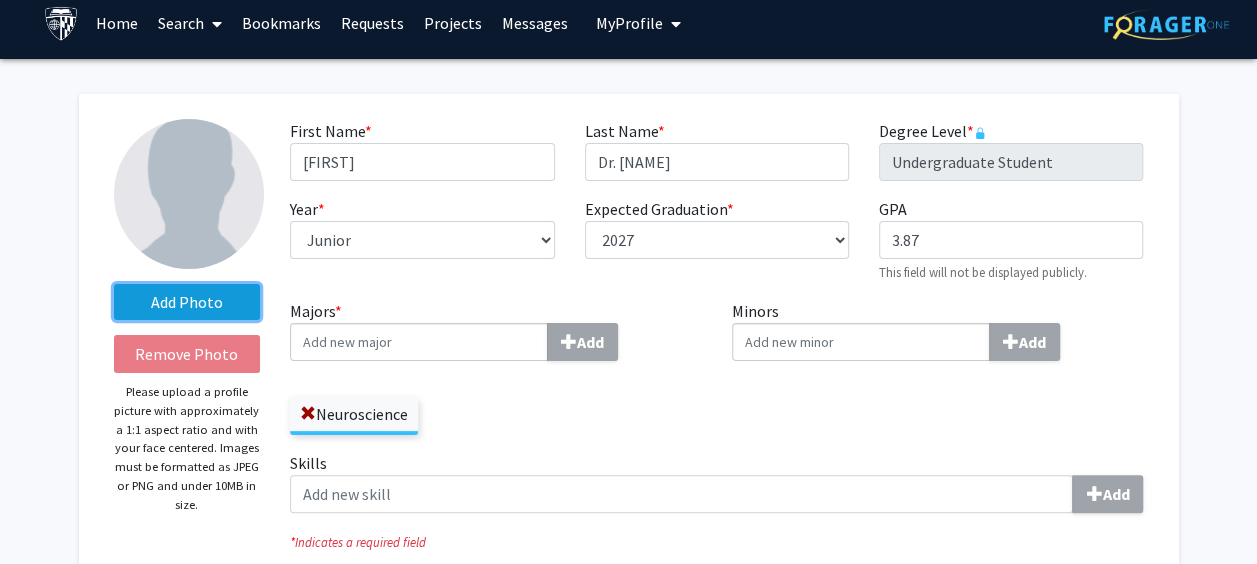 click on "Add Photo" 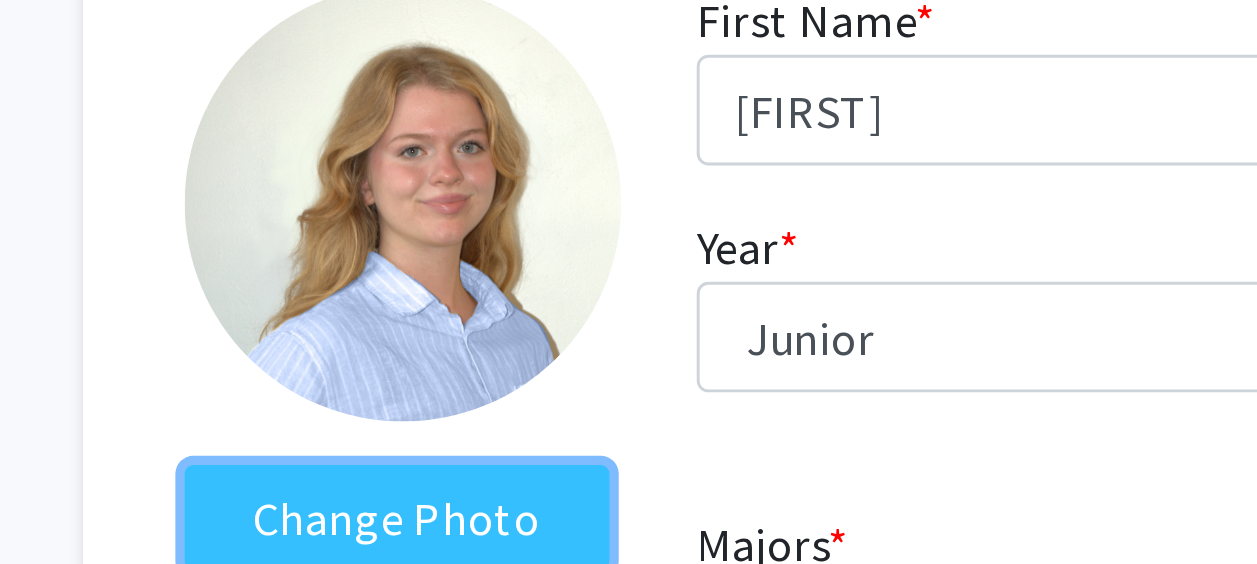 scroll, scrollTop: 13, scrollLeft: 0, axis: vertical 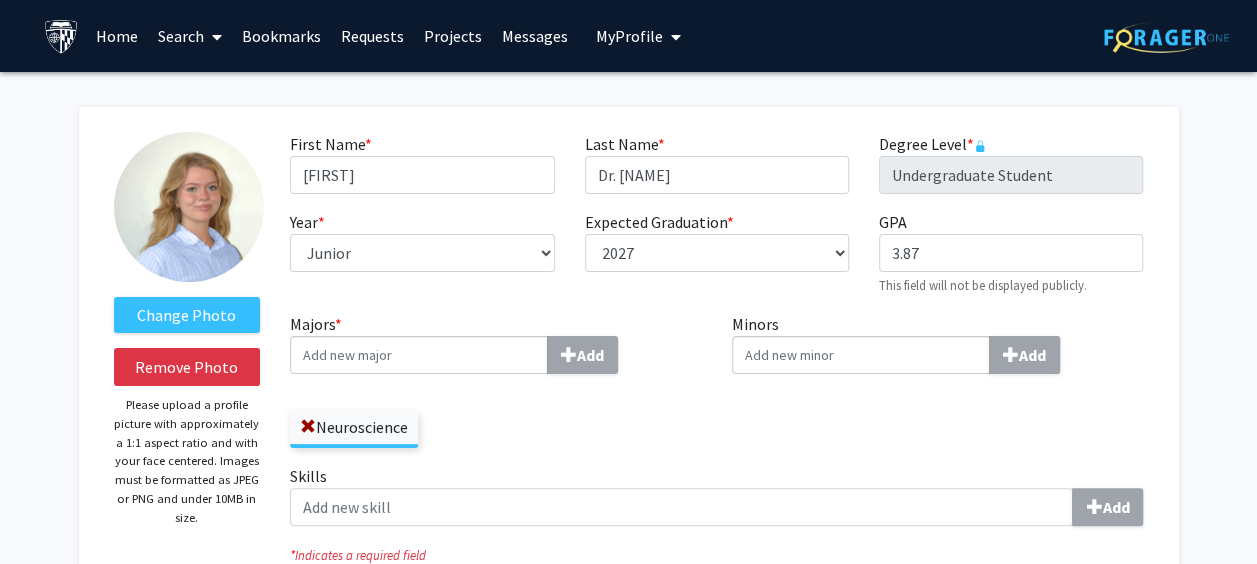 click 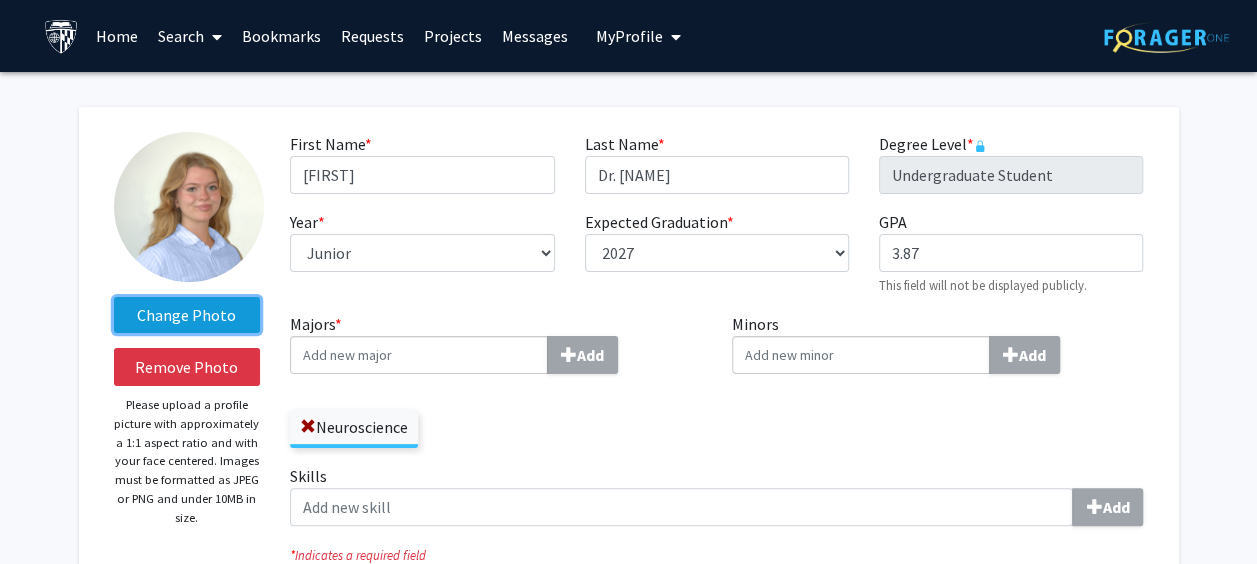 click on "Change Photo" 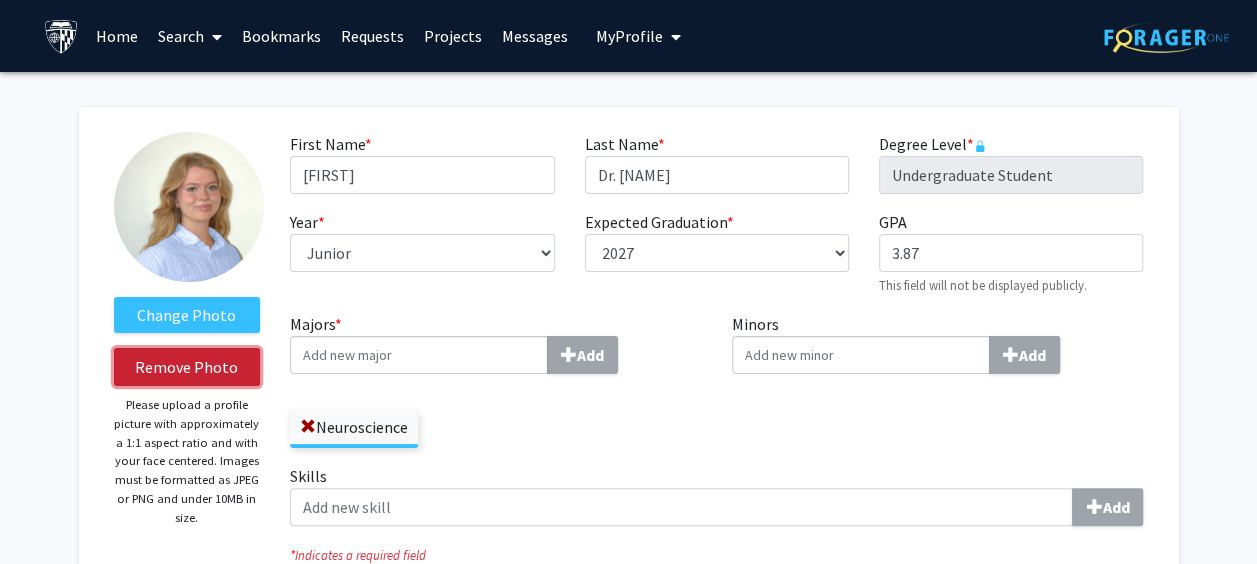 click on "Remove Photo" 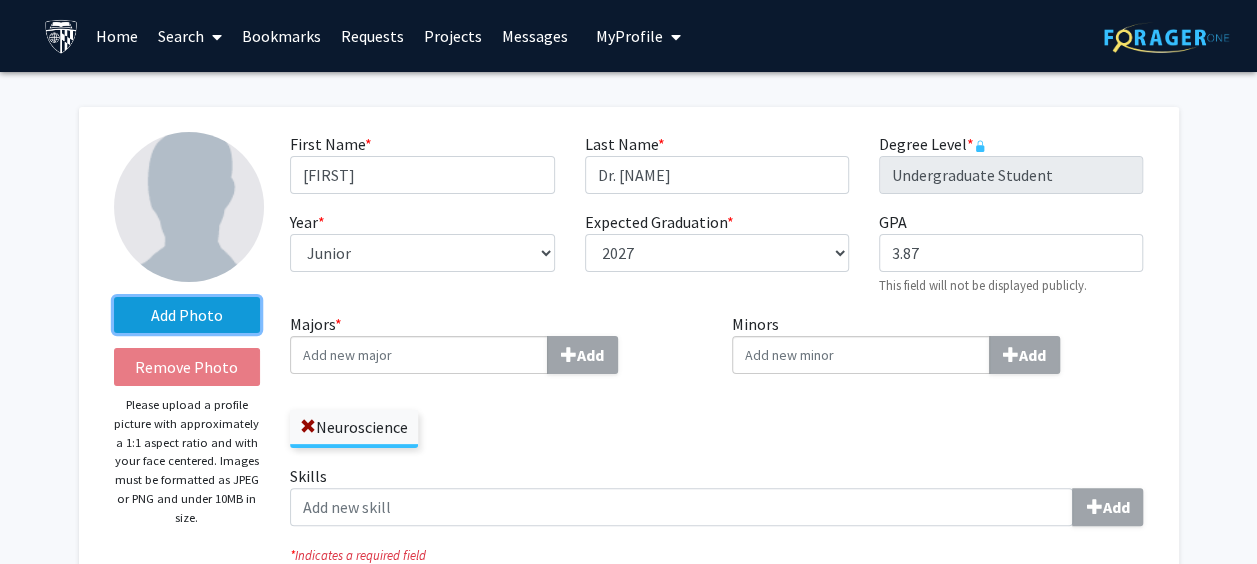 click on "Add Photo" 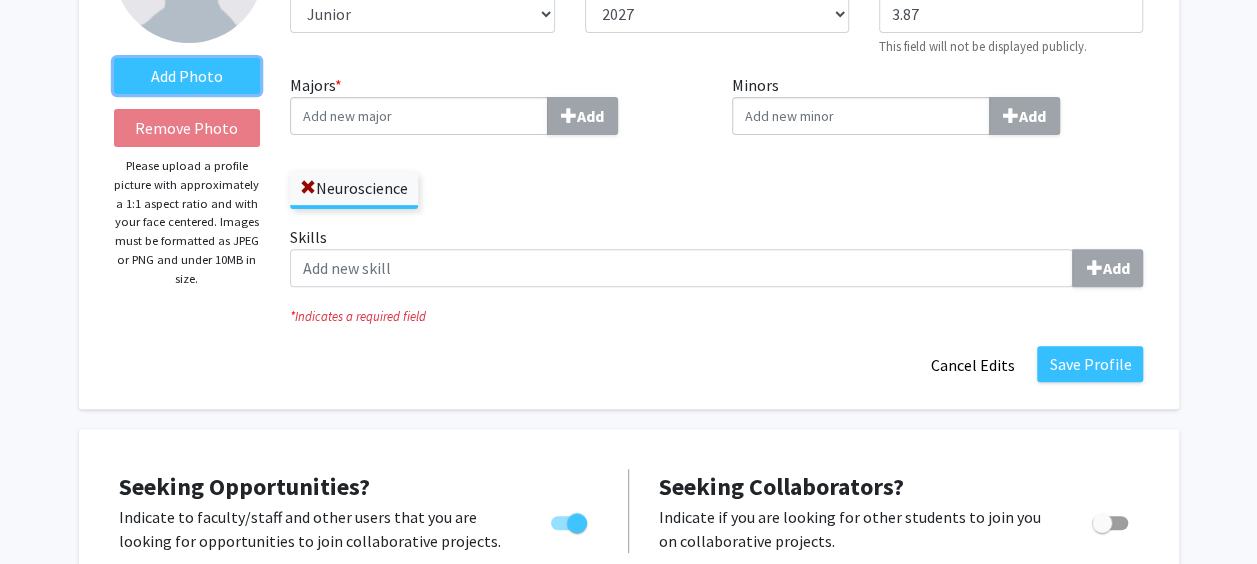 scroll, scrollTop: 0, scrollLeft: 0, axis: both 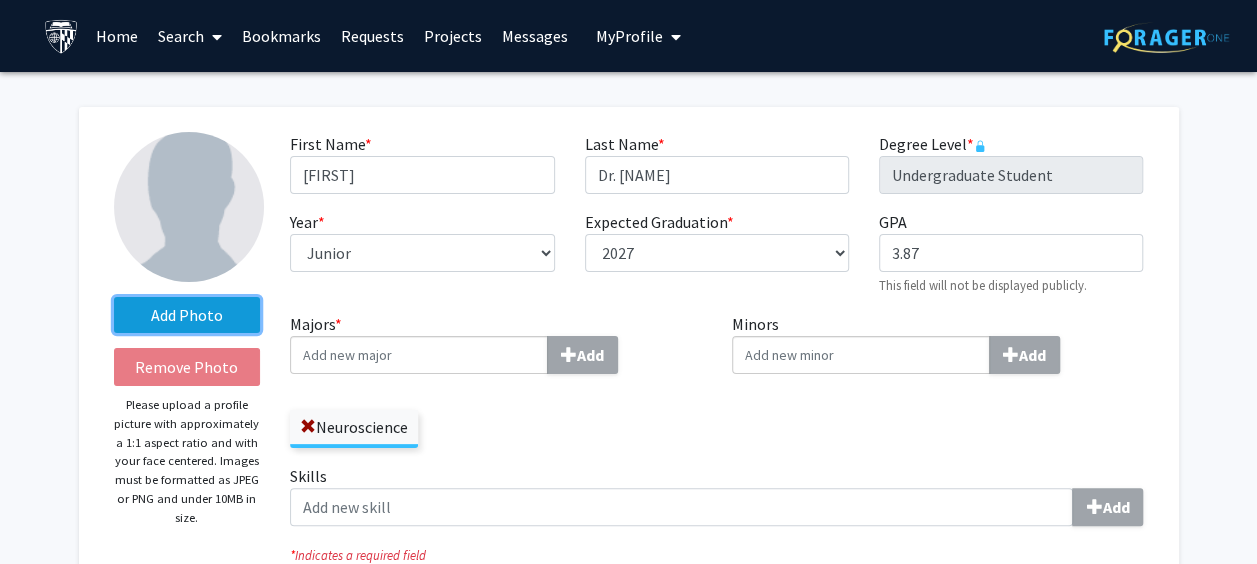 click on "Add Photo" 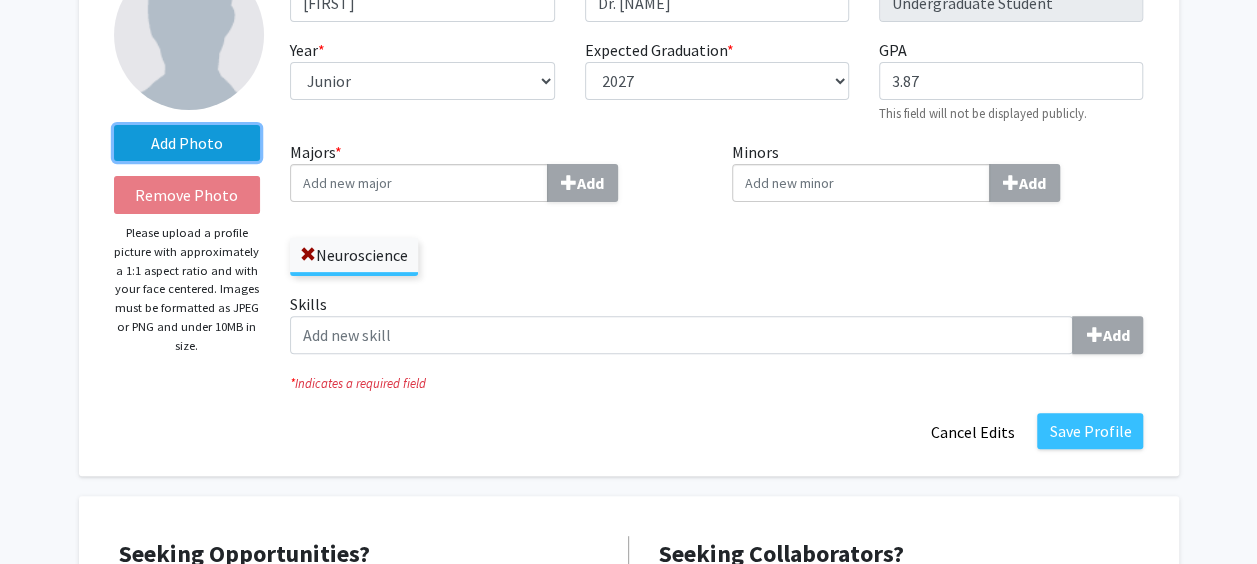 scroll, scrollTop: 173, scrollLeft: 0, axis: vertical 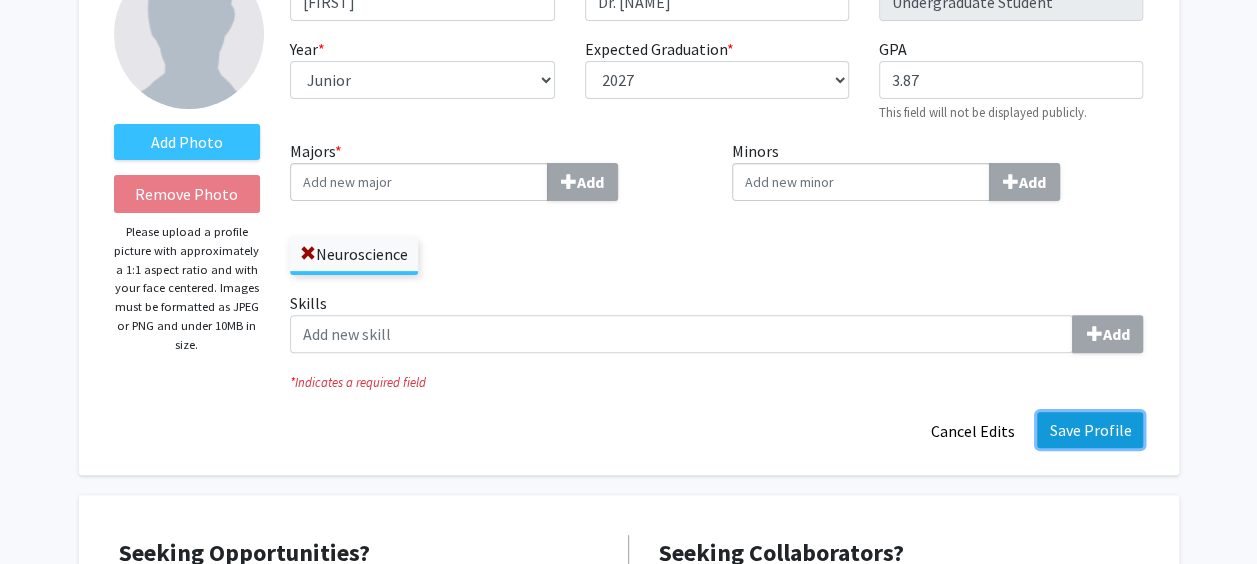 click on "Save Profile" 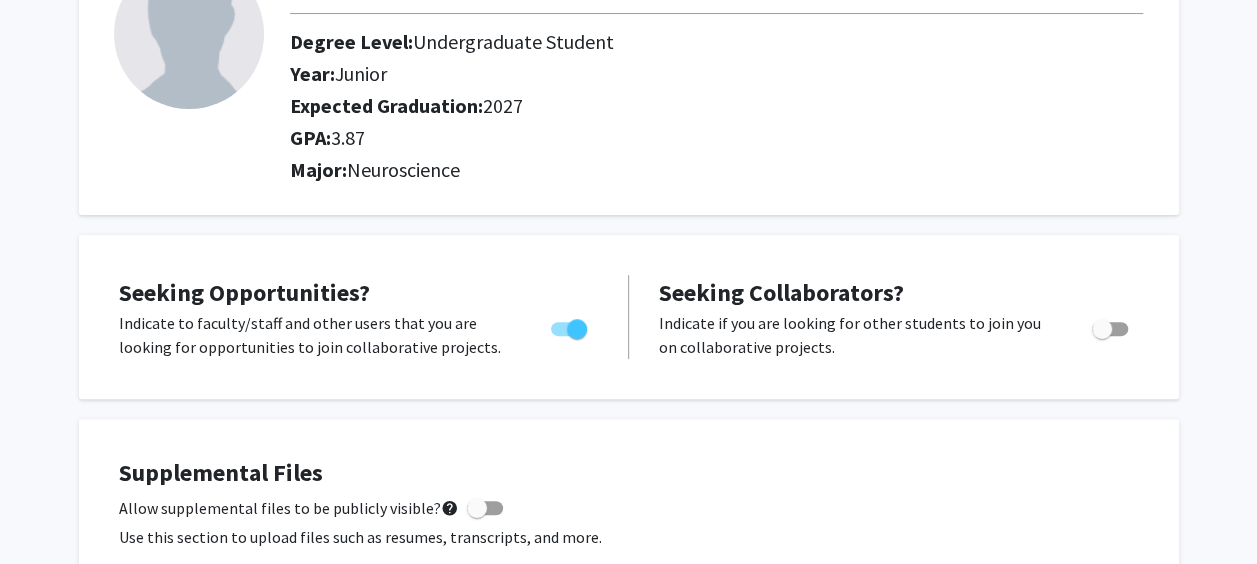 scroll, scrollTop: 0, scrollLeft: 0, axis: both 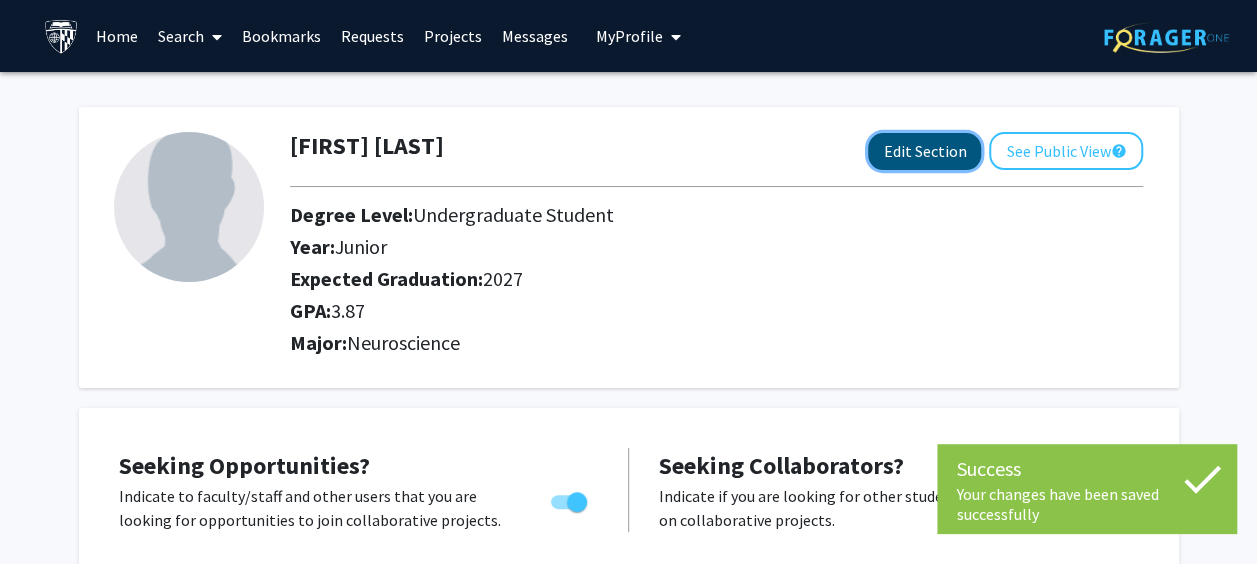 click on "Edit Section" 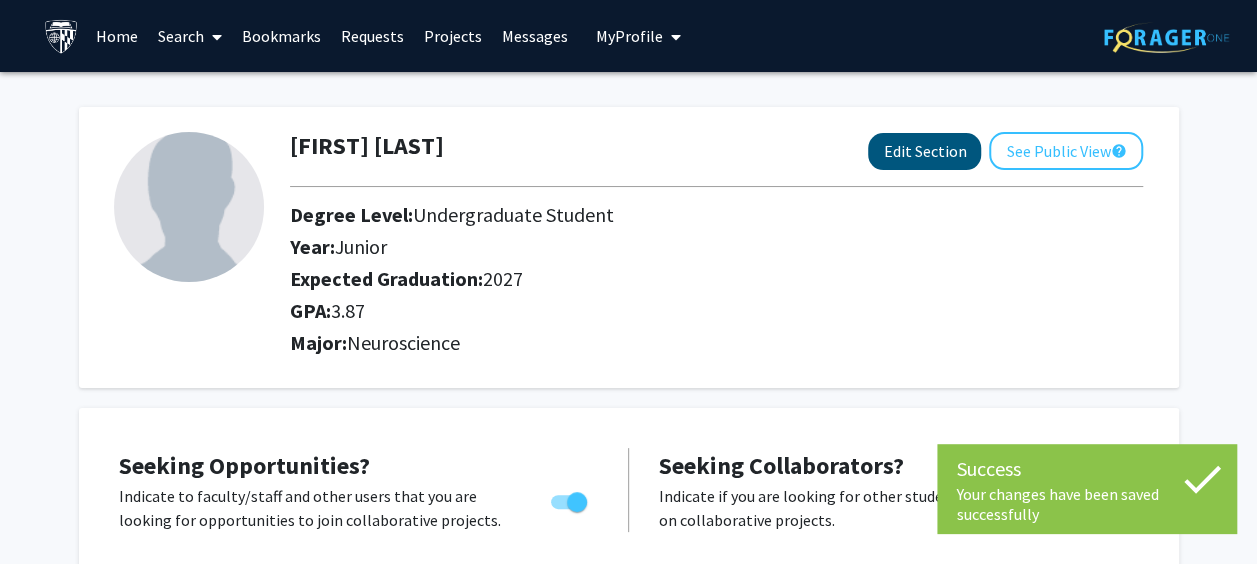 select on "junior" 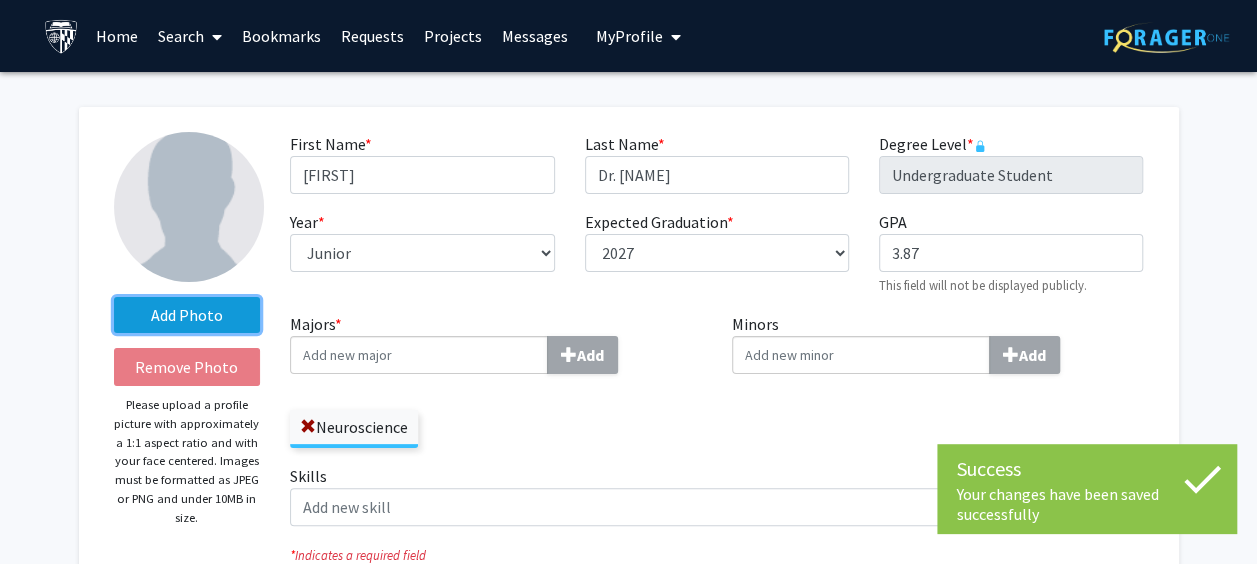 click on "Add Photo" 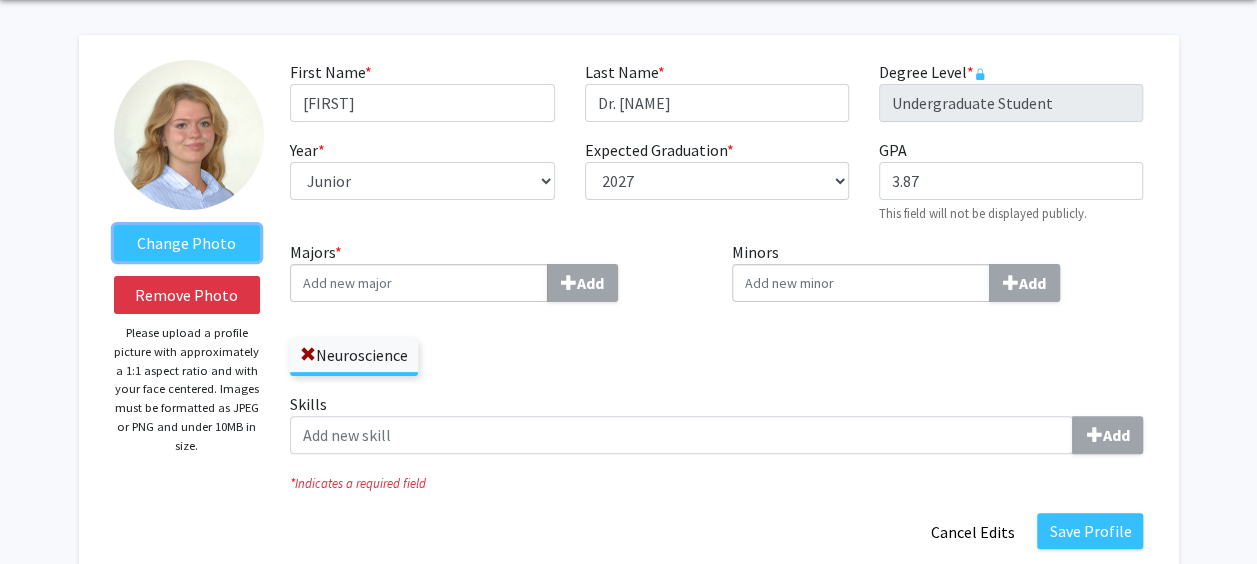 scroll, scrollTop: 83, scrollLeft: 0, axis: vertical 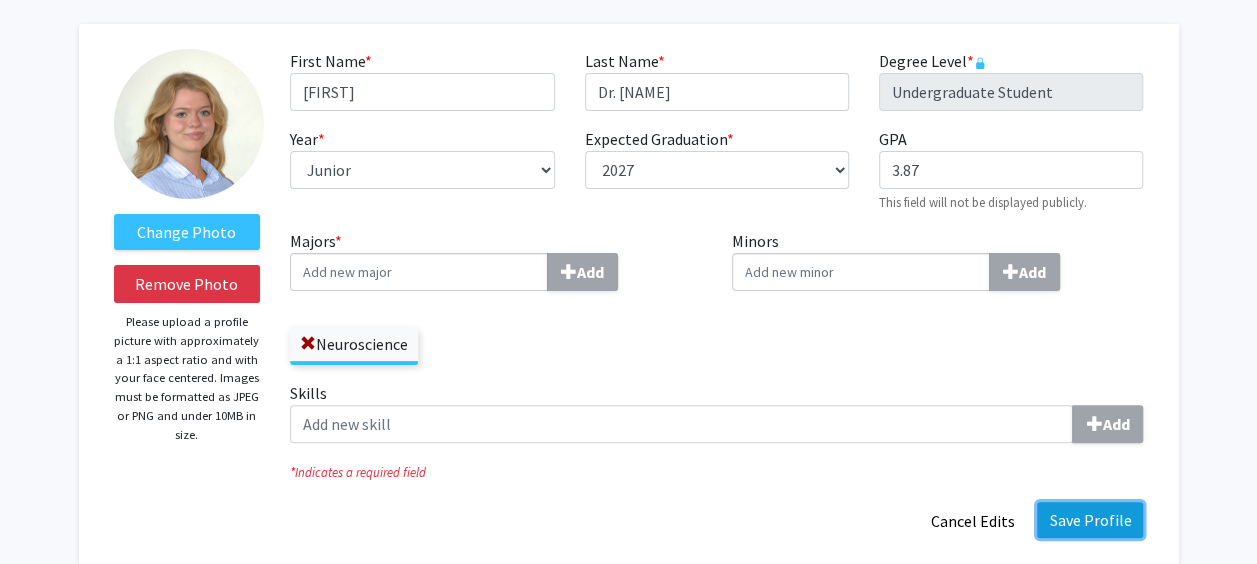 click on "Save Profile" 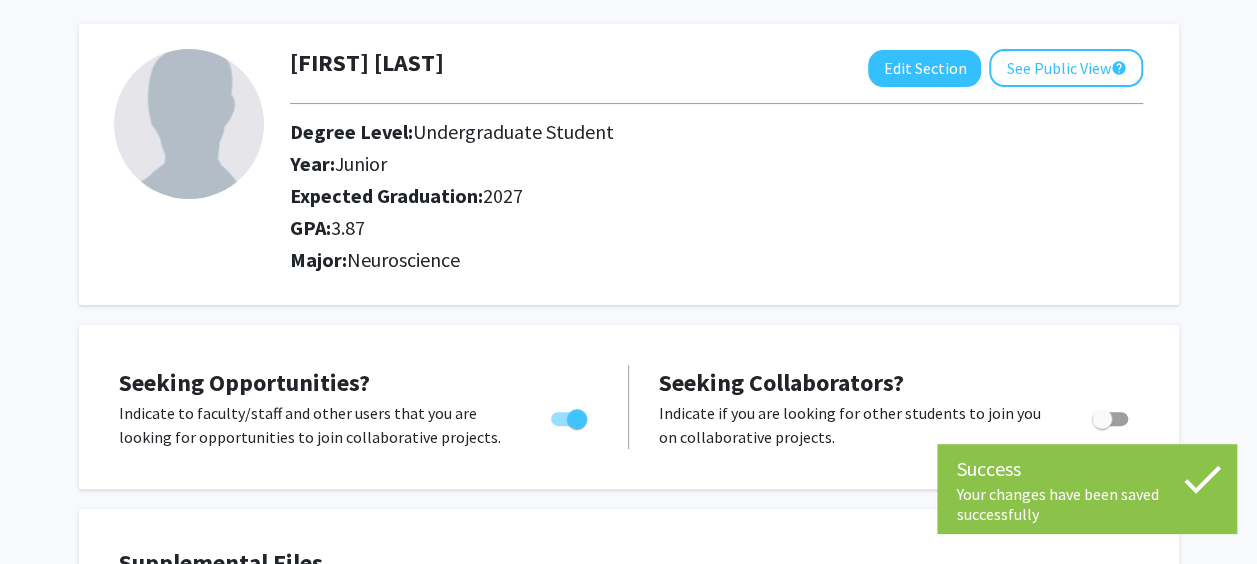 scroll, scrollTop: 0, scrollLeft: 0, axis: both 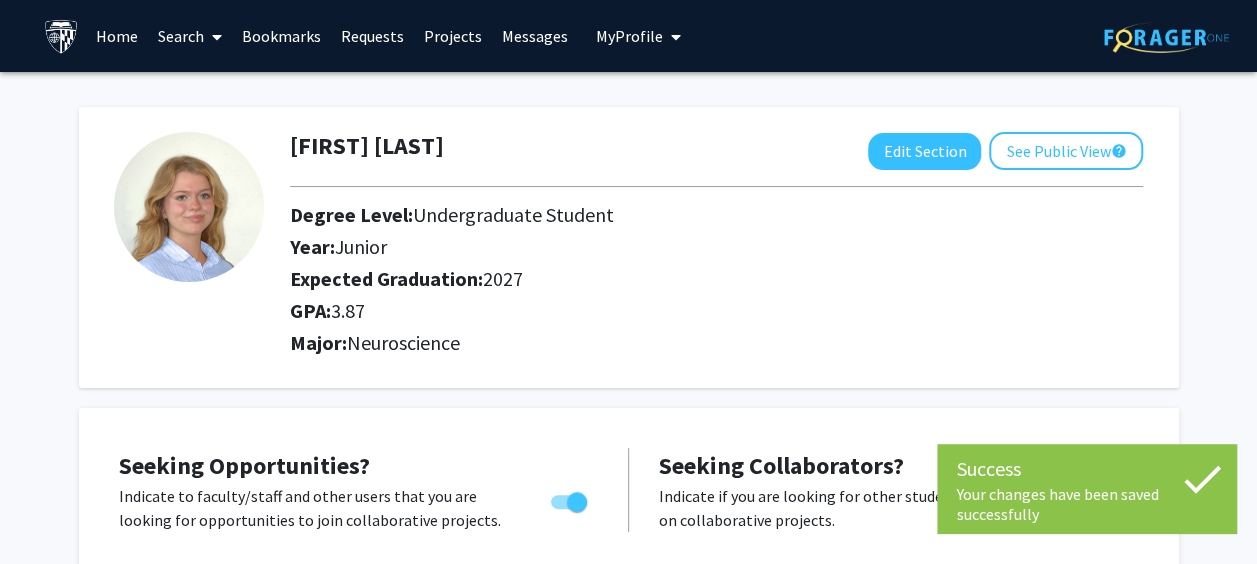 click on "Bookmarks" at bounding box center [281, 36] 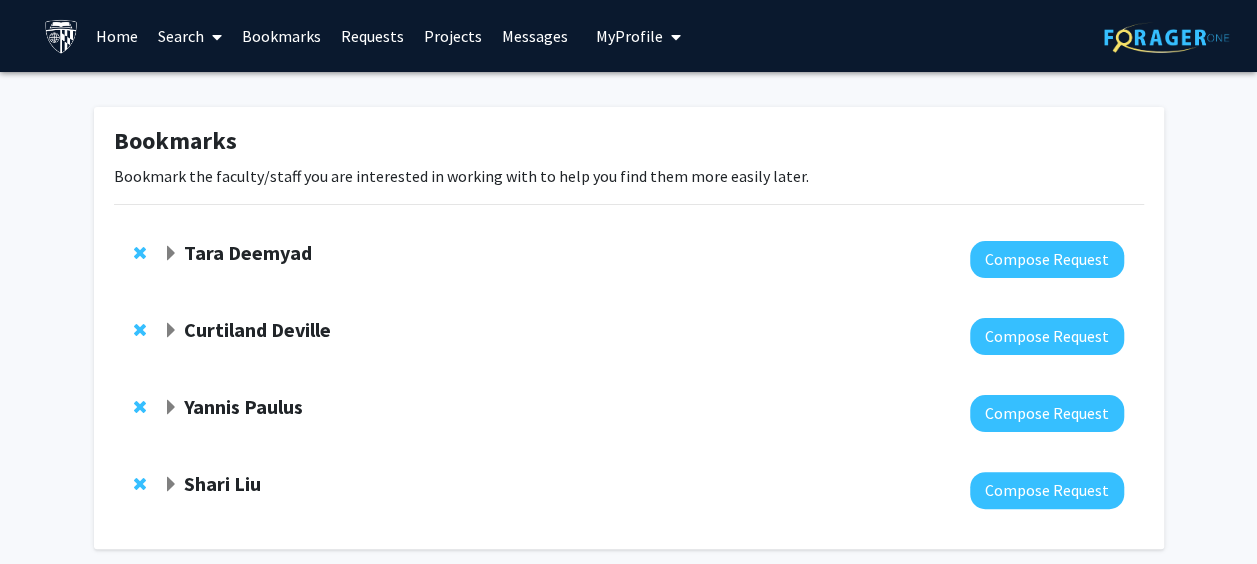 click on "Tara Deemyad" 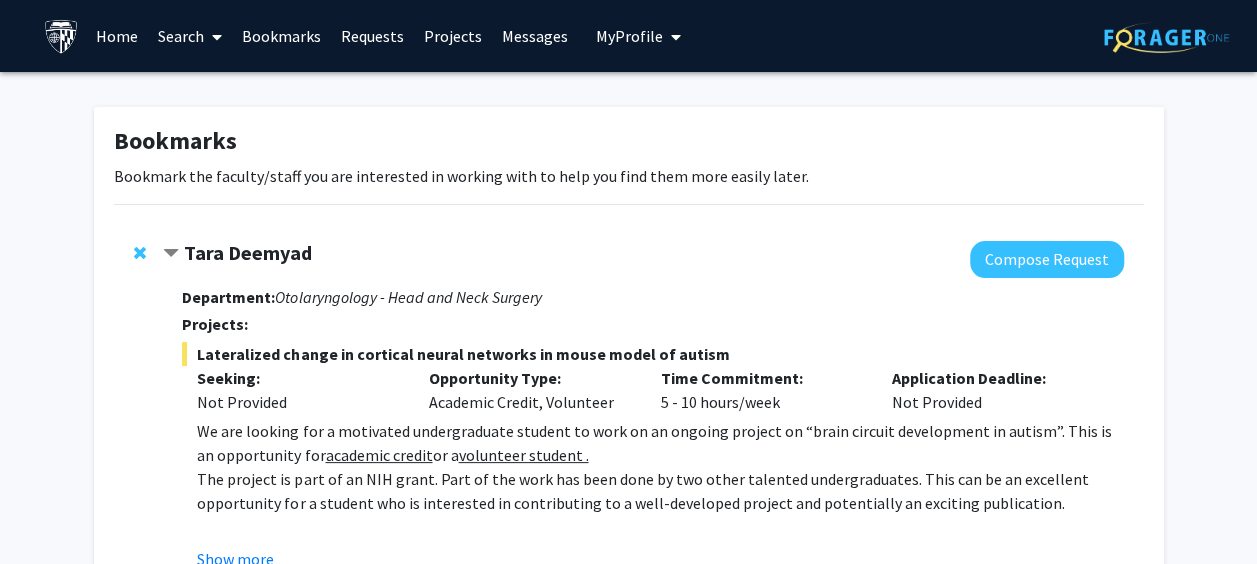 scroll, scrollTop: 158, scrollLeft: 0, axis: vertical 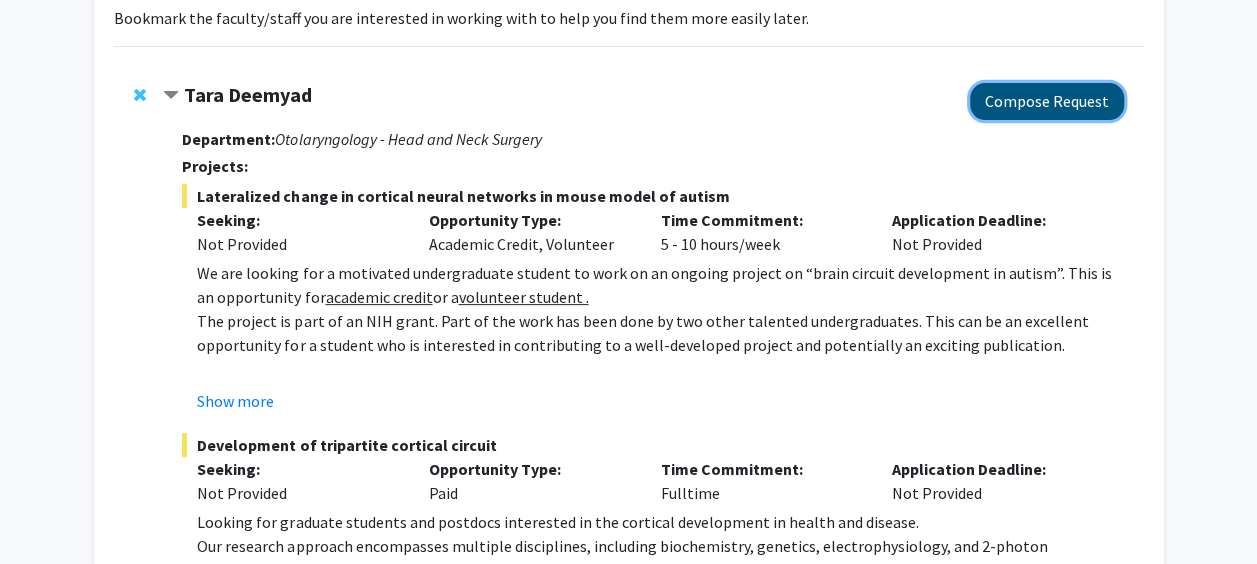 click on "Compose Request" 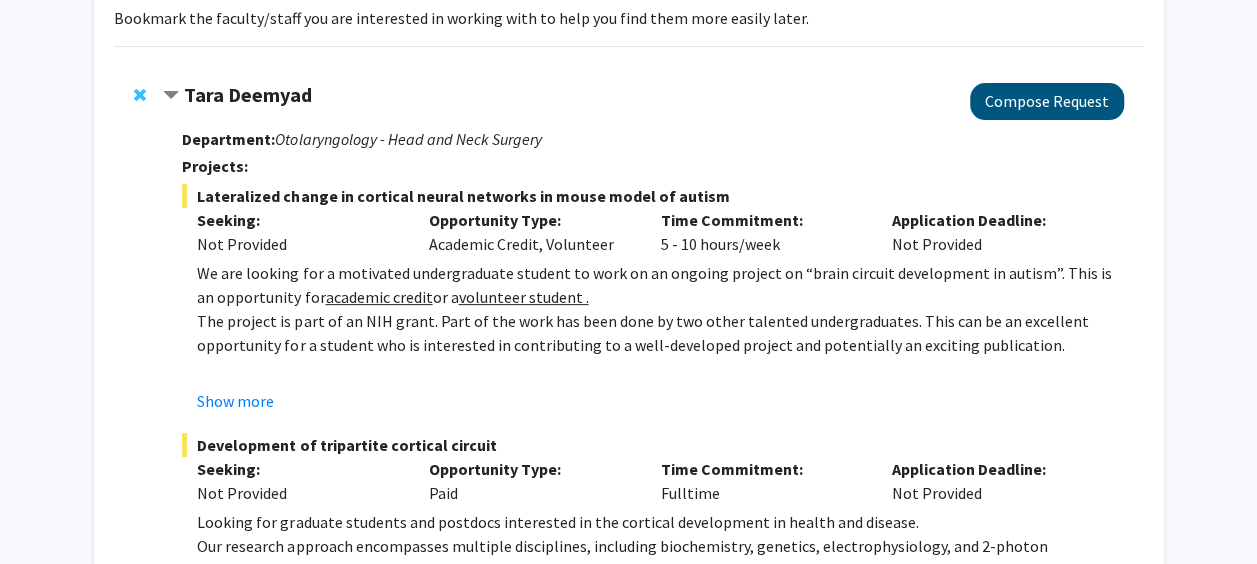 scroll, scrollTop: 0, scrollLeft: 0, axis: both 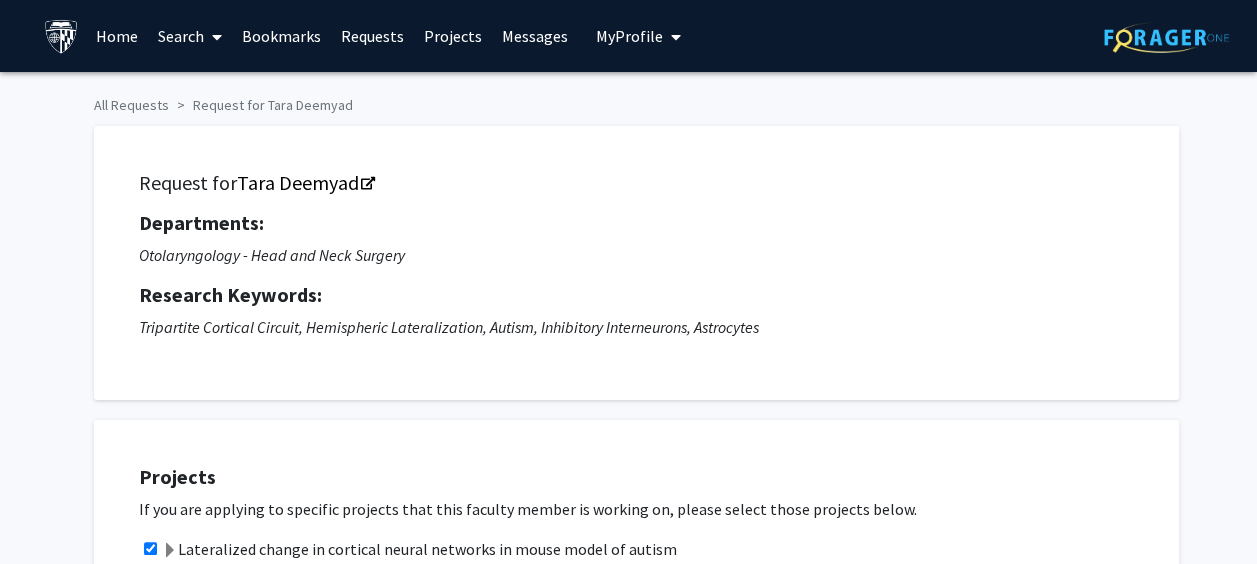 checkbox on "true" 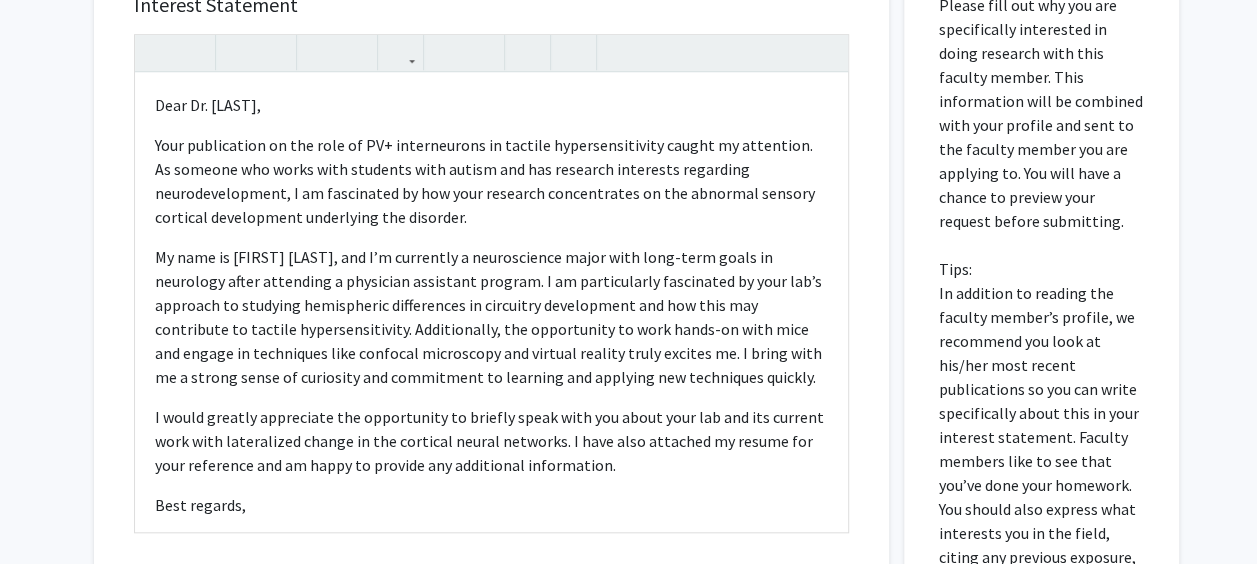 scroll, scrollTop: 678, scrollLeft: 0, axis: vertical 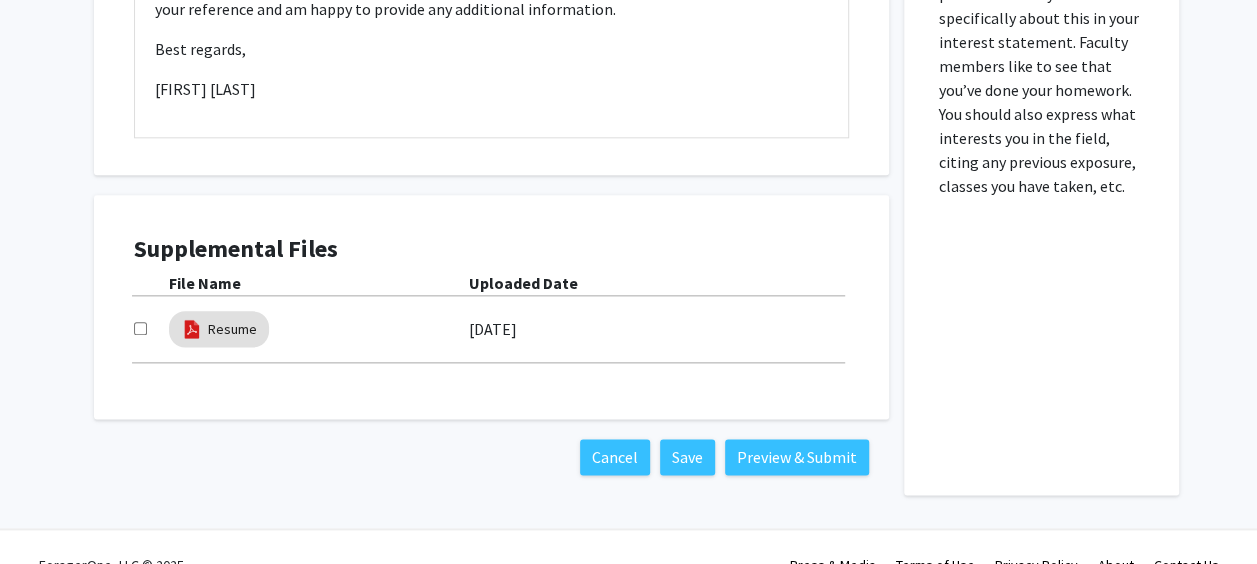click at bounding box center [140, 328] 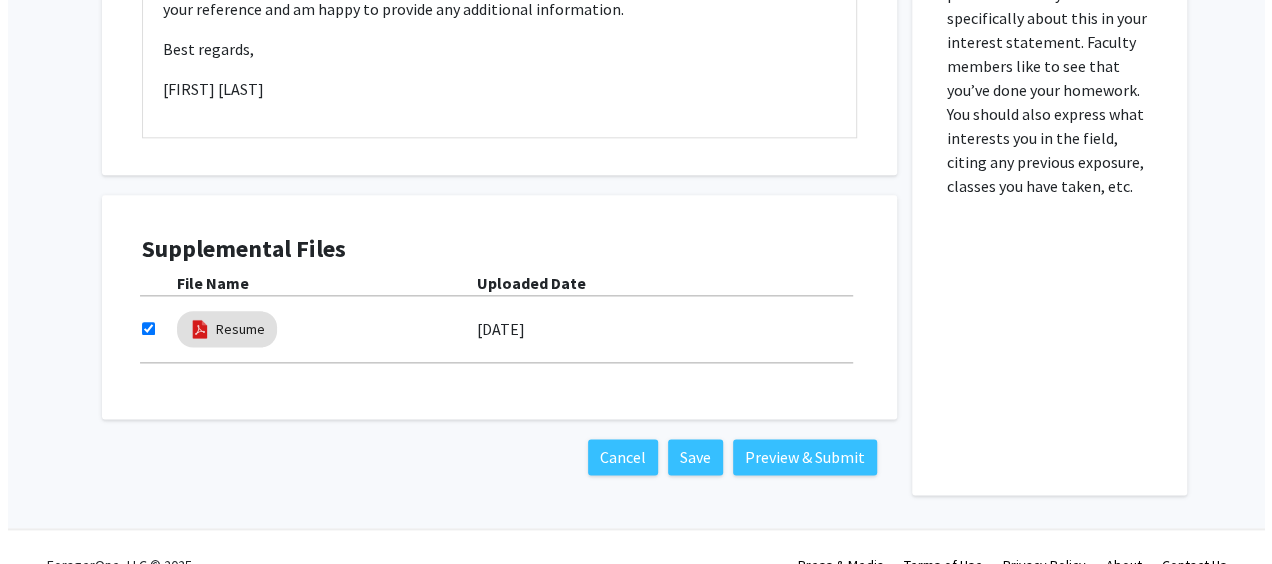 scroll, scrollTop: 1107, scrollLeft: 0, axis: vertical 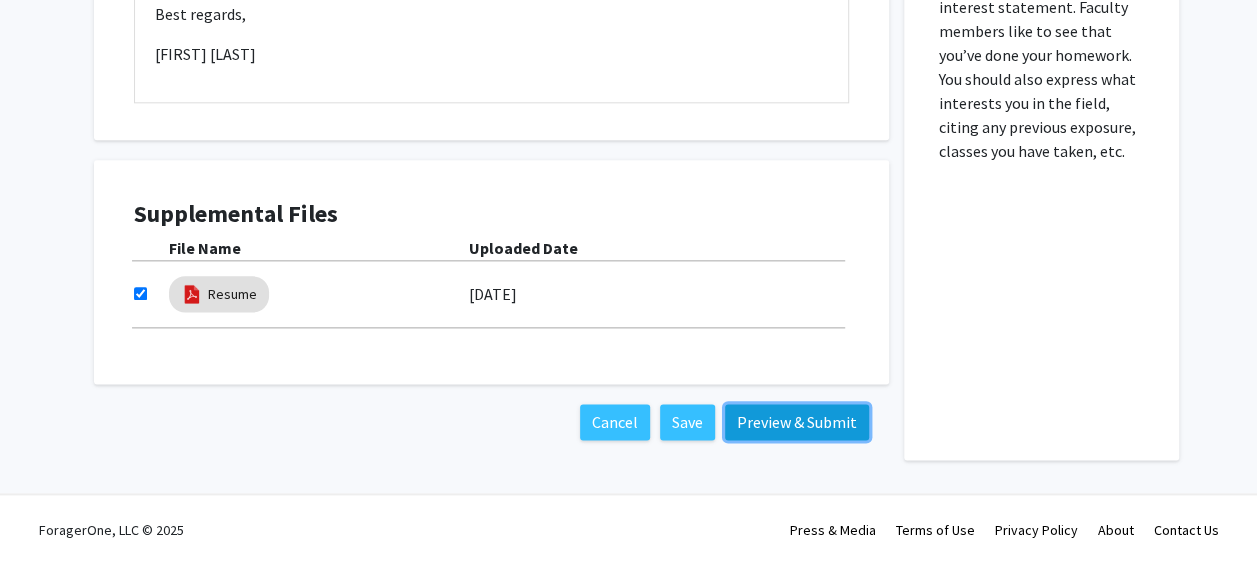 click on "Preview & Submit" at bounding box center (797, 422) 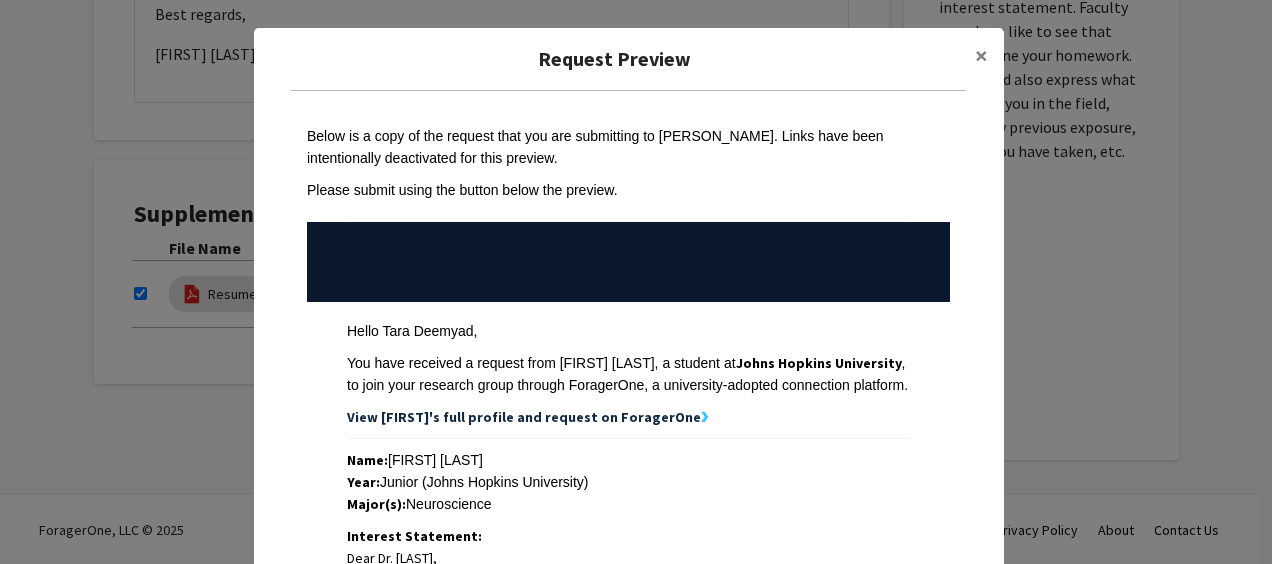 scroll, scrollTop: 796, scrollLeft: 0, axis: vertical 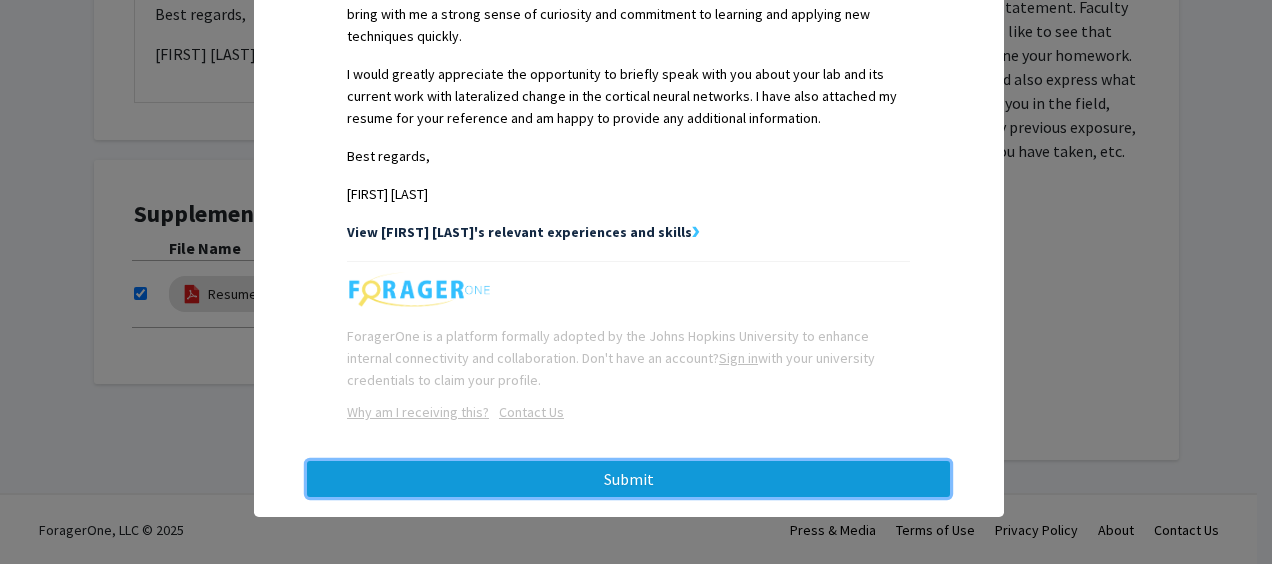 click on "Submit" at bounding box center [628, 479] 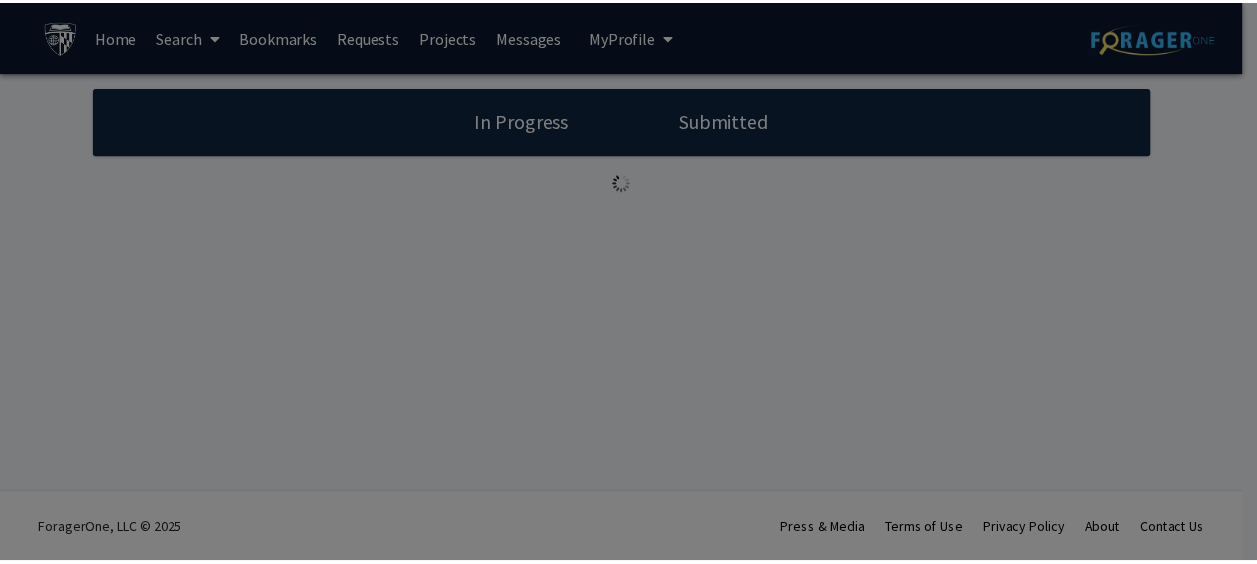 scroll, scrollTop: 0, scrollLeft: 0, axis: both 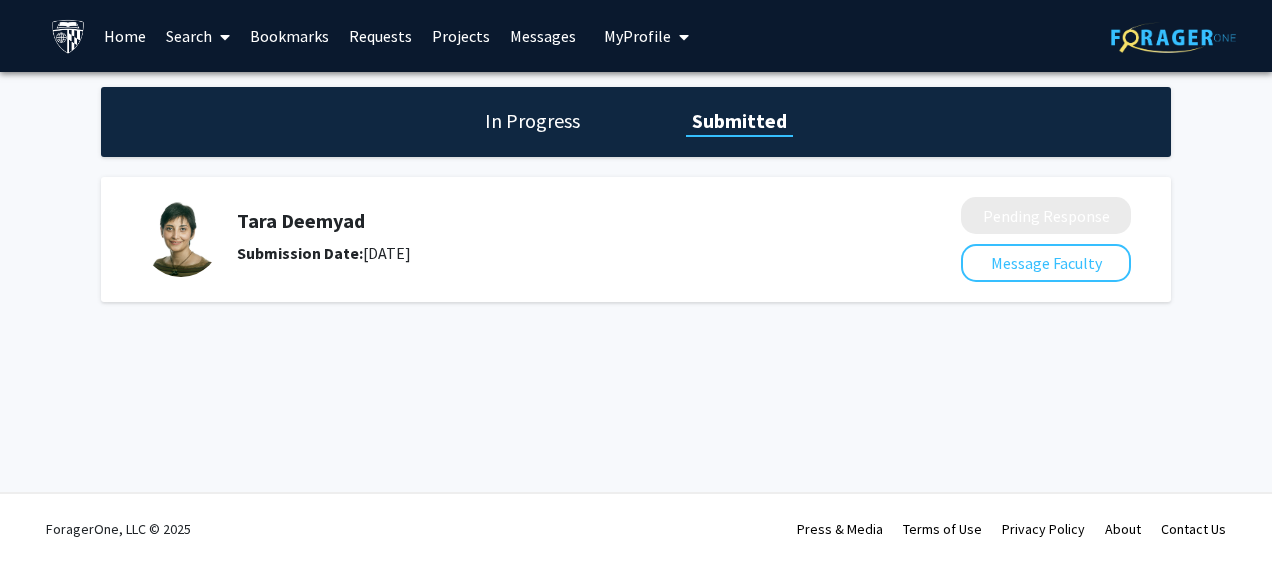 click on "In Progress" 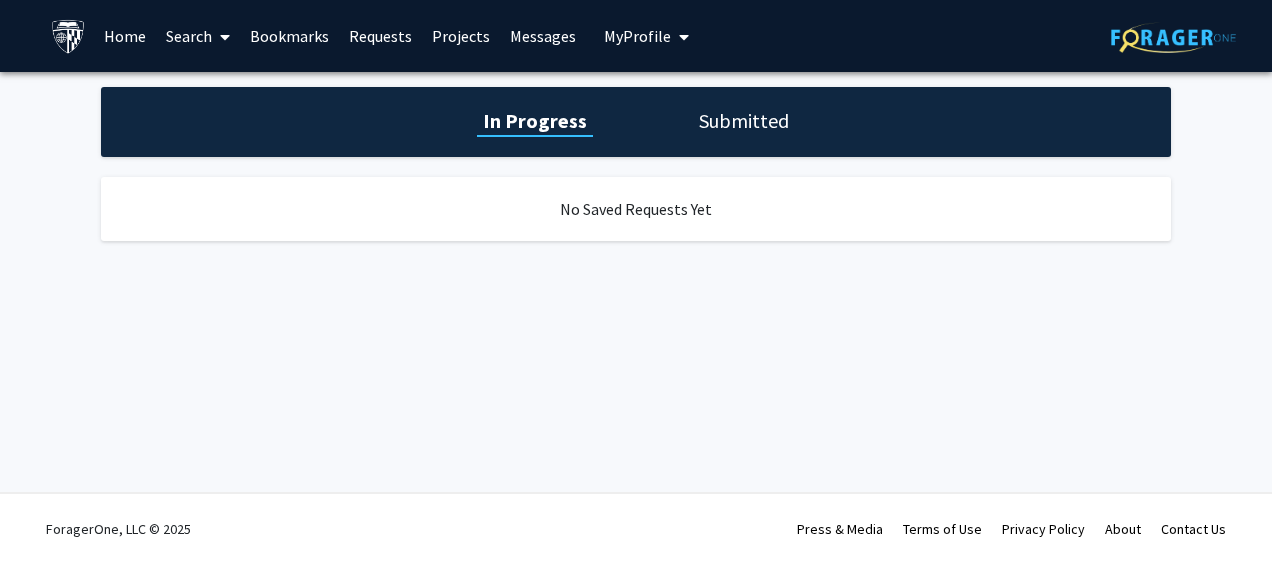 click on "Submitted" 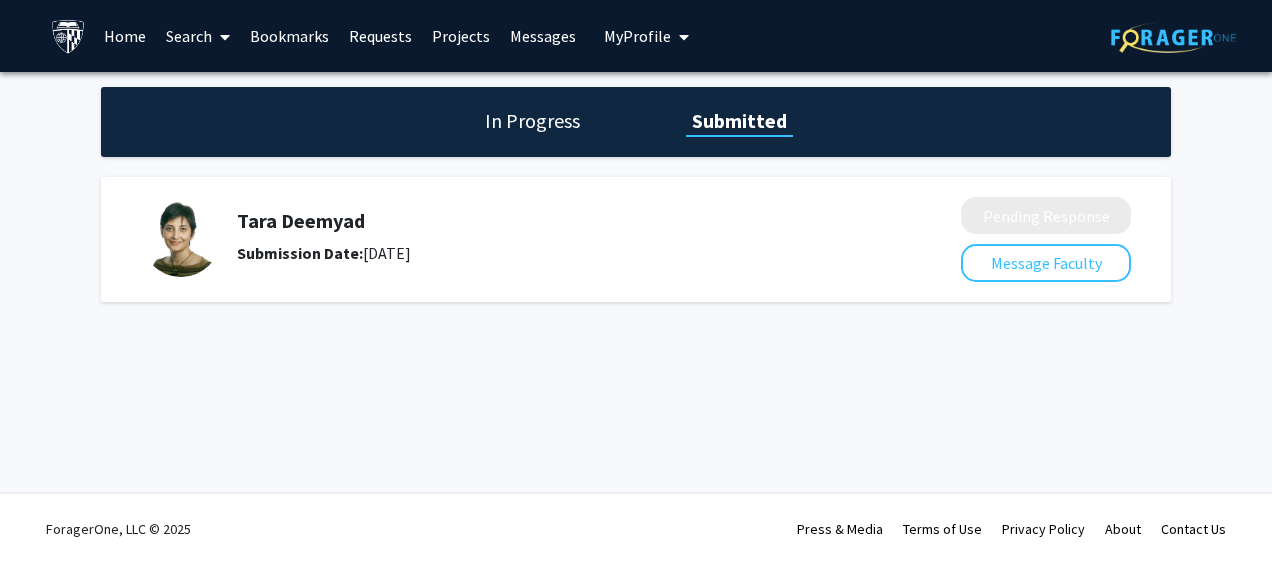 click on "Requests" at bounding box center [380, 36] 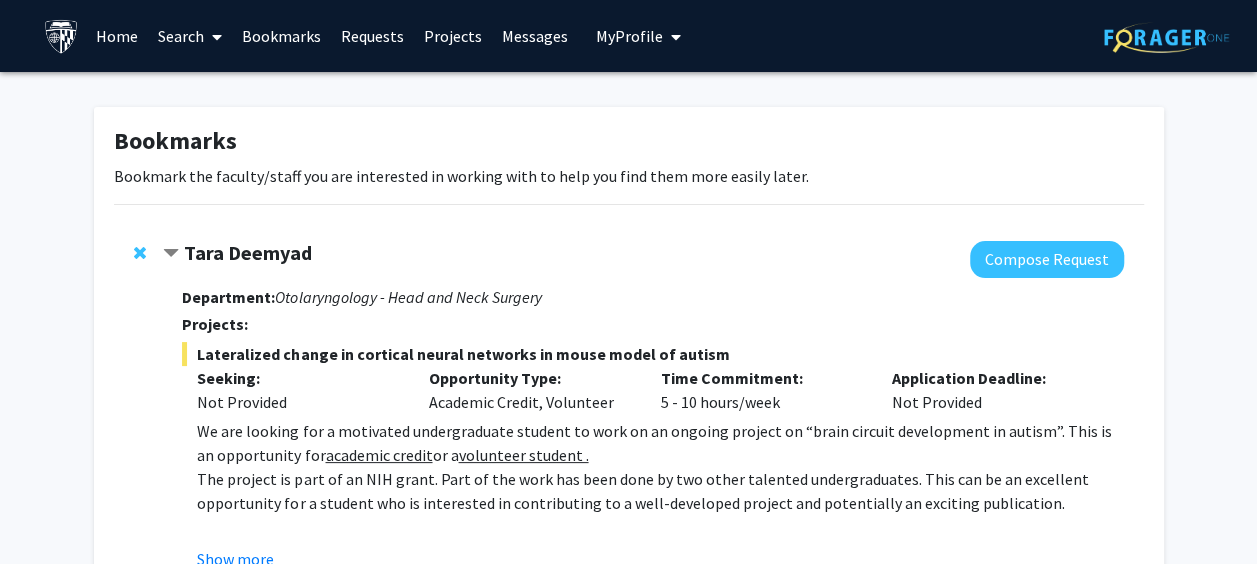 click on "Projects" at bounding box center (453, 36) 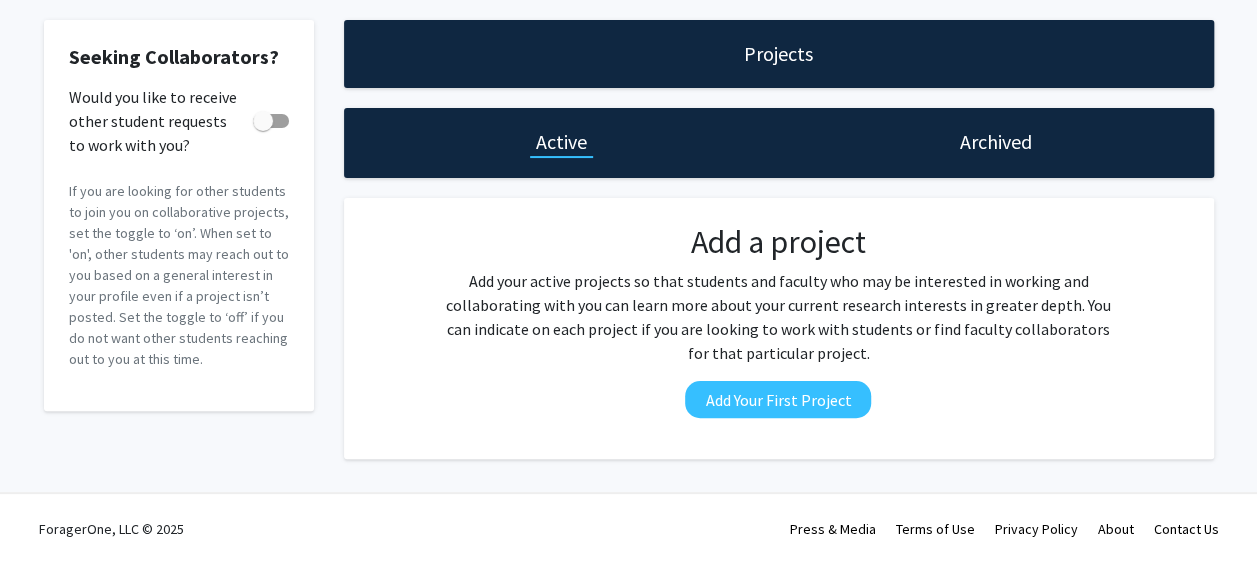 scroll, scrollTop: 0, scrollLeft: 0, axis: both 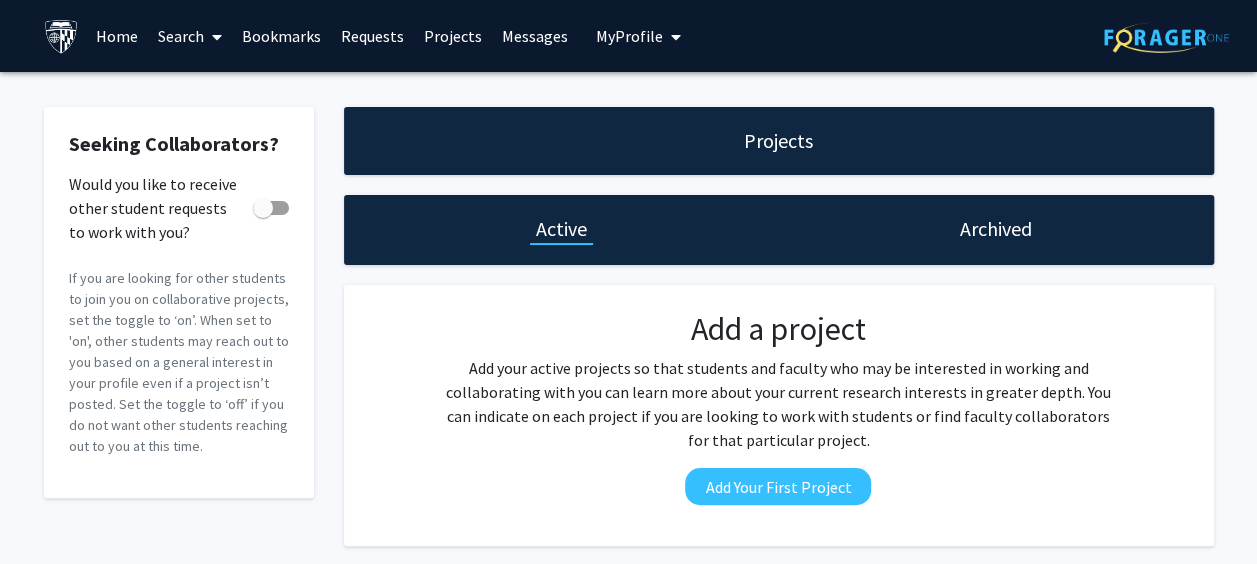 click on "Requests" at bounding box center (372, 36) 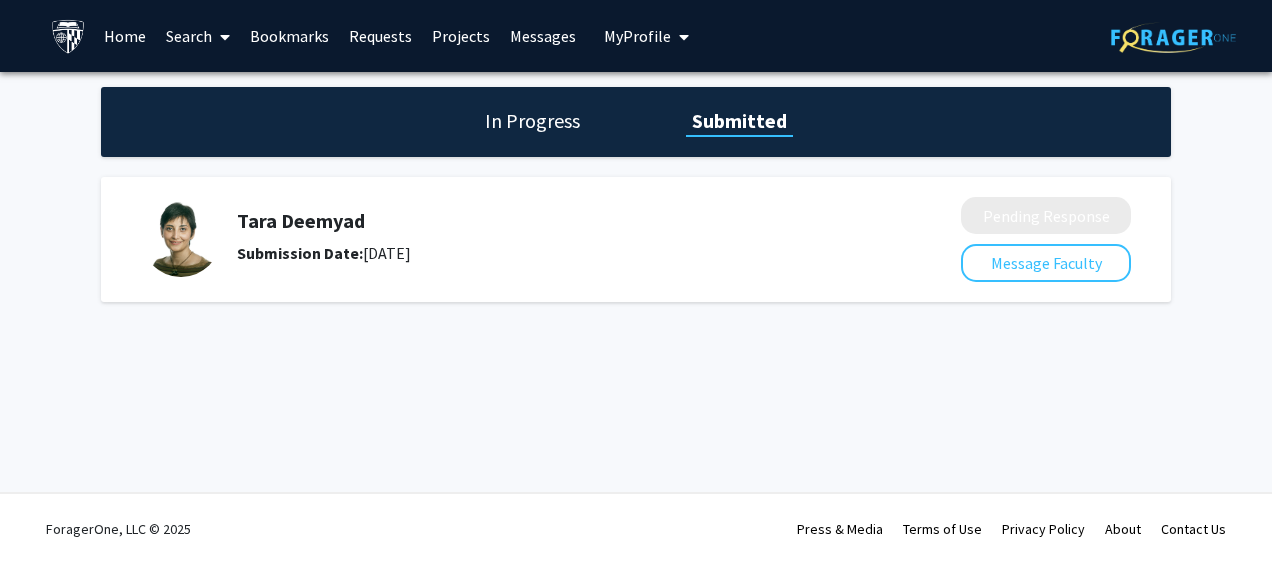 click on "Bookmarks" at bounding box center [289, 36] 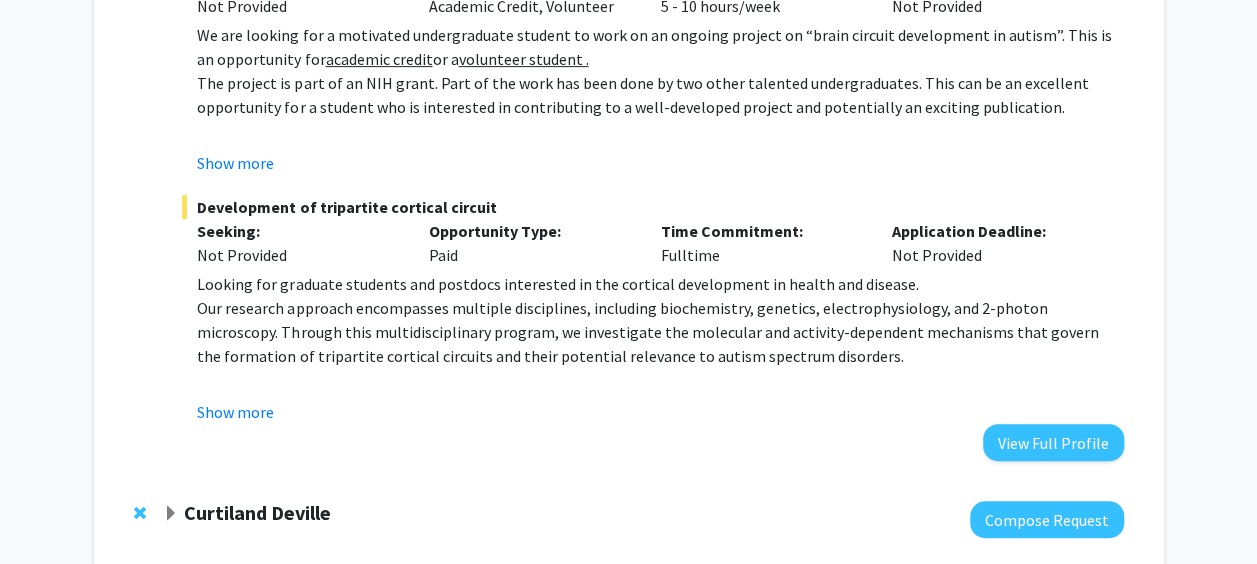 scroll, scrollTop: 668, scrollLeft: 0, axis: vertical 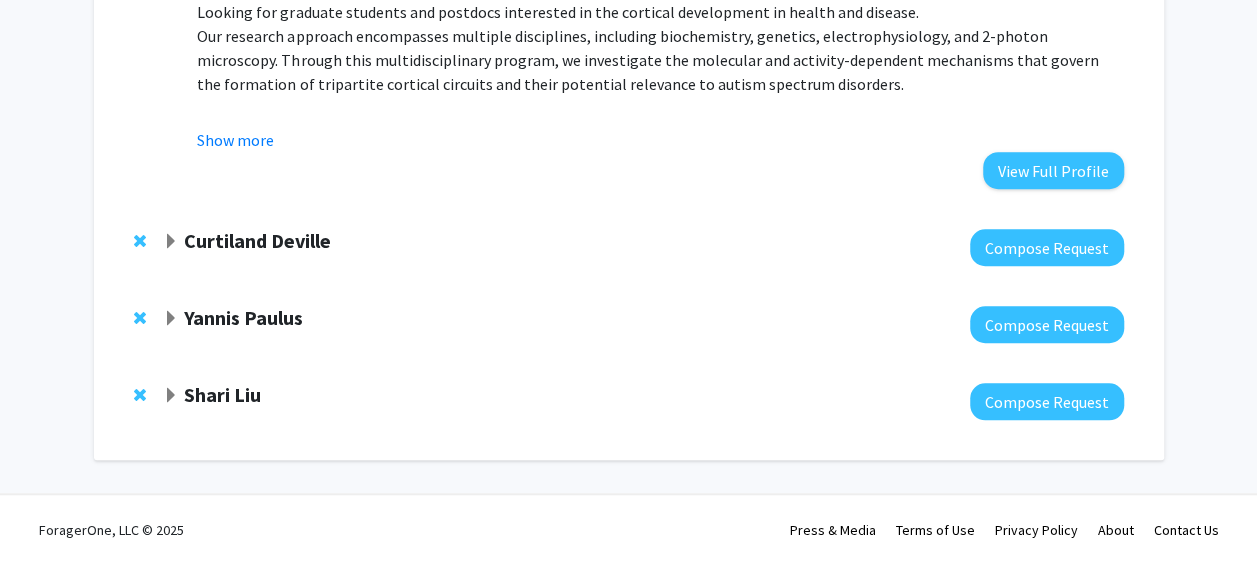 click on "Shari Liu" 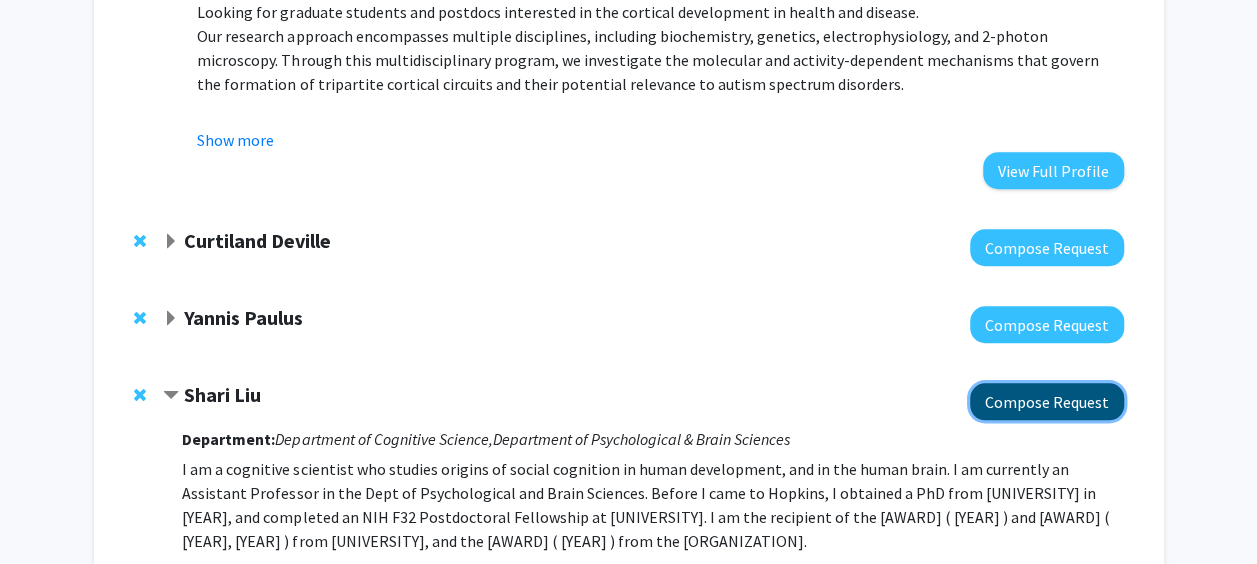 click on "Compose Request" 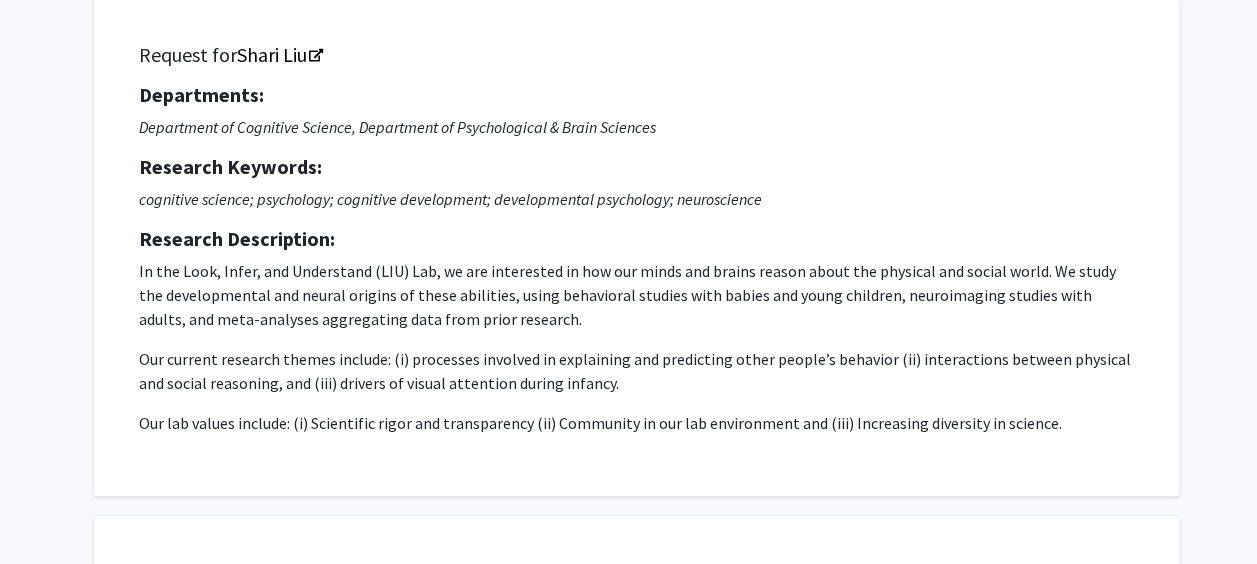 scroll, scrollTop: 0, scrollLeft: 0, axis: both 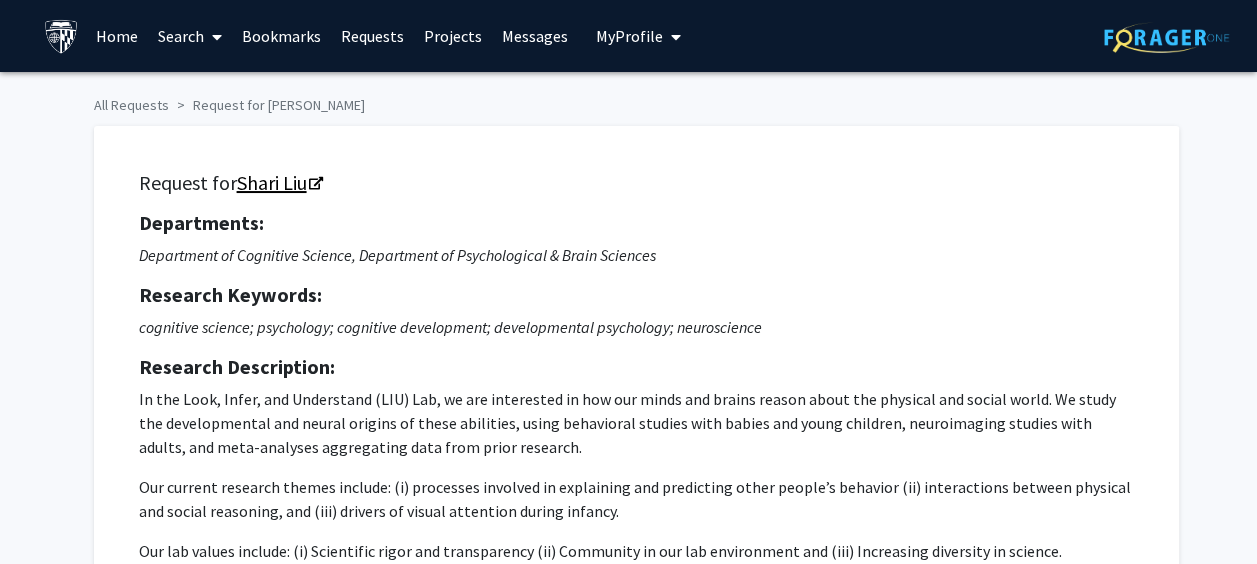 click on "Shari Liu" 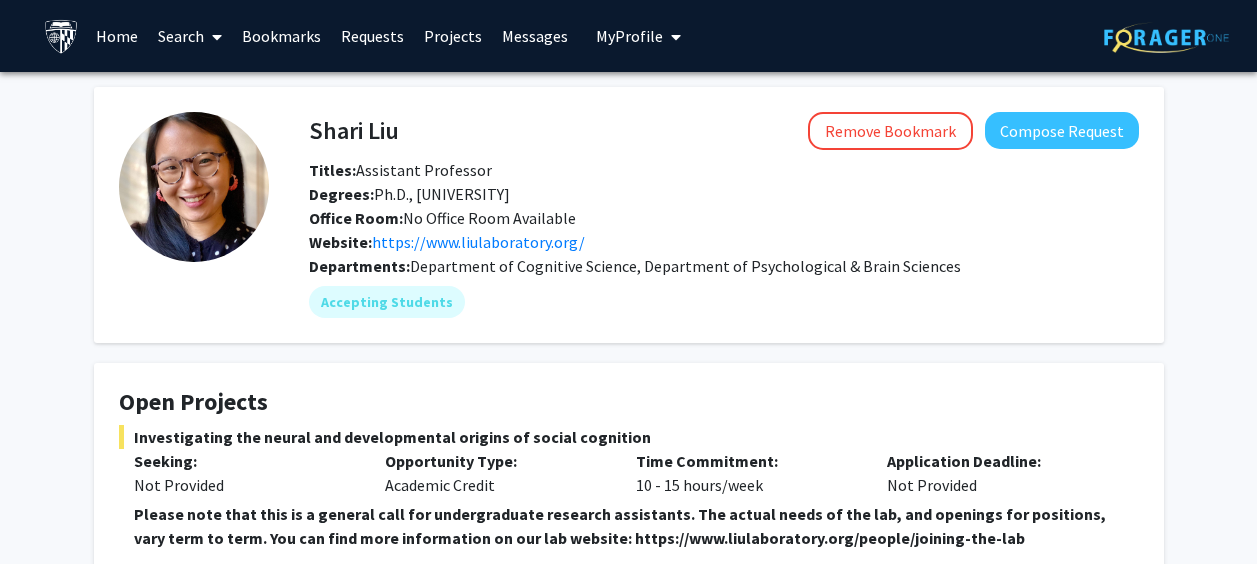 scroll, scrollTop: 0, scrollLeft: 0, axis: both 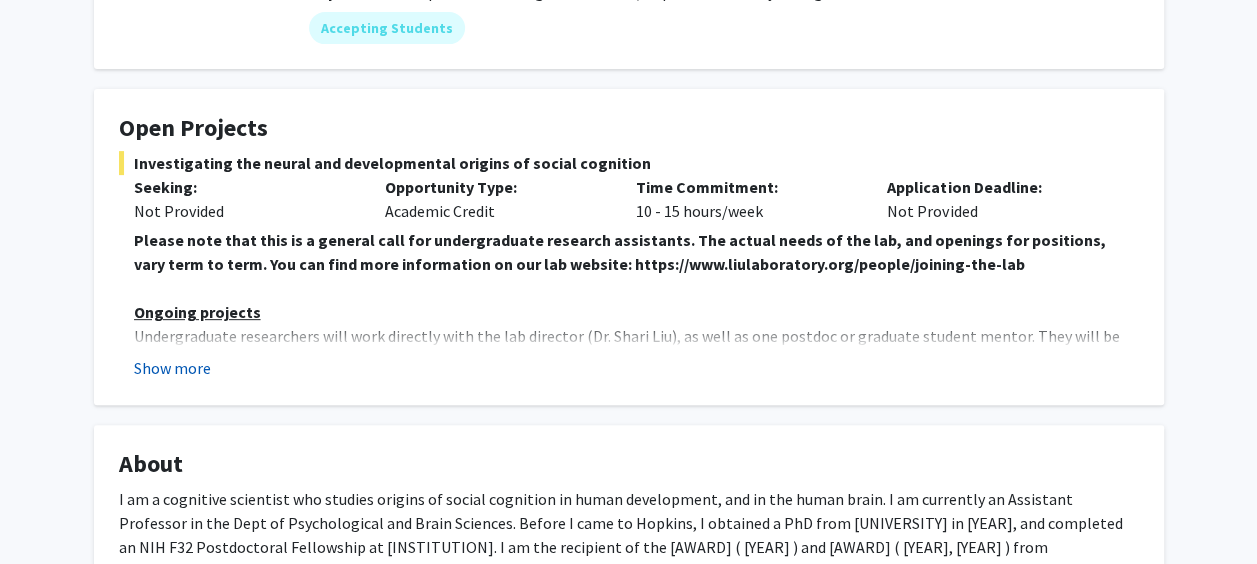 click on "Show more" 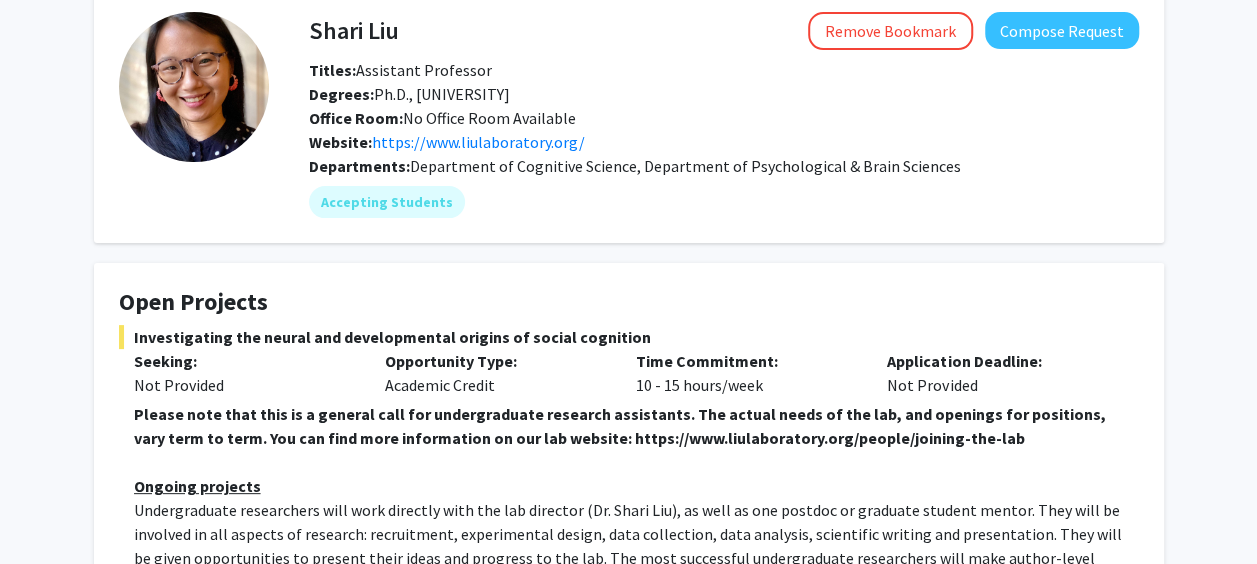scroll, scrollTop: 0, scrollLeft: 0, axis: both 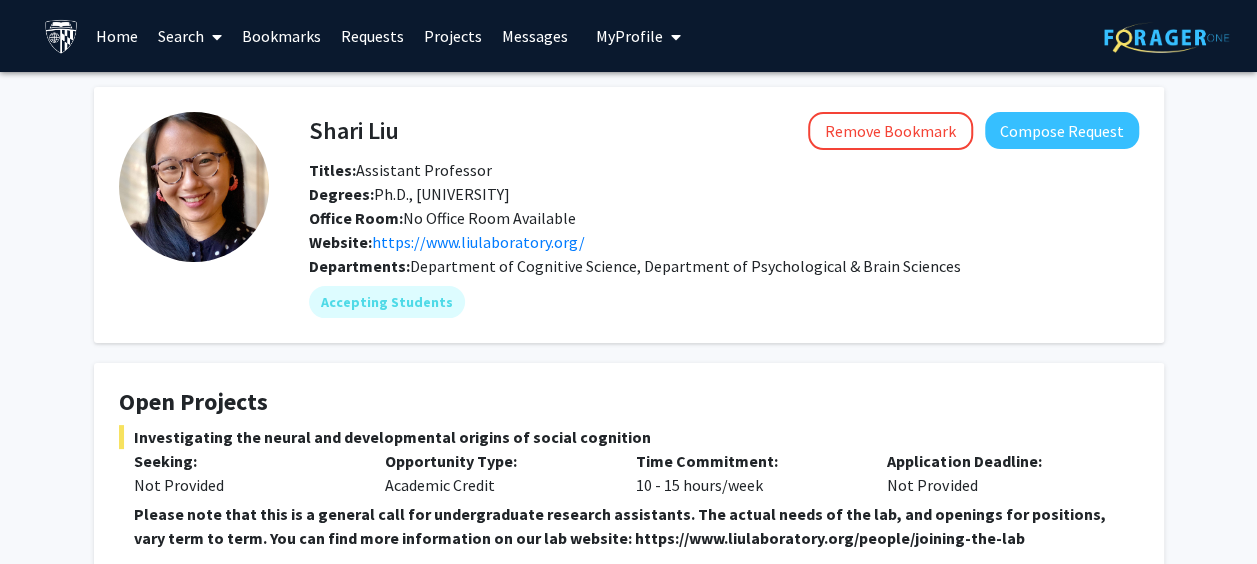 click on "Projects" at bounding box center [453, 36] 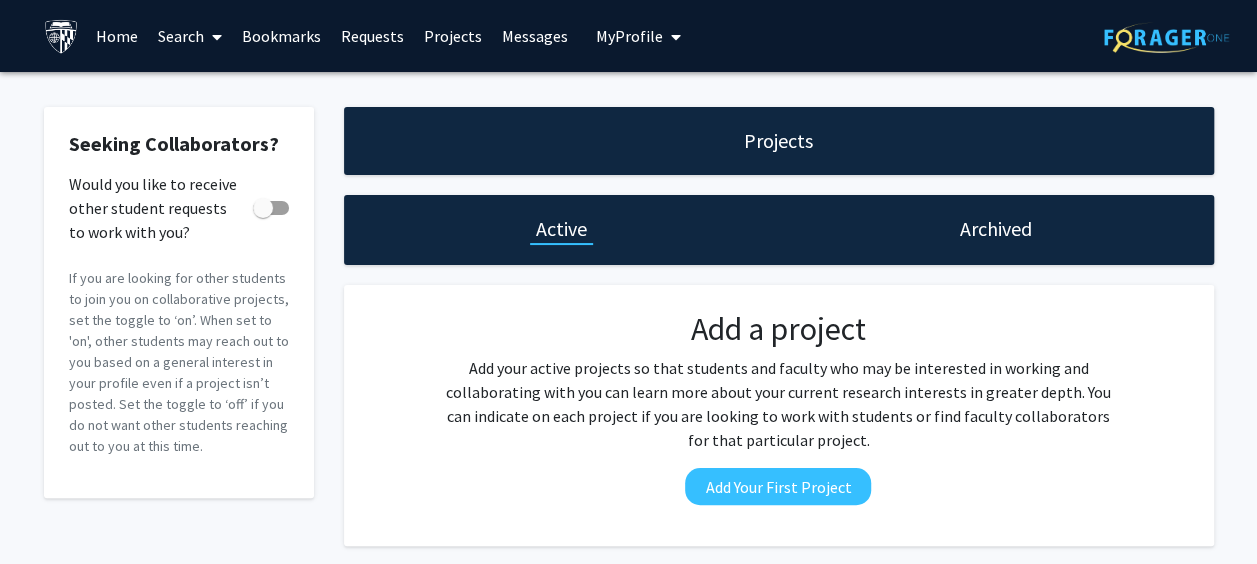 click on "Projects" at bounding box center (453, 36) 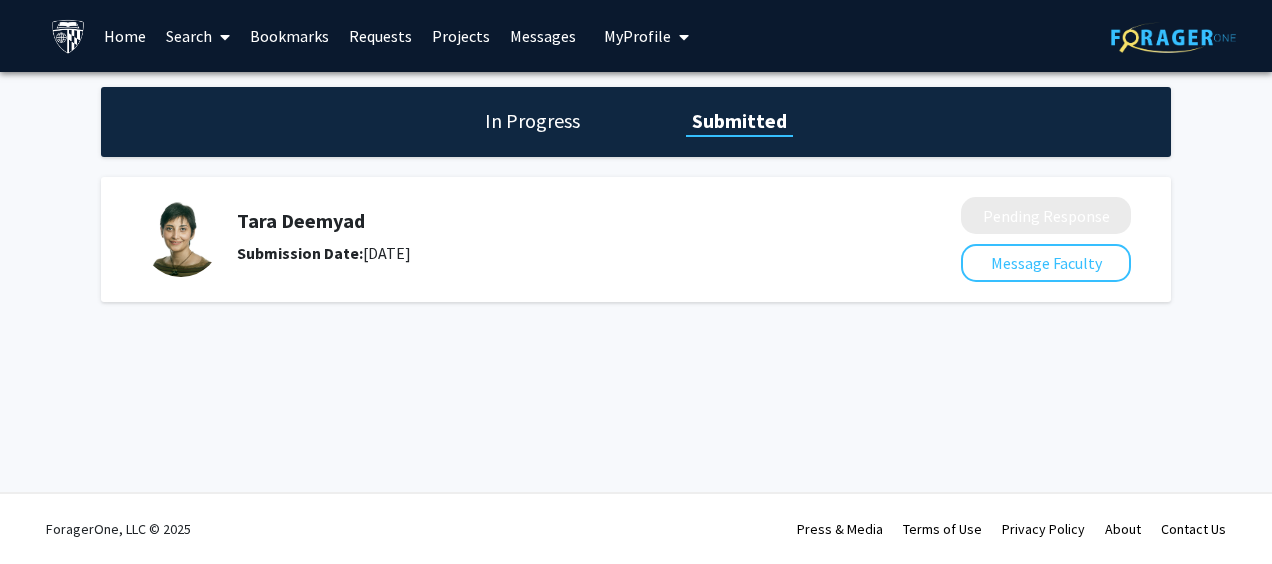 click on "Home" at bounding box center (125, 36) 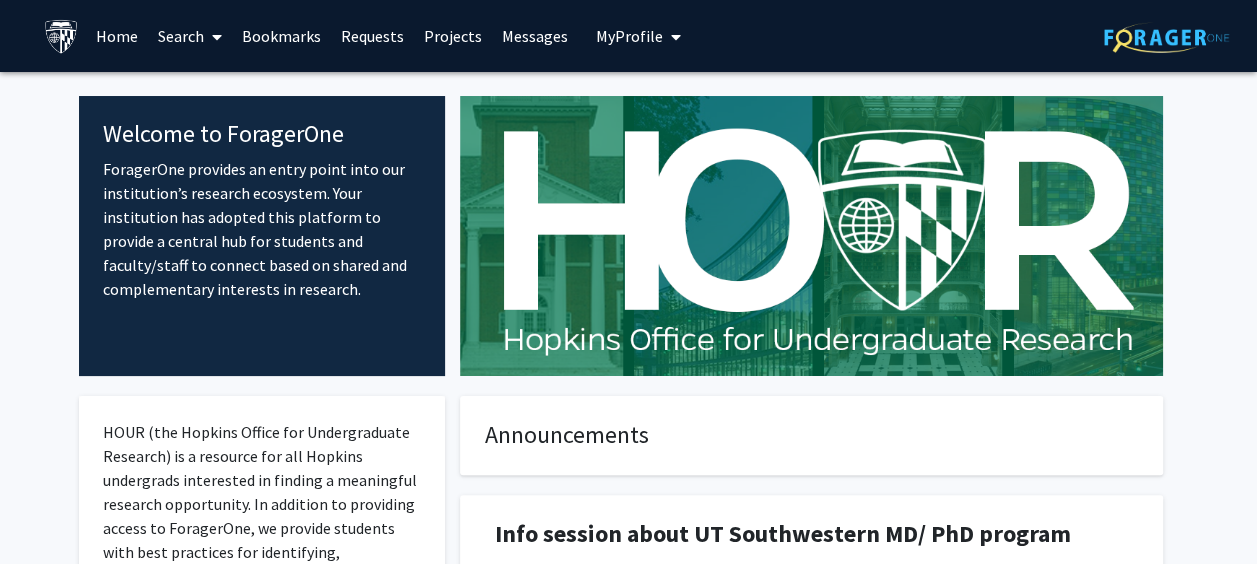 click on "Search" at bounding box center (190, 36) 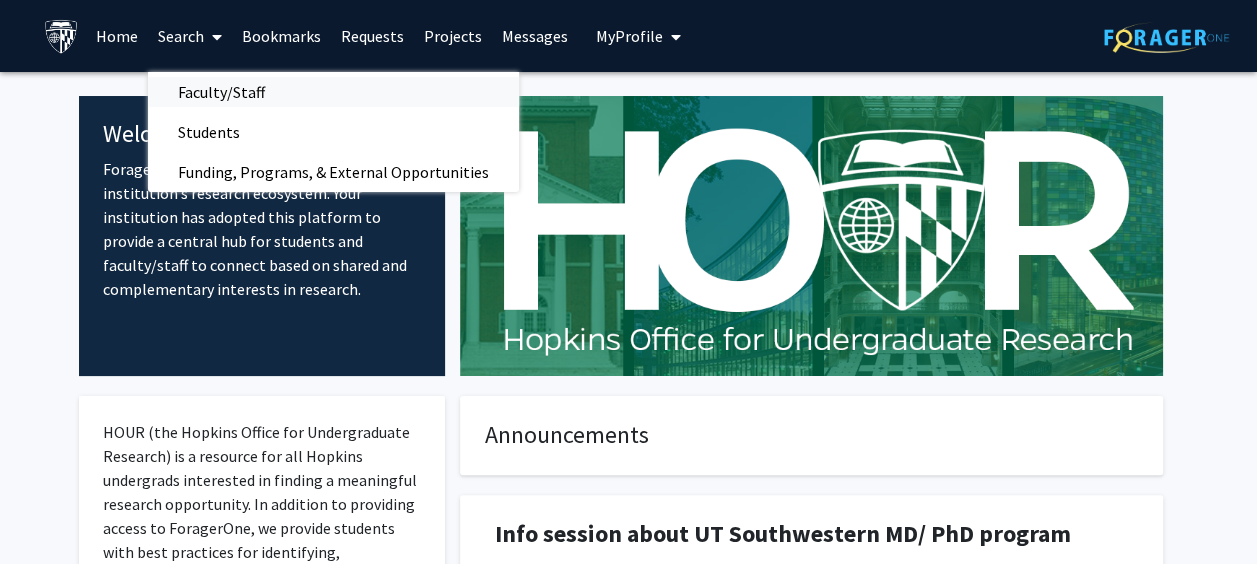 click on "Faculty/Staff" at bounding box center (221, 92) 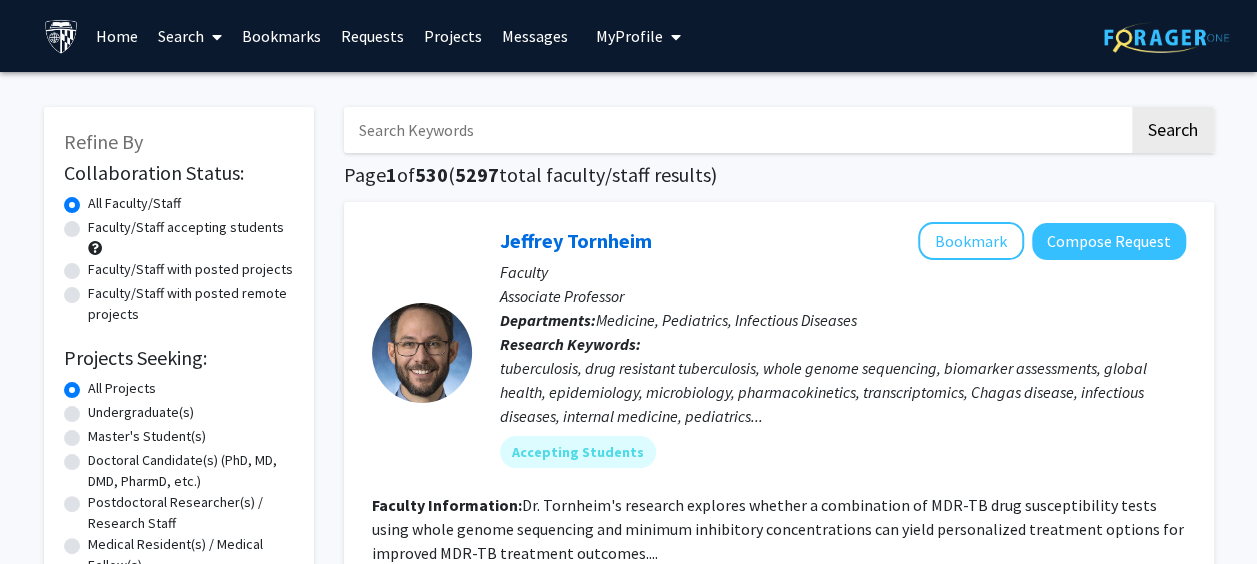 click on "Faculty/Staff accepting students" 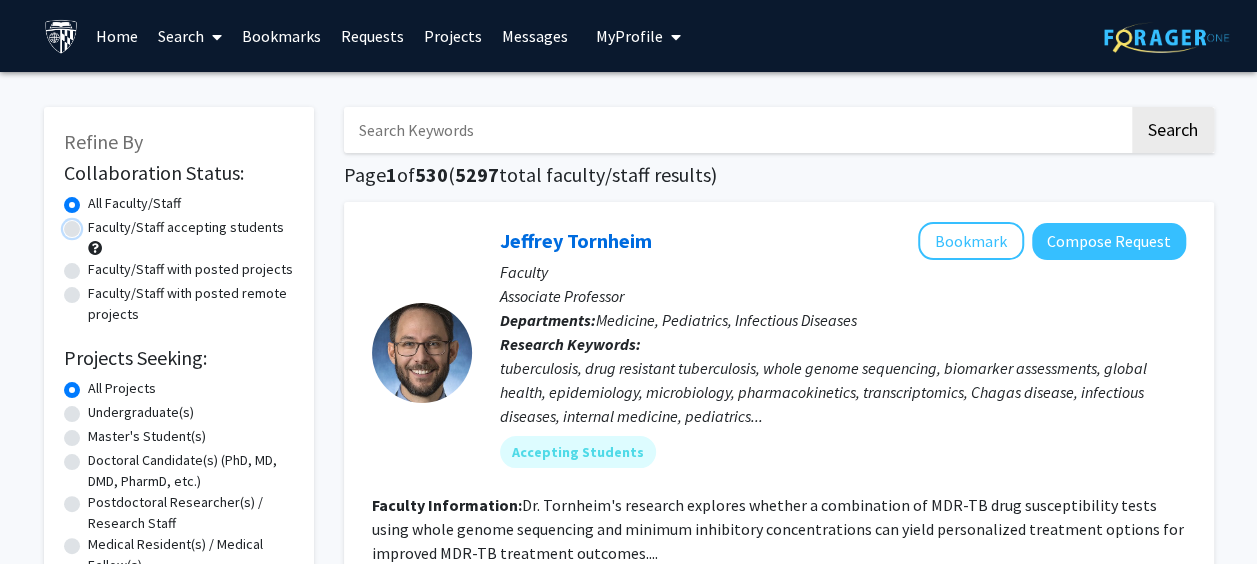 click on "Faculty/Staff accepting students" at bounding box center [94, 223] 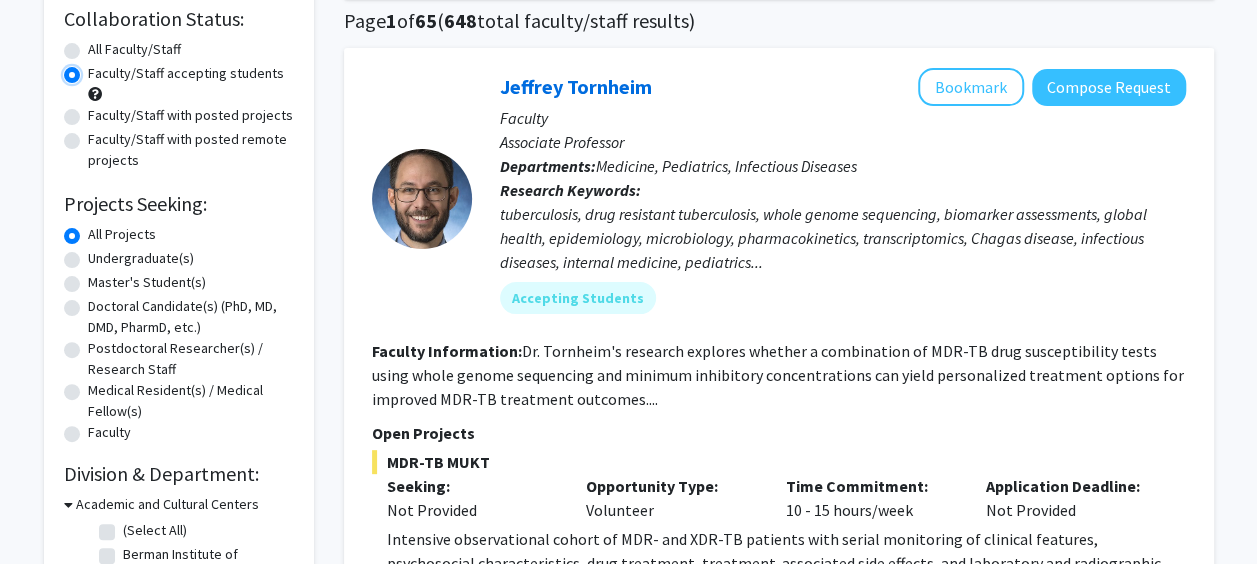 scroll, scrollTop: 0, scrollLeft: 0, axis: both 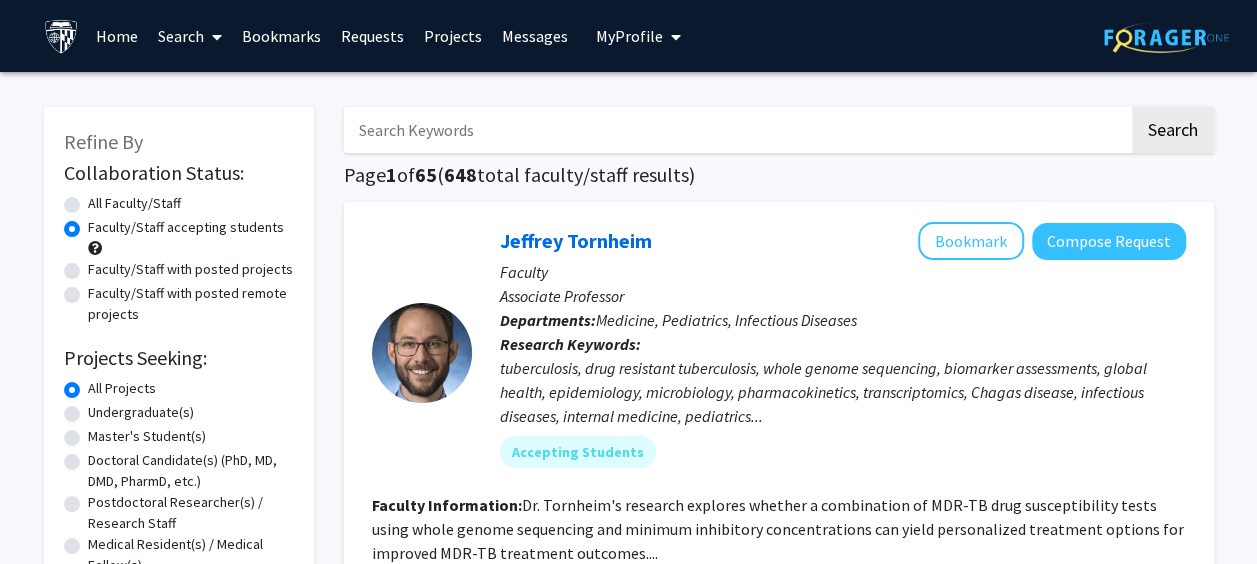 click at bounding box center (736, 130) 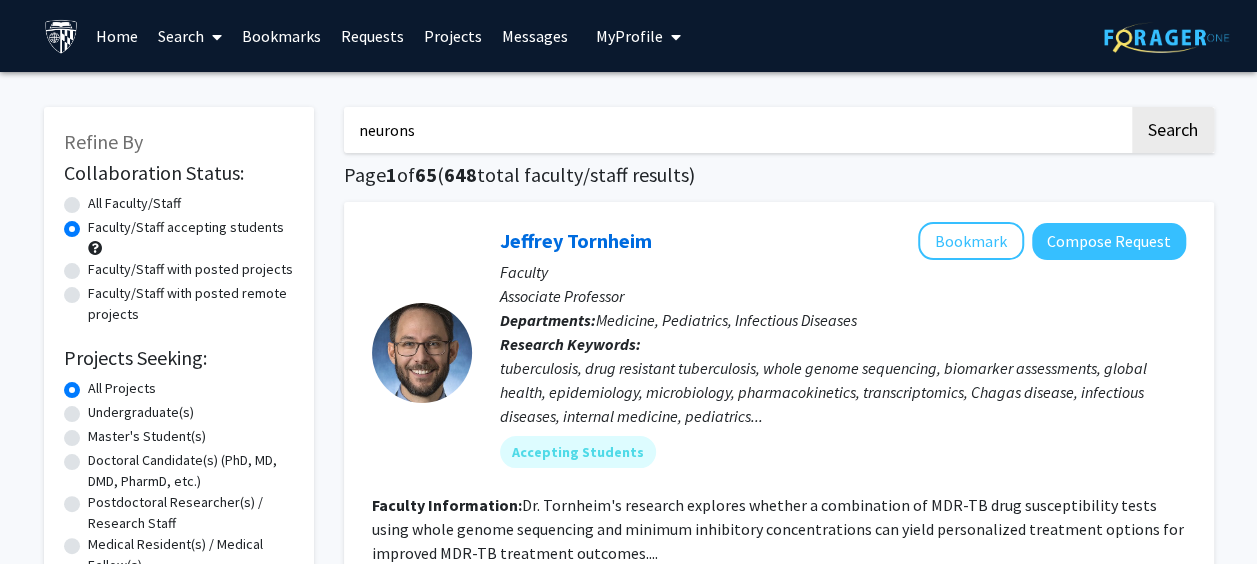 type on "neurons" 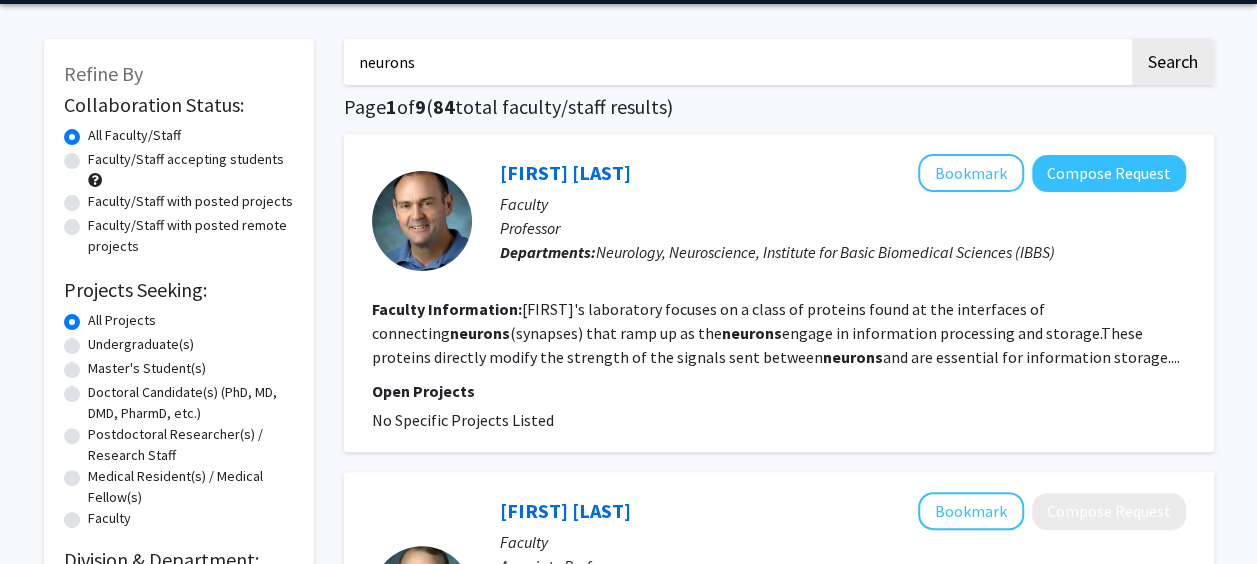 scroll, scrollTop: 70, scrollLeft: 0, axis: vertical 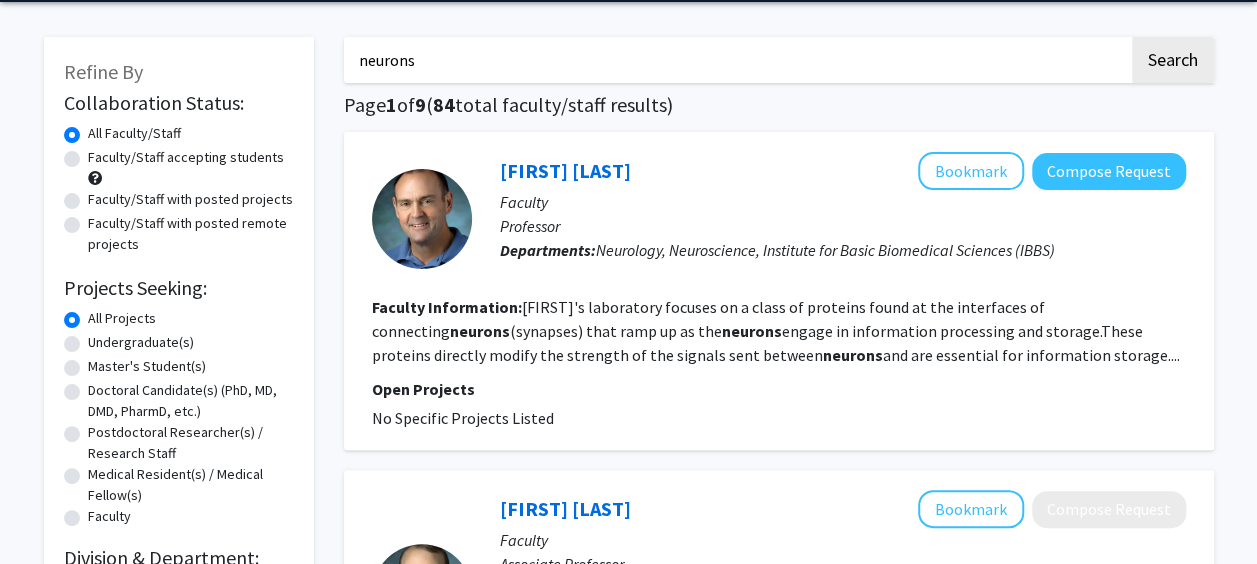 click on "Faculty/Staff accepting students" 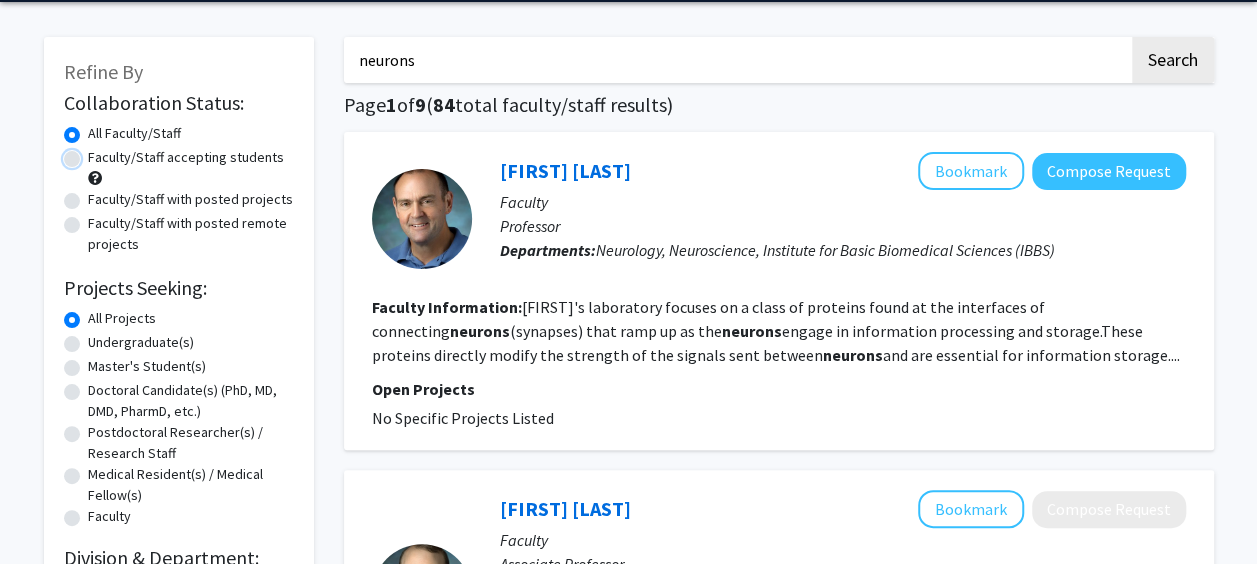 click on "Faculty/Staff accepting students" at bounding box center (94, 153) 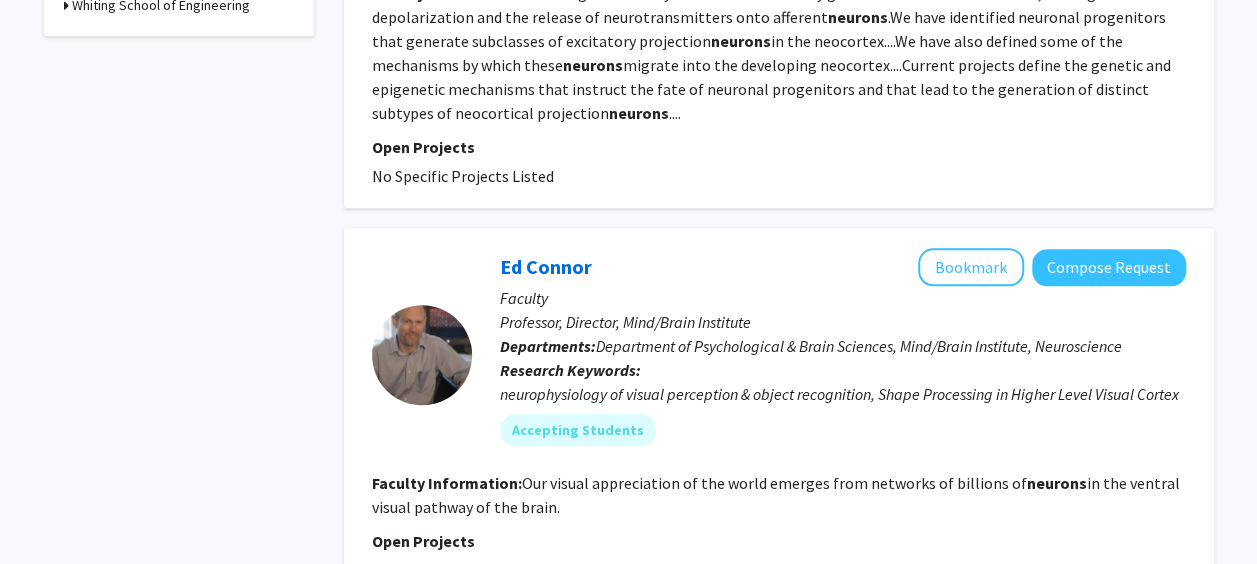 scroll, scrollTop: 899, scrollLeft: 0, axis: vertical 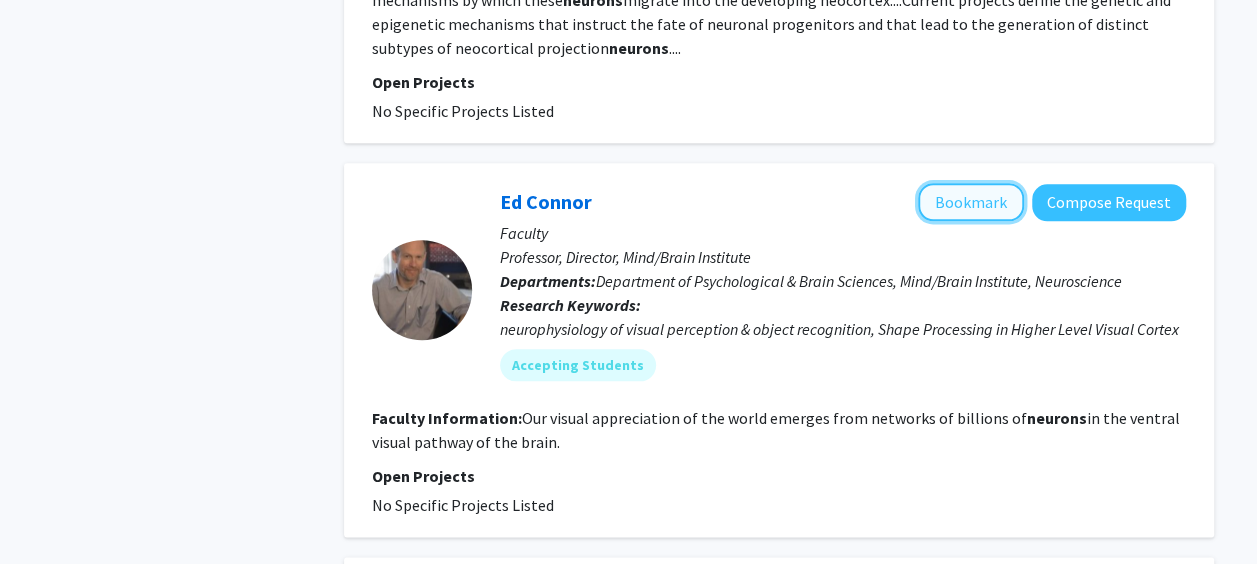 click on "Bookmark" 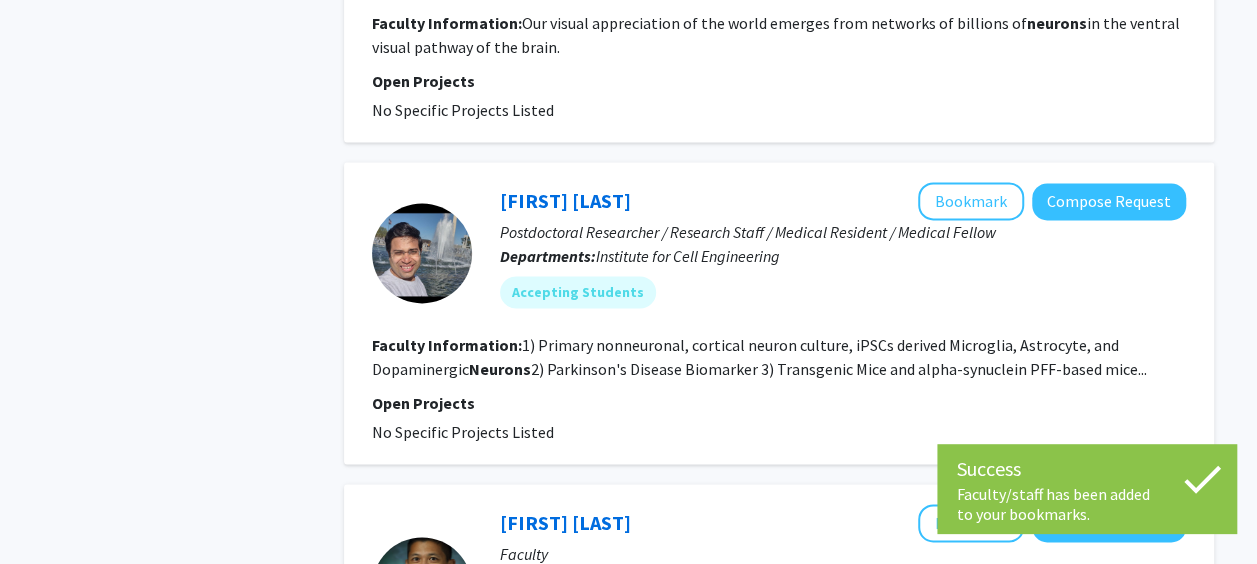 scroll, scrollTop: 1295, scrollLeft: 0, axis: vertical 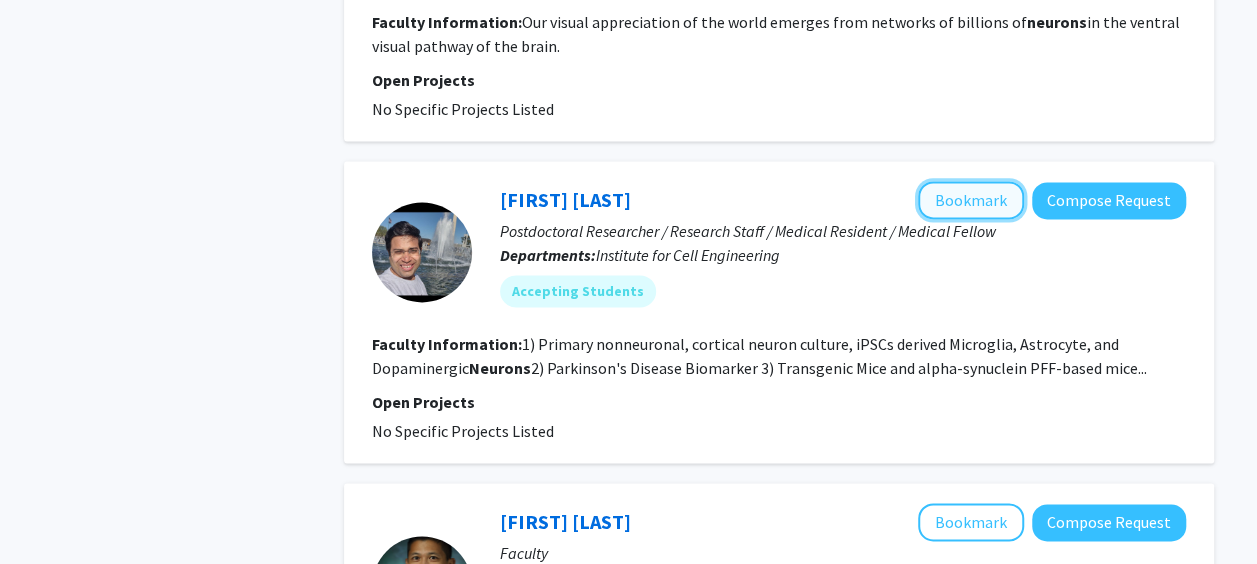 click on "Bookmark" 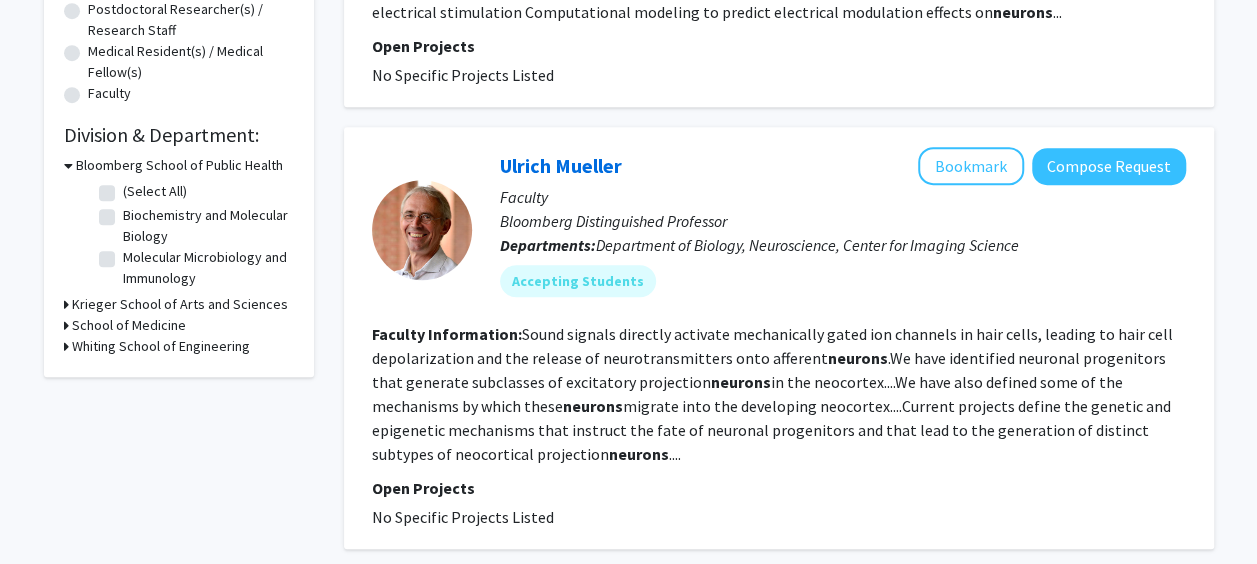 scroll, scrollTop: 491, scrollLeft: 0, axis: vertical 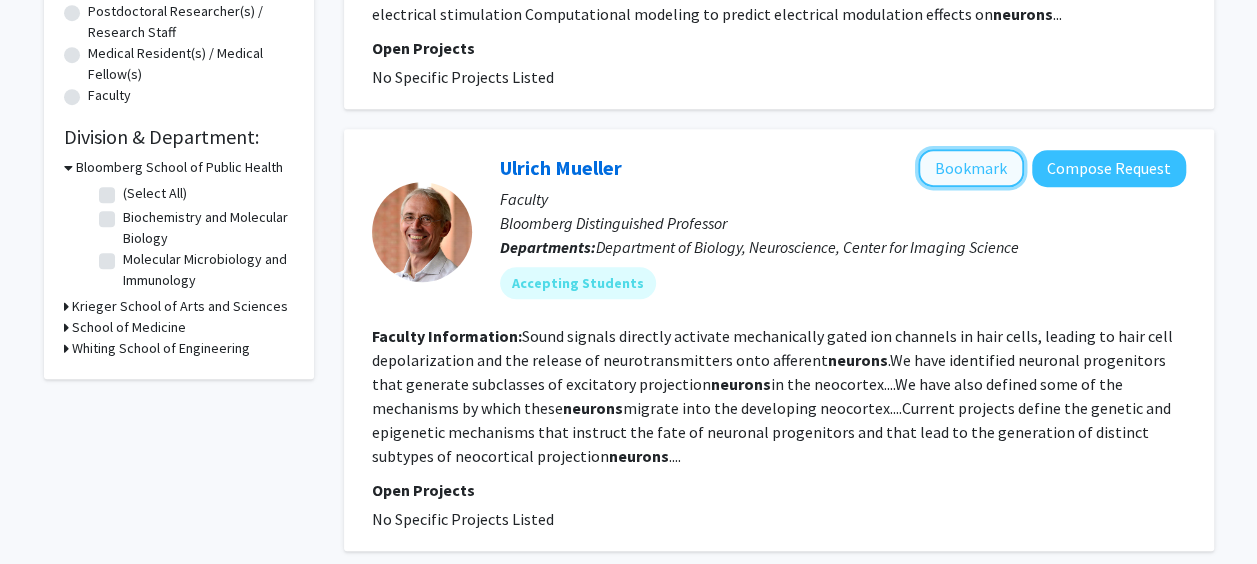 click on "Bookmark" 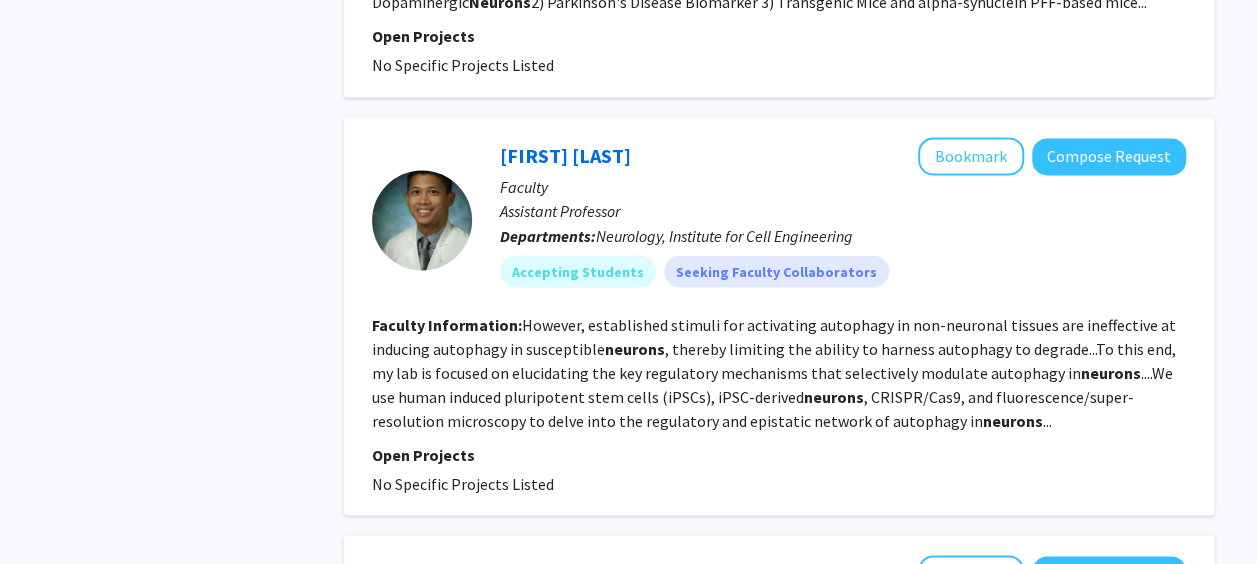 scroll, scrollTop: 1668, scrollLeft: 0, axis: vertical 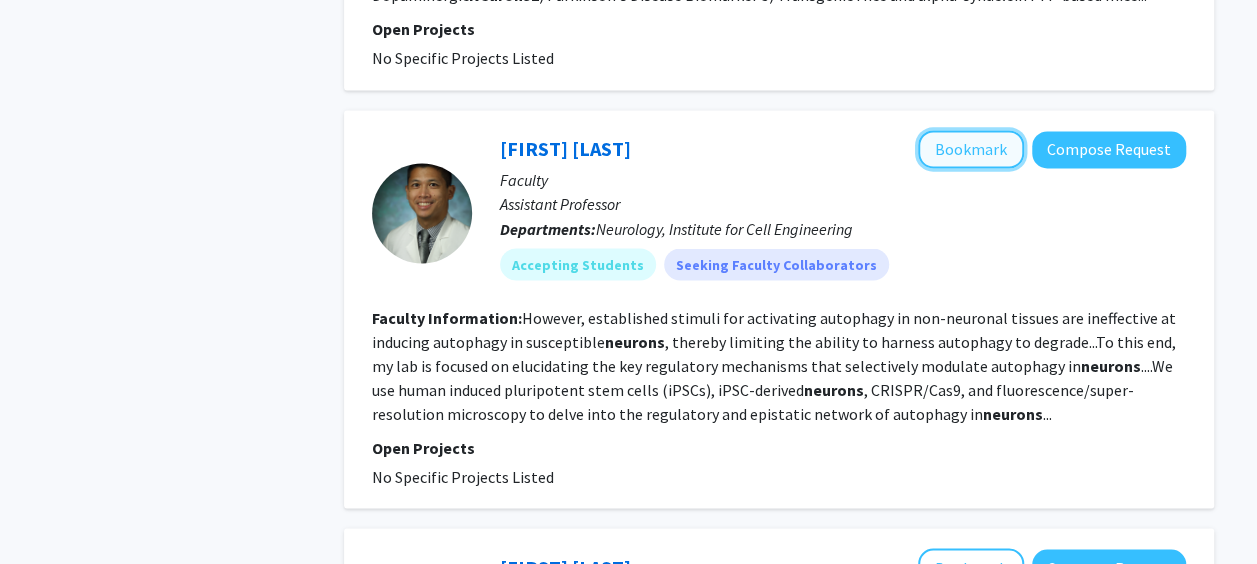 click on "Bookmark" 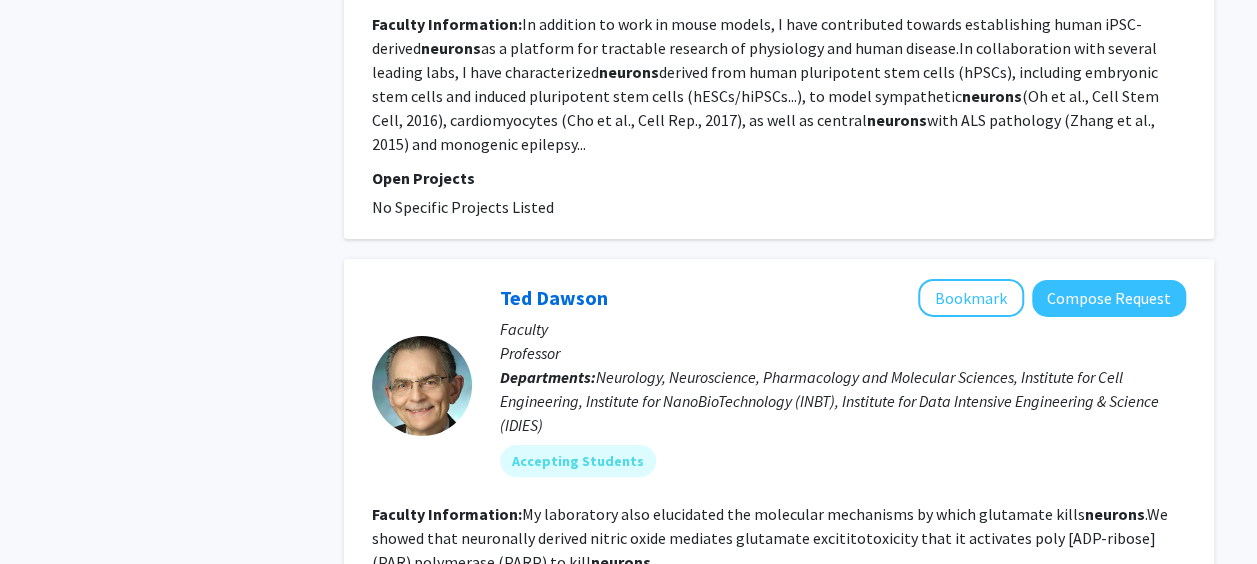 scroll, scrollTop: 3376, scrollLeft: 0, axis: vertical 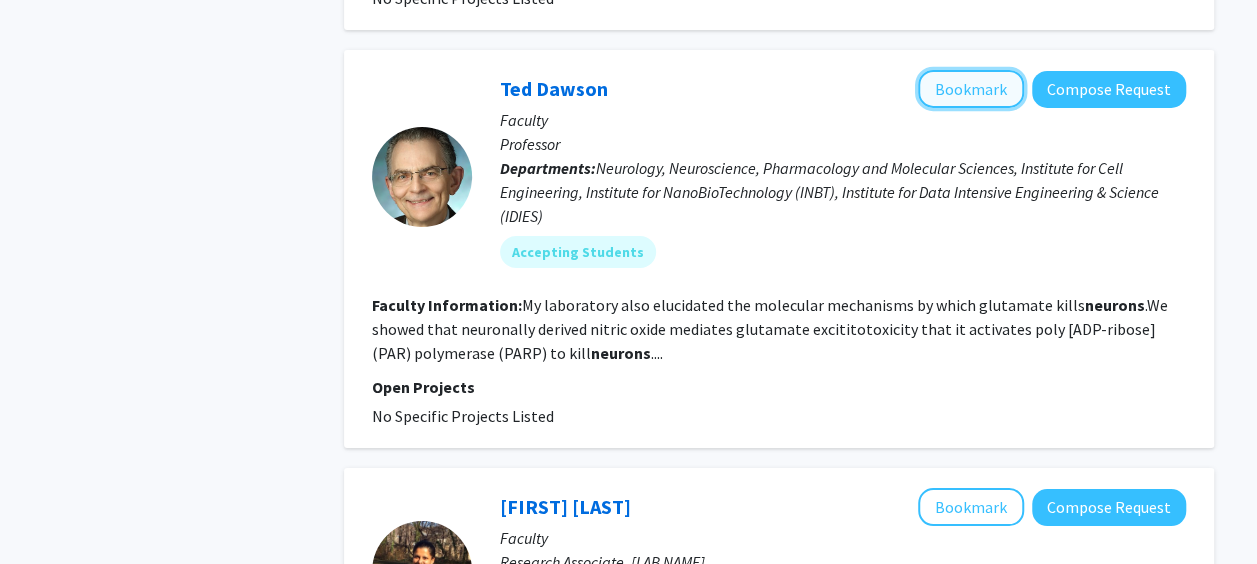 click on "Bookmark" 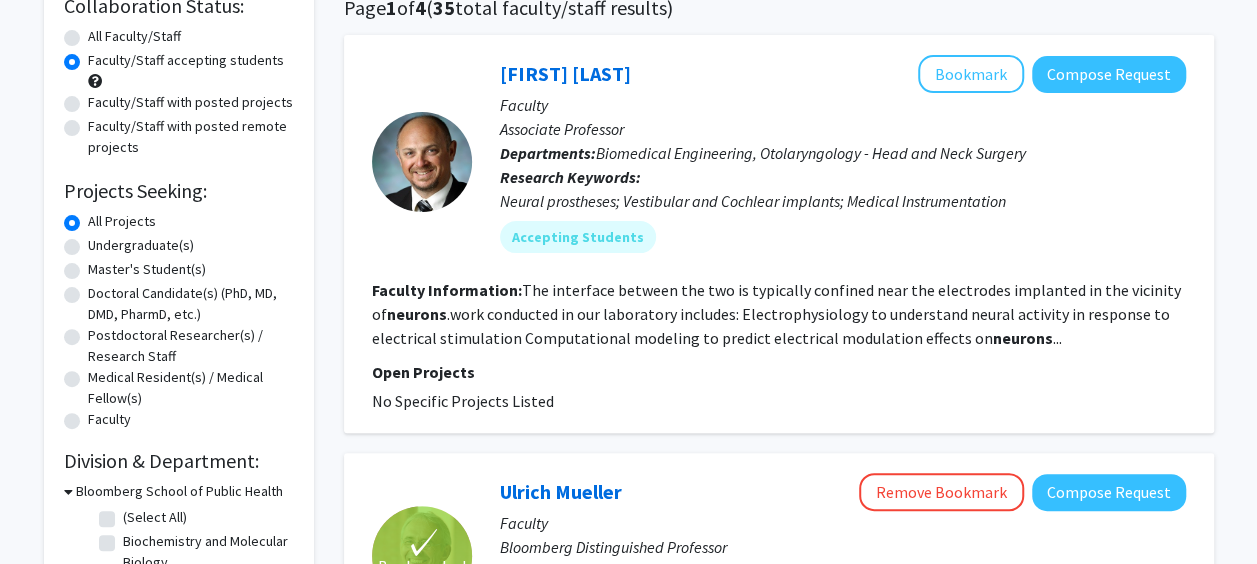 scroll, scrollTop: 166, scrollLeft: 0, axis: vertical 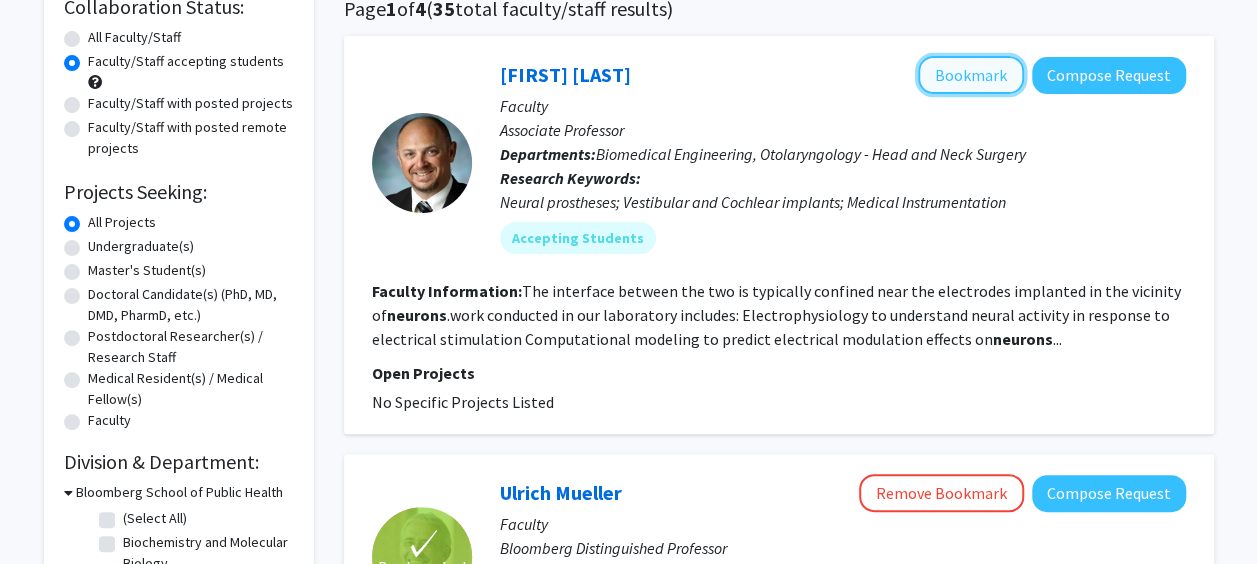 click on "Bookmark" 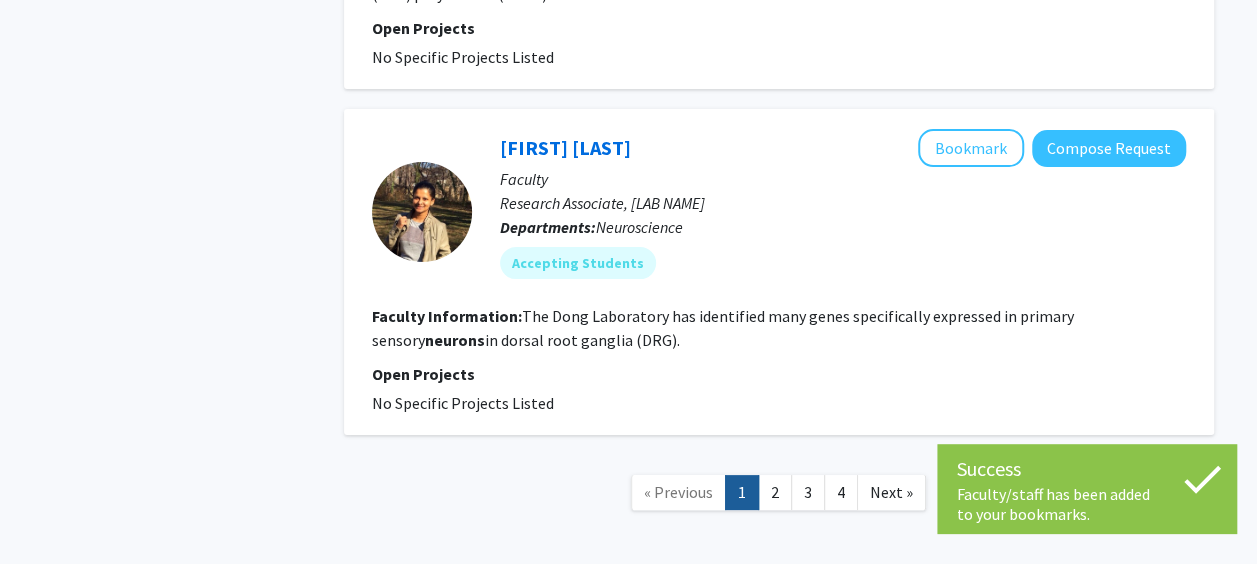 scroll, scrollTop: 3827, scrollLeft: 0, axis: vertical 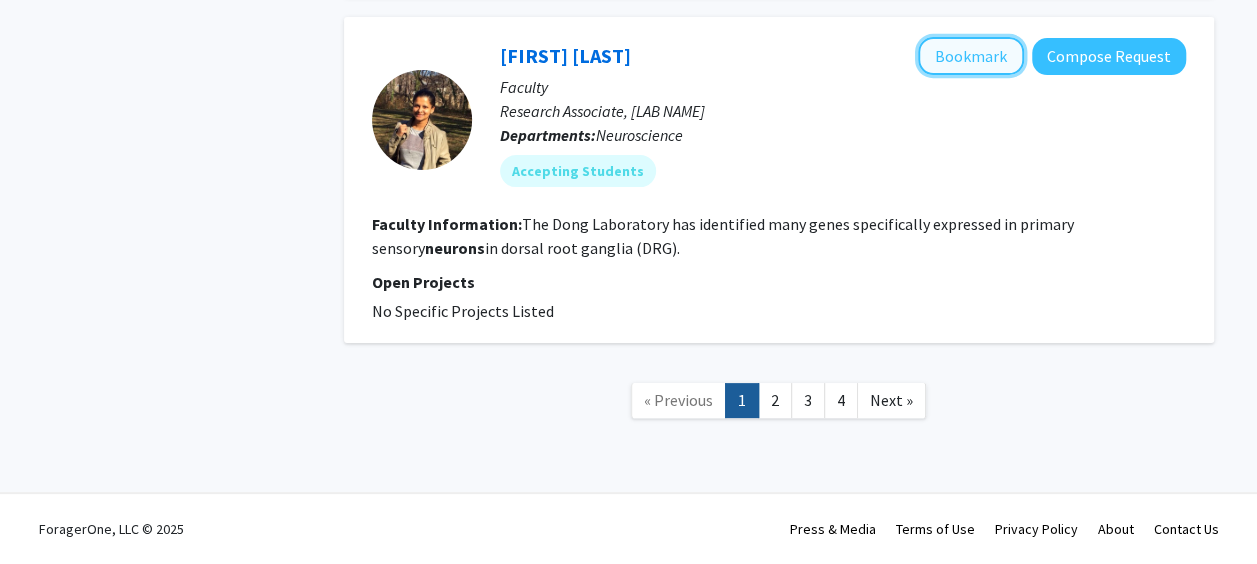 click on "Bookmark" 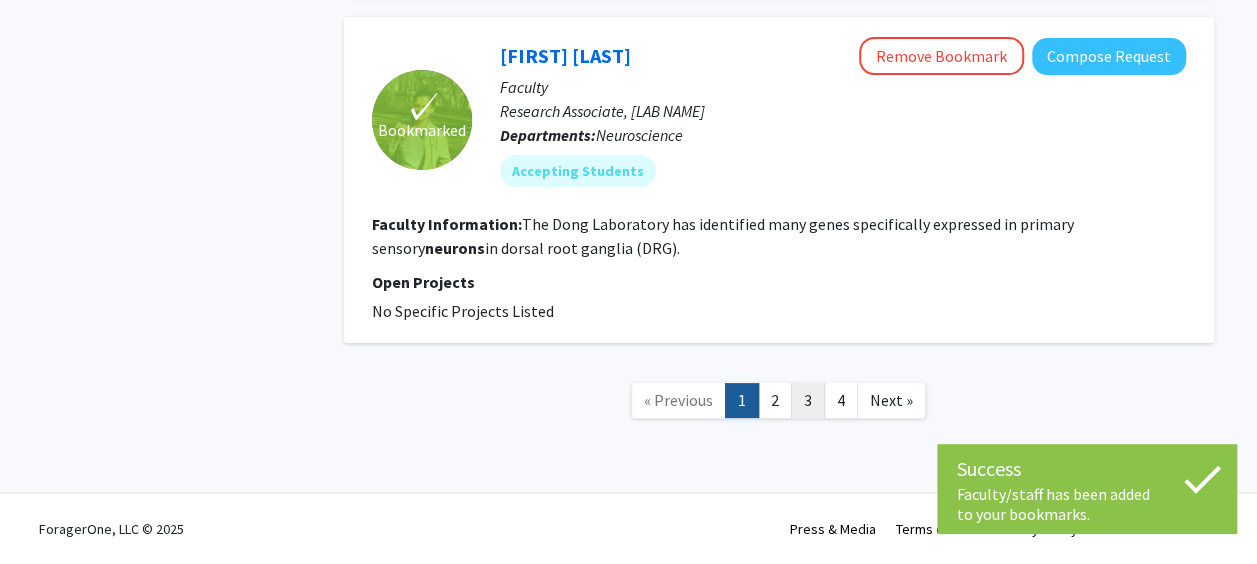 click on "3" 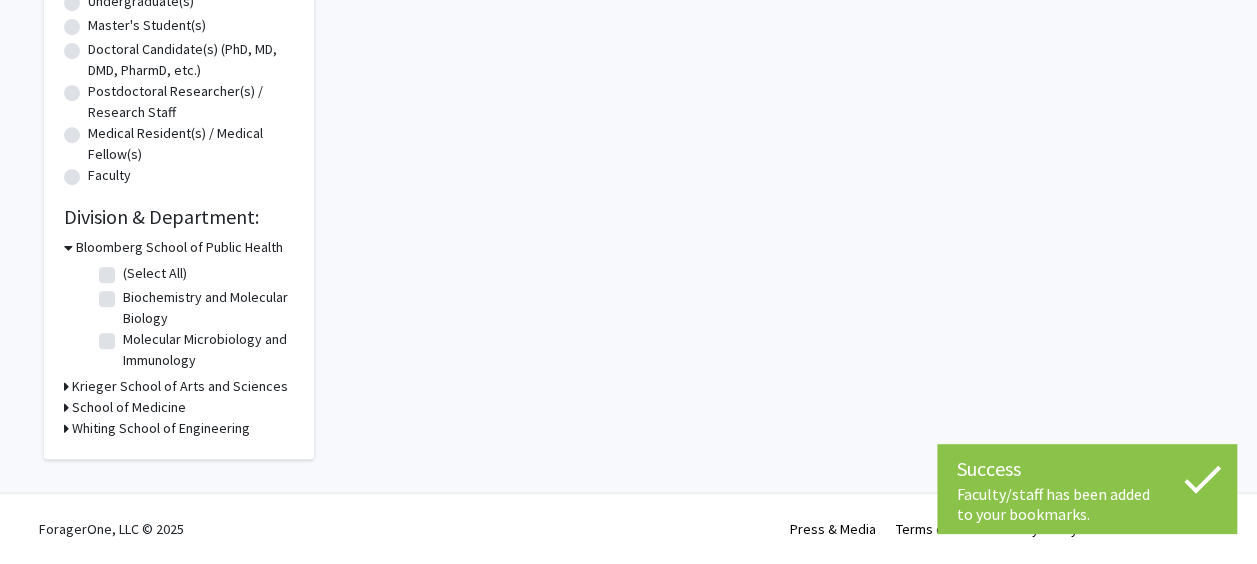 scroll, scrollTop: 0, scrollLeft: 0, axis: both 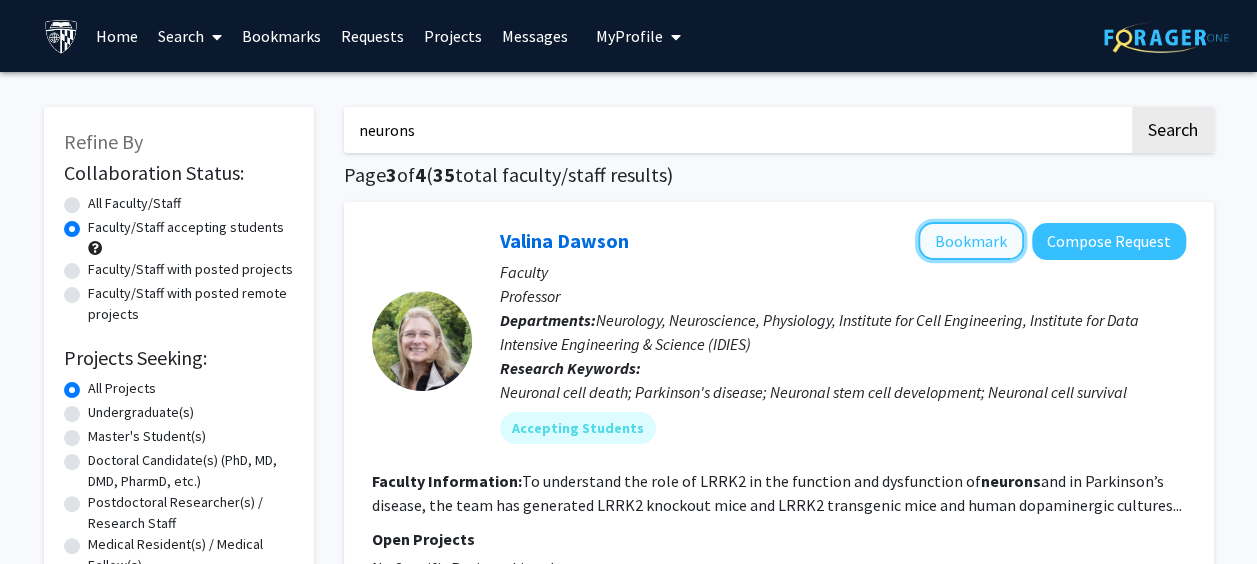 click on "Bookmark" 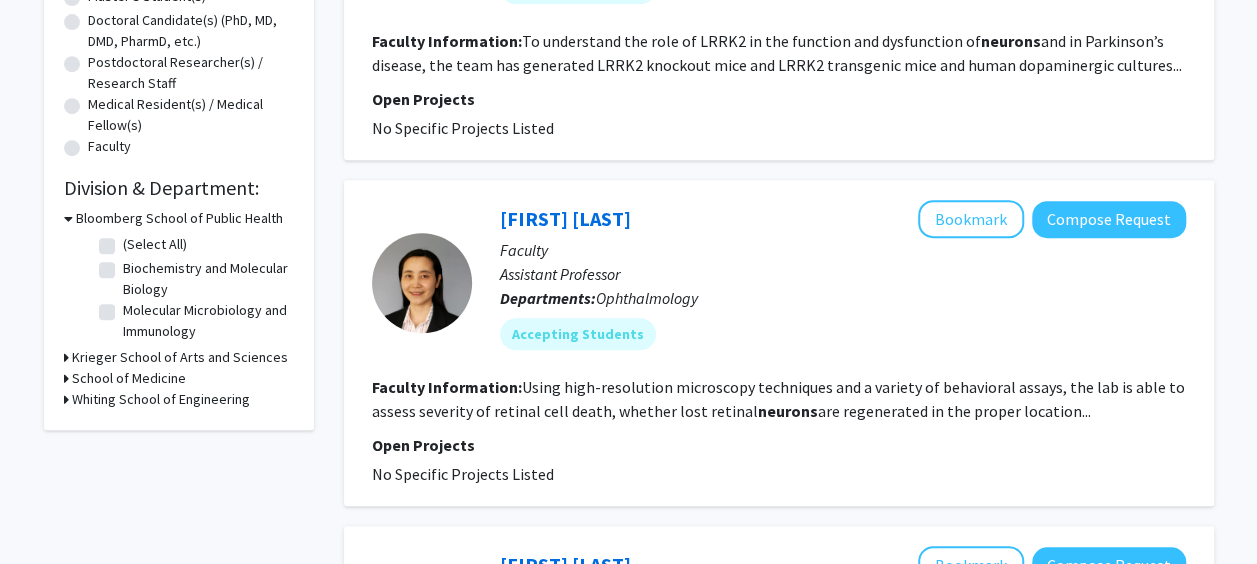 scroll, scrollTop: 441, scrollLeft: 0, axis: vertical 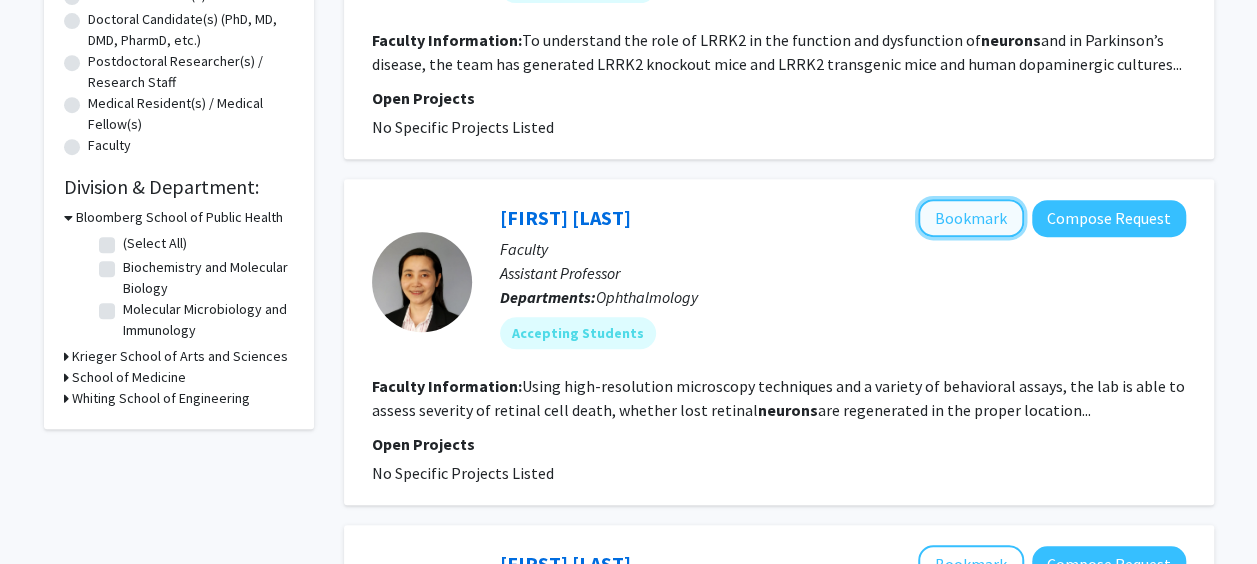 click on "Bookmark" 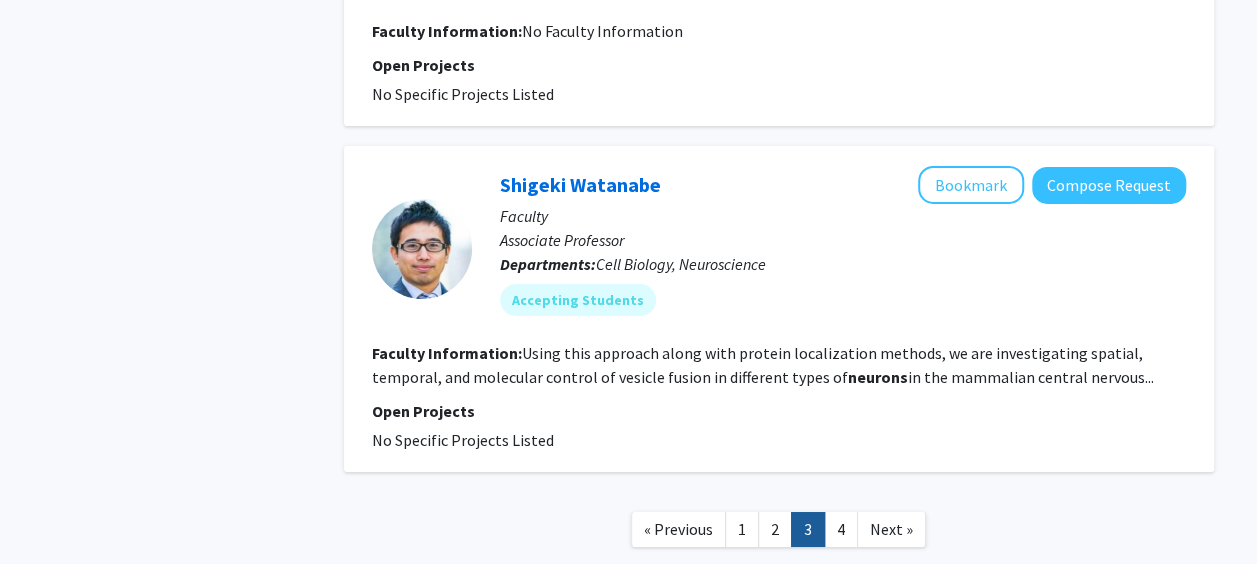 scroll, scrollTop: 3337, scrollLeft: 0, axis: vertical 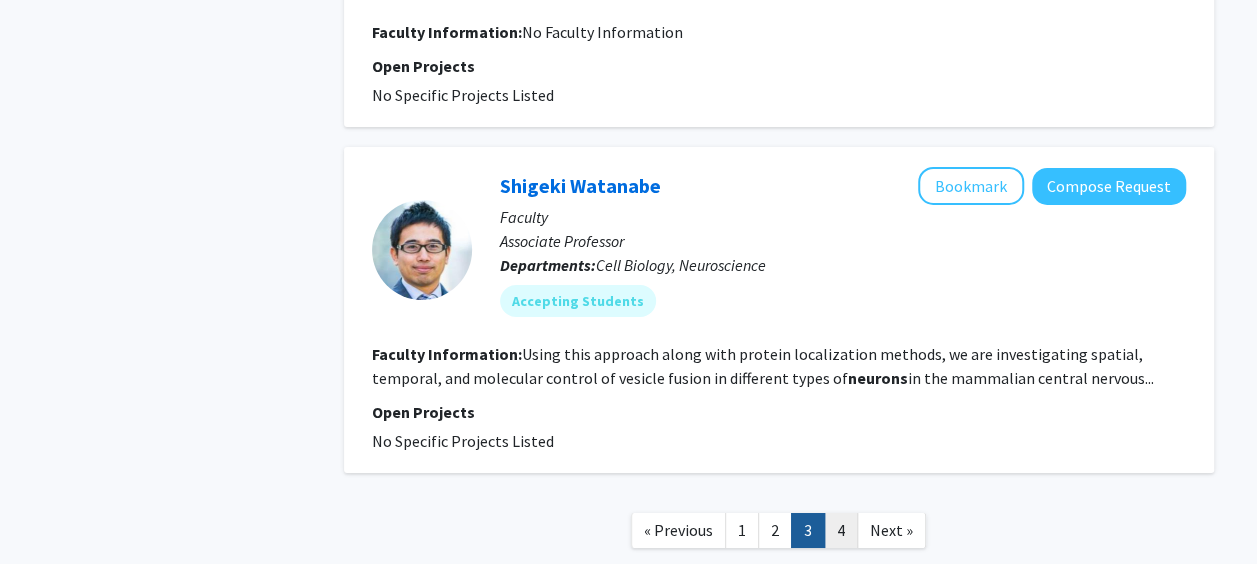 click on "4" 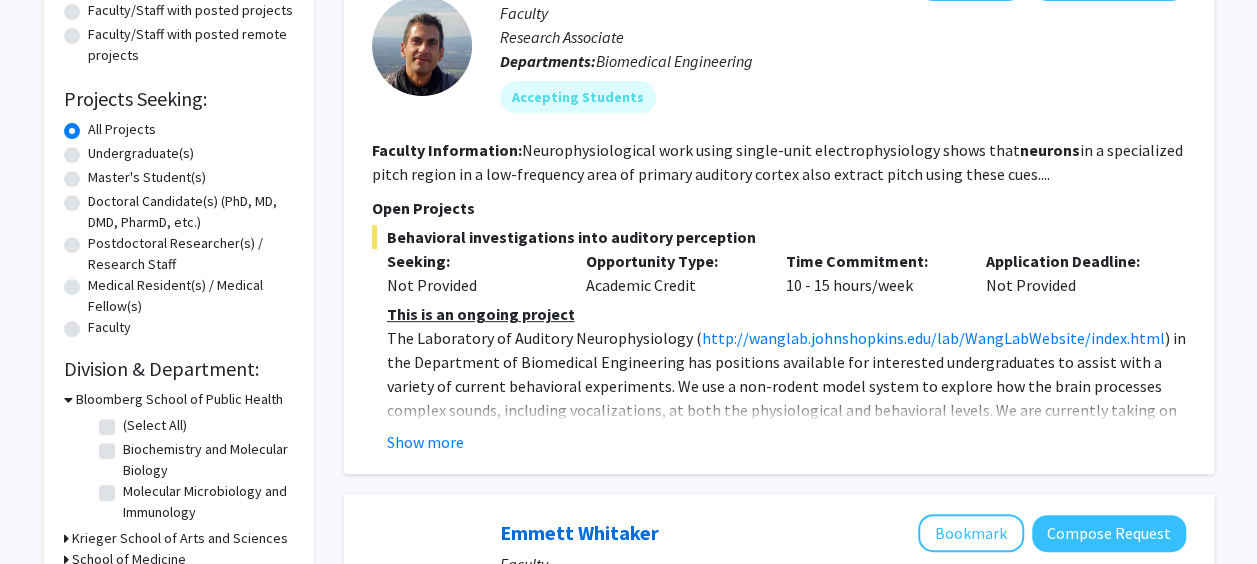 scroll, scrollTop: 260, scrollLeft: 0, axis: vertical 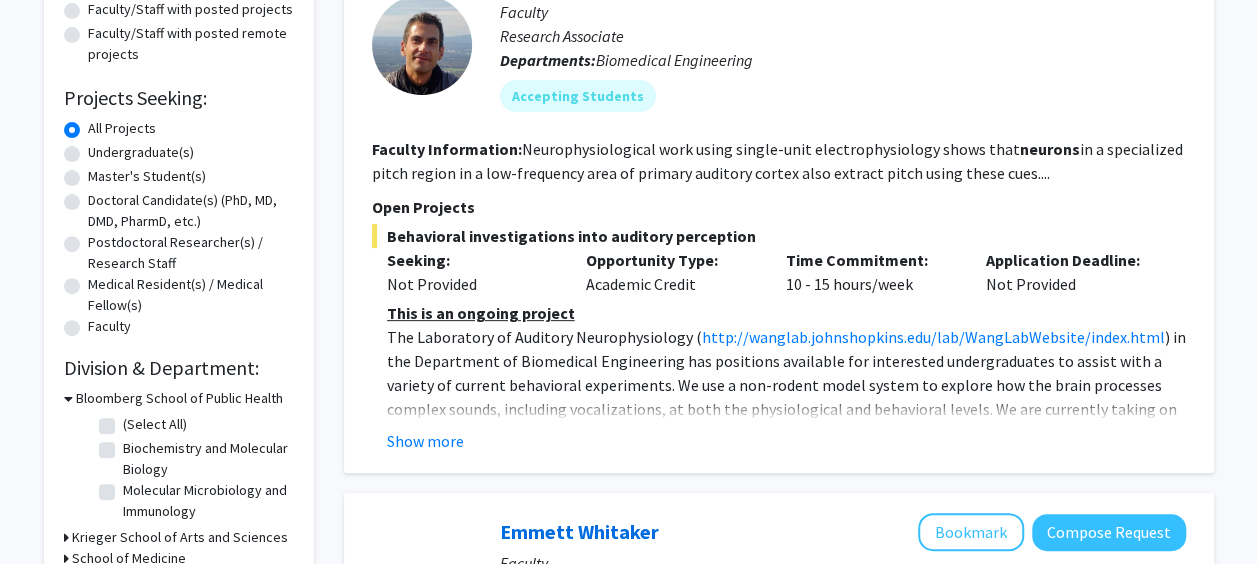 click on "Show more" 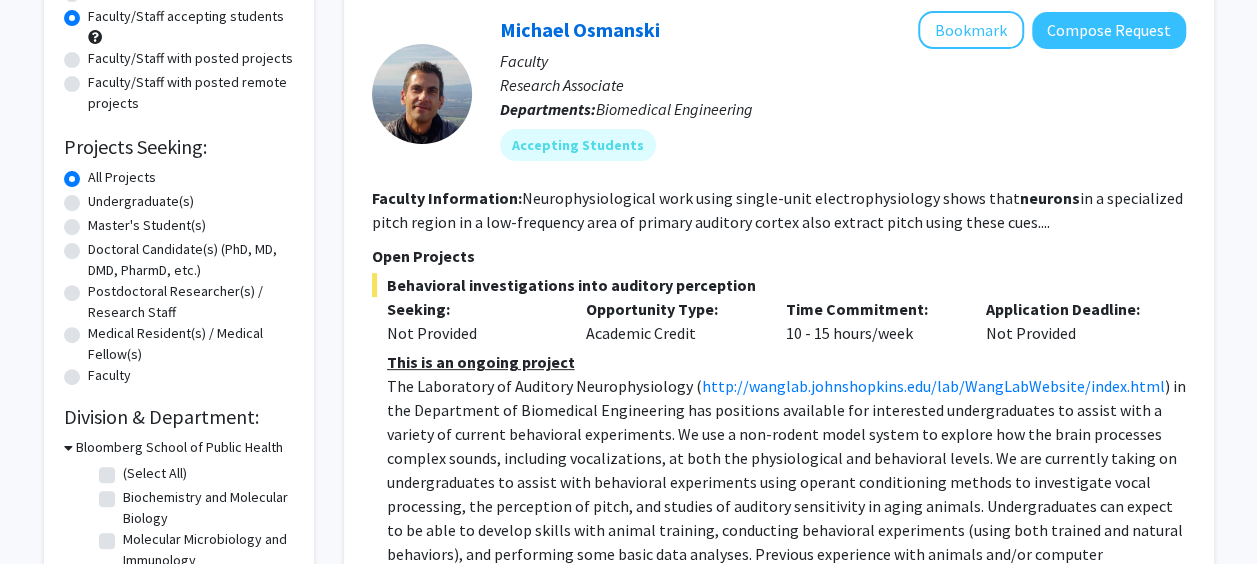 scroll, scrollTop: 210, scrollLeft: 0, axis: vertical 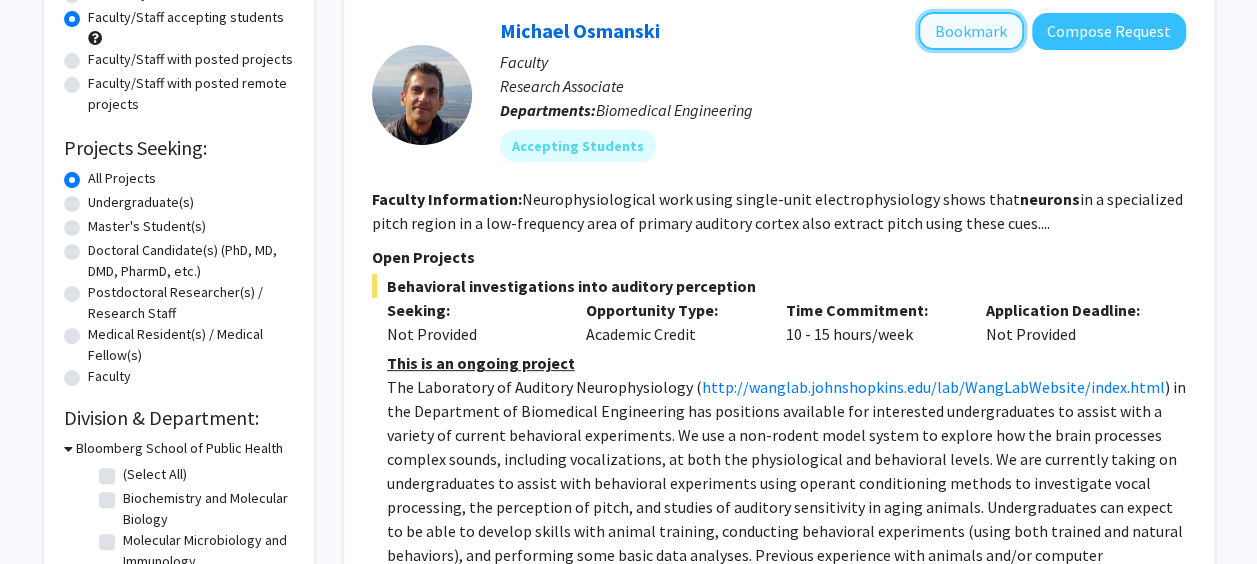 click on "Bookmark" 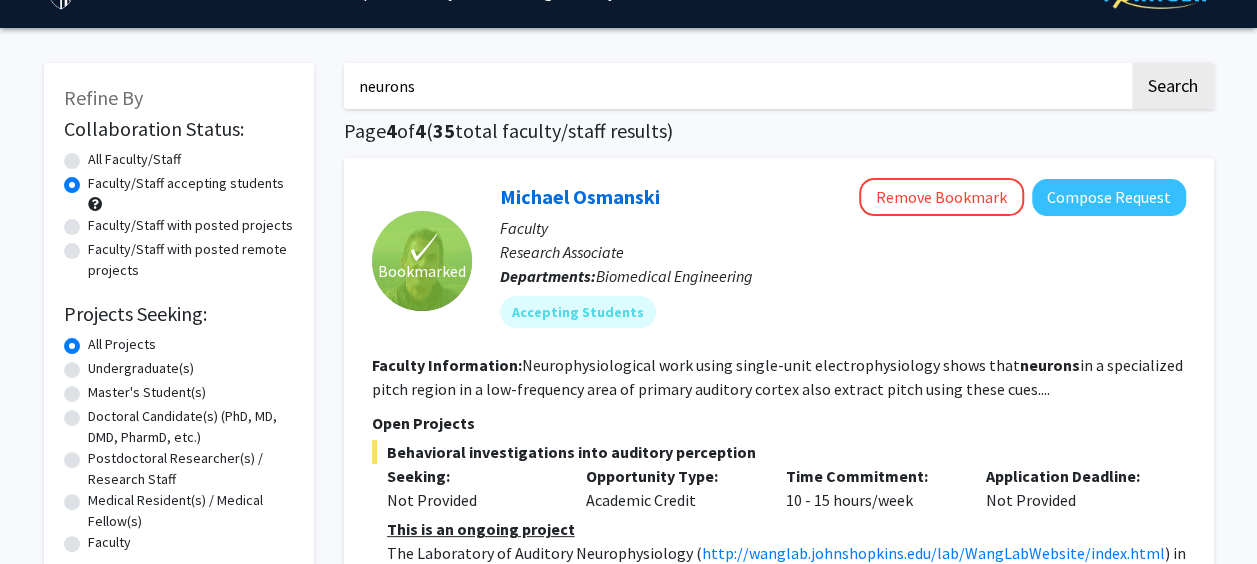 scroll, scrollTop: 0, scrollLeft: 0, axis: both 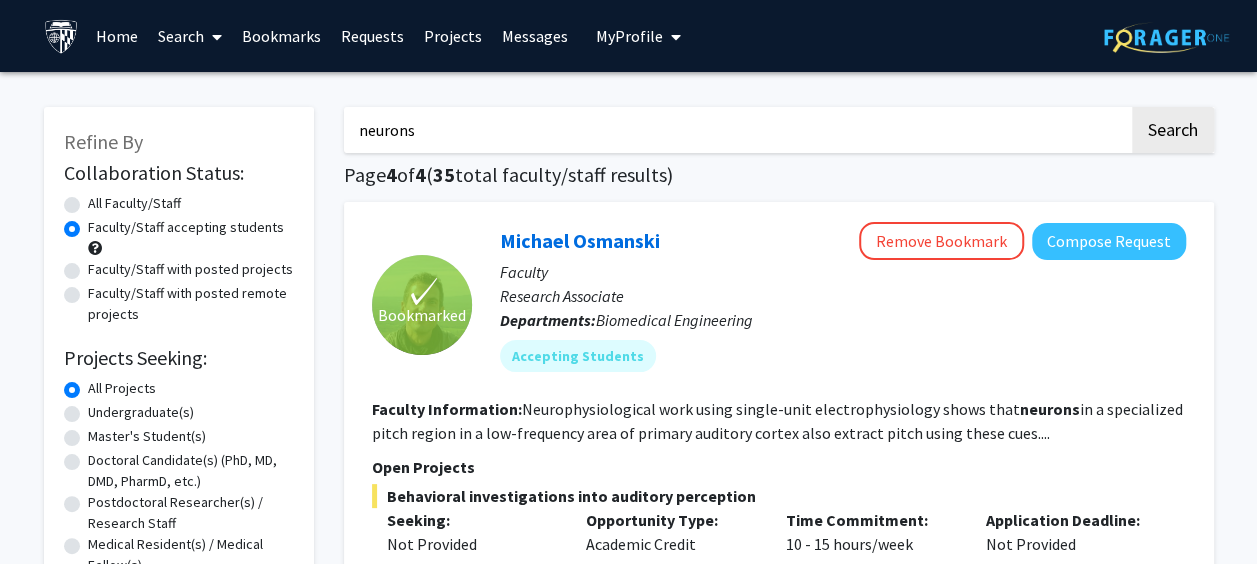 click on "Bookmarks" at bounding box center [281, 36] 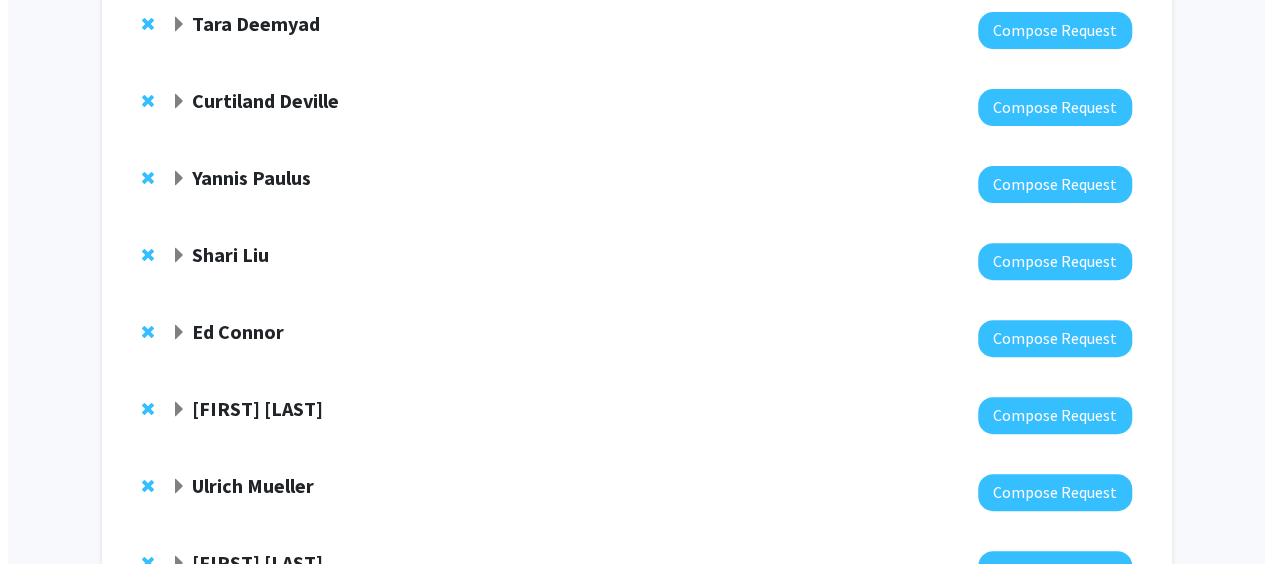 scroll, scrollTop: 0, scrollLeft: 0, axis: both 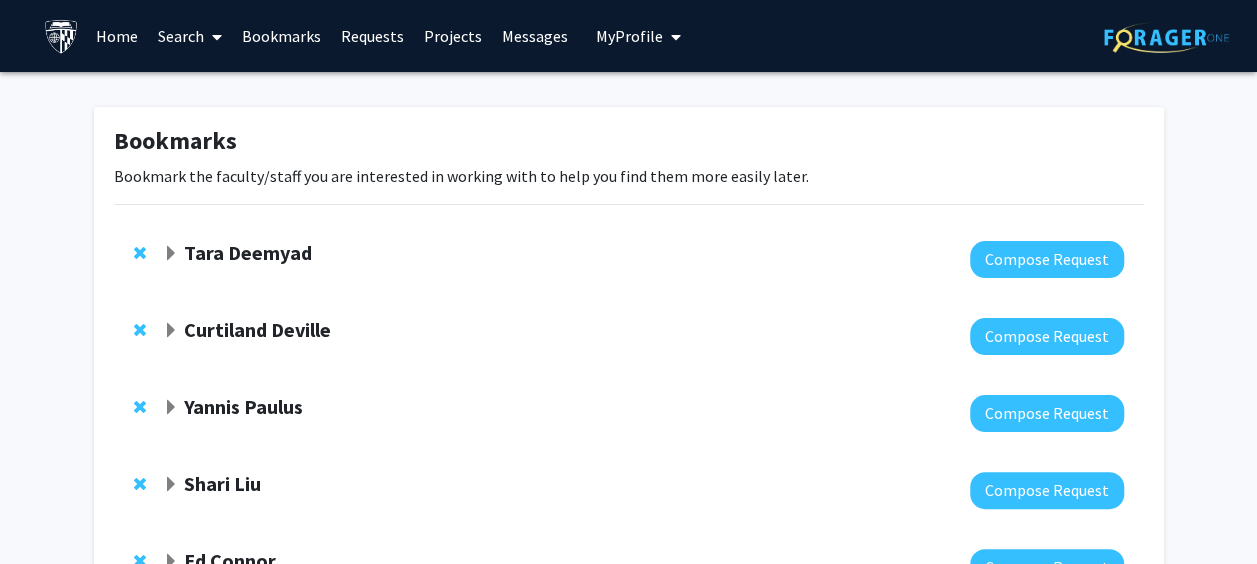 click on "Requests" at bounding box center (372, 36) 